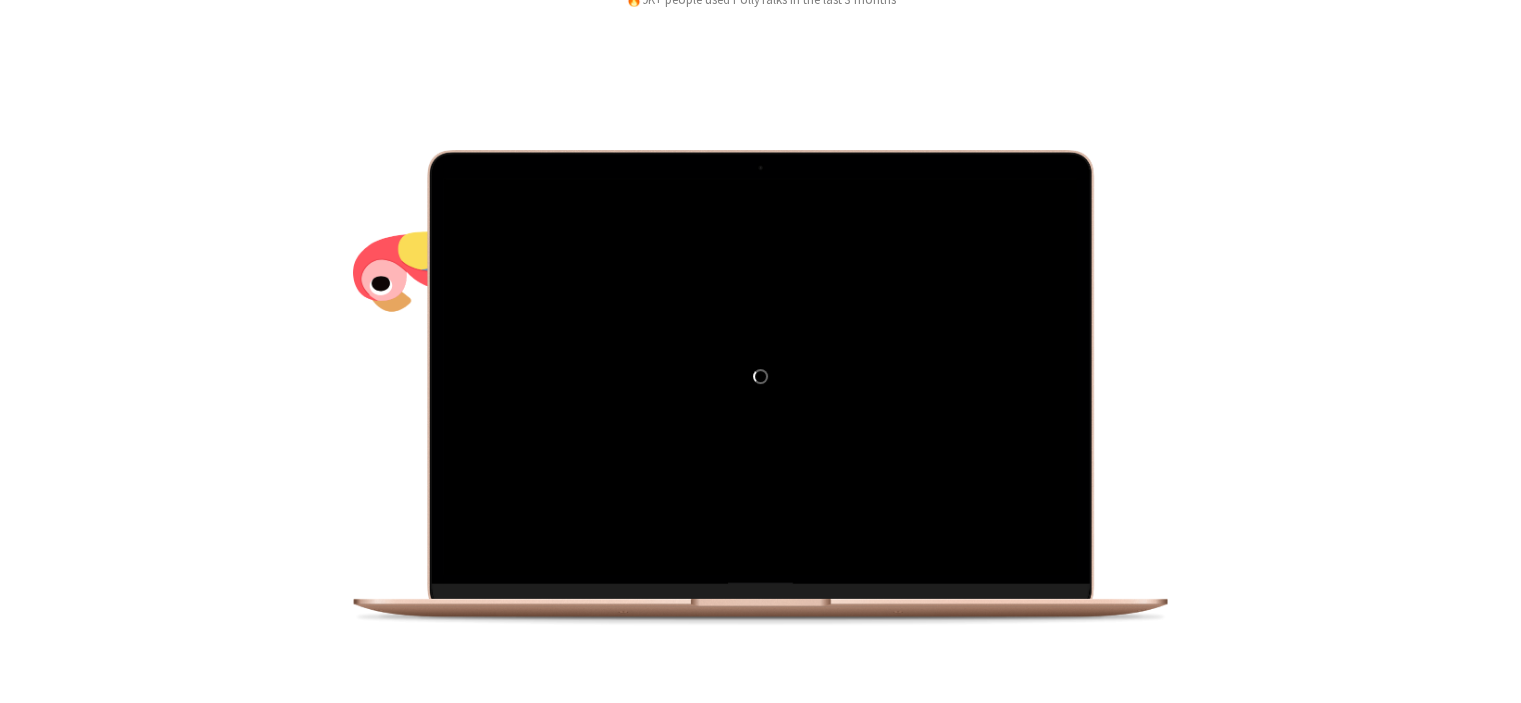 scroll, scrollTop: 0, scrollLeft: 0, axis: both 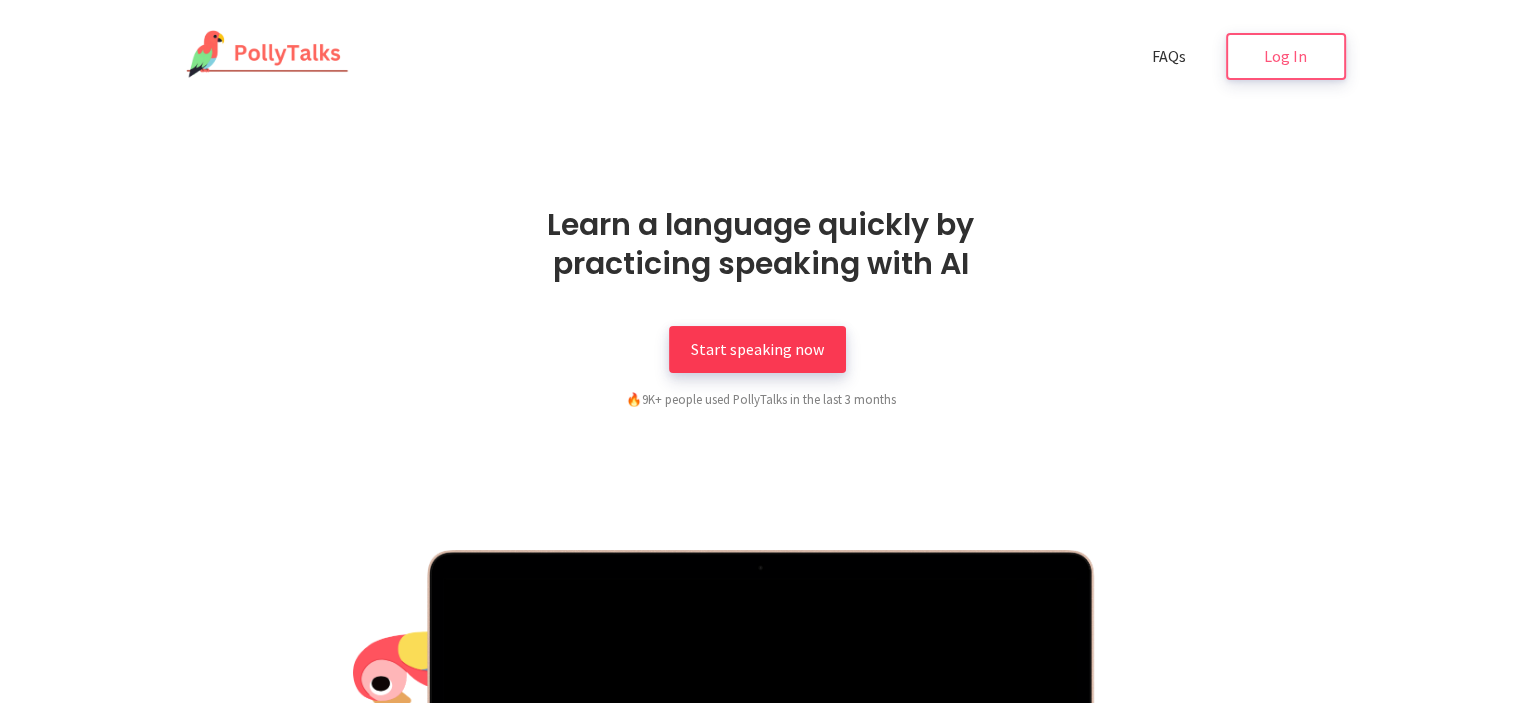 click on "Start speaking now" at bounding box center [757, 349] 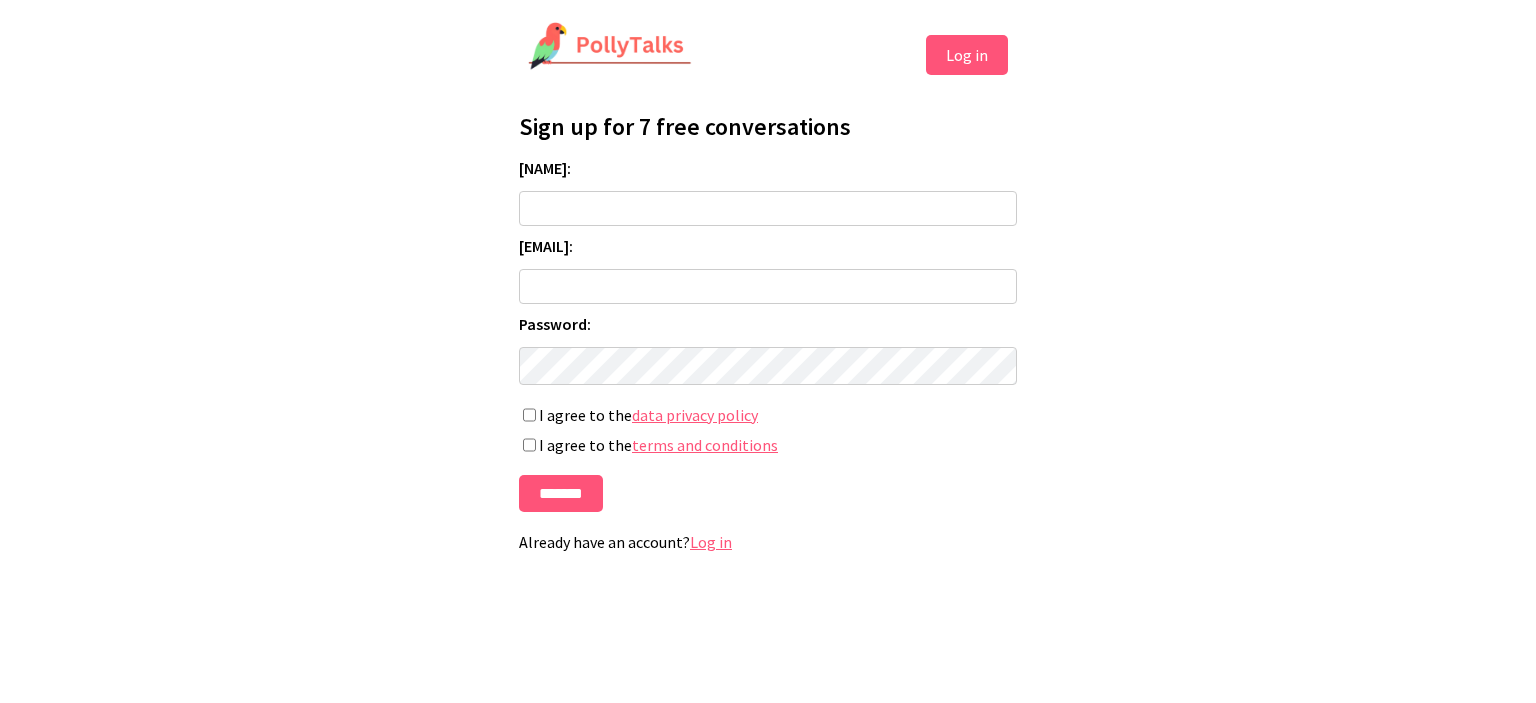 scroll, scrollTop: 0, scrollLeft: 0, axis: both 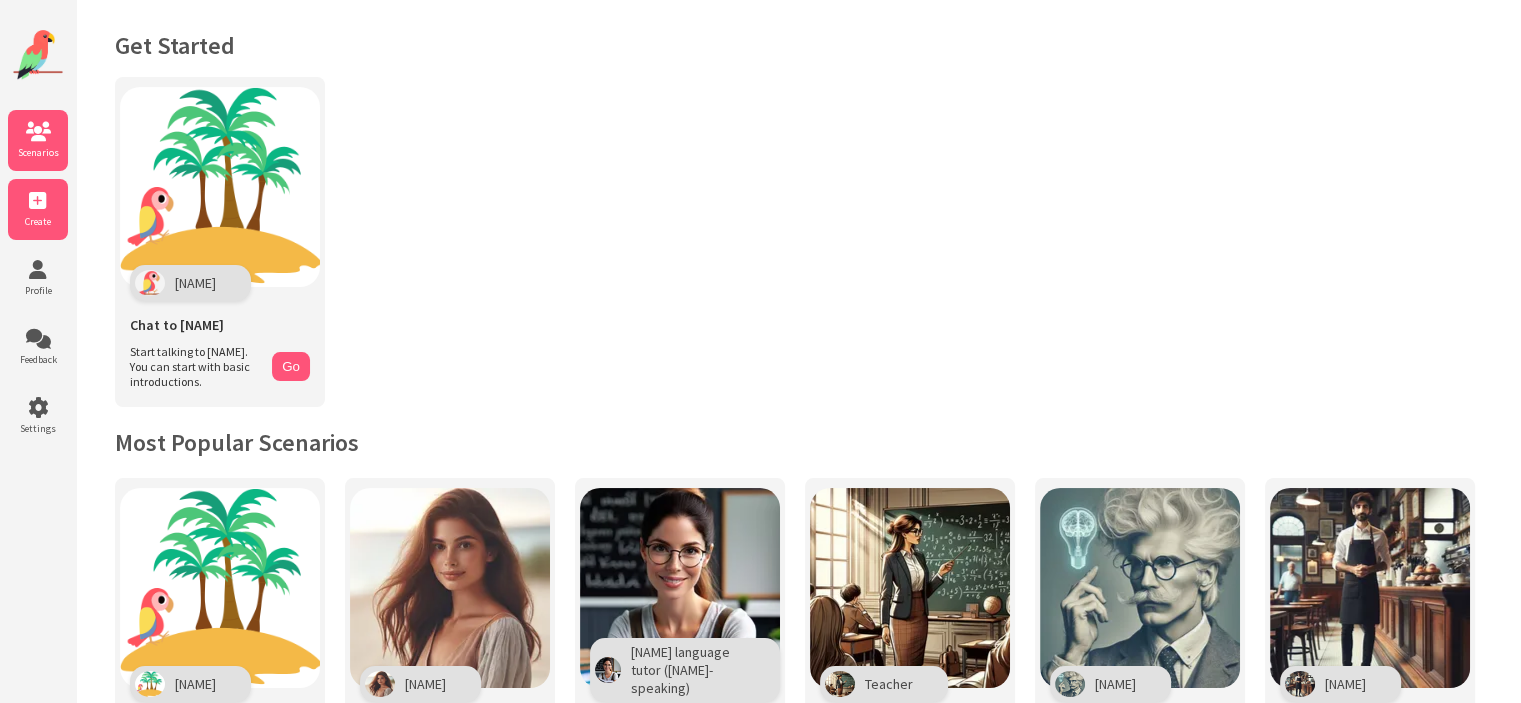 click on "Create" at bounding box center [38, 209] 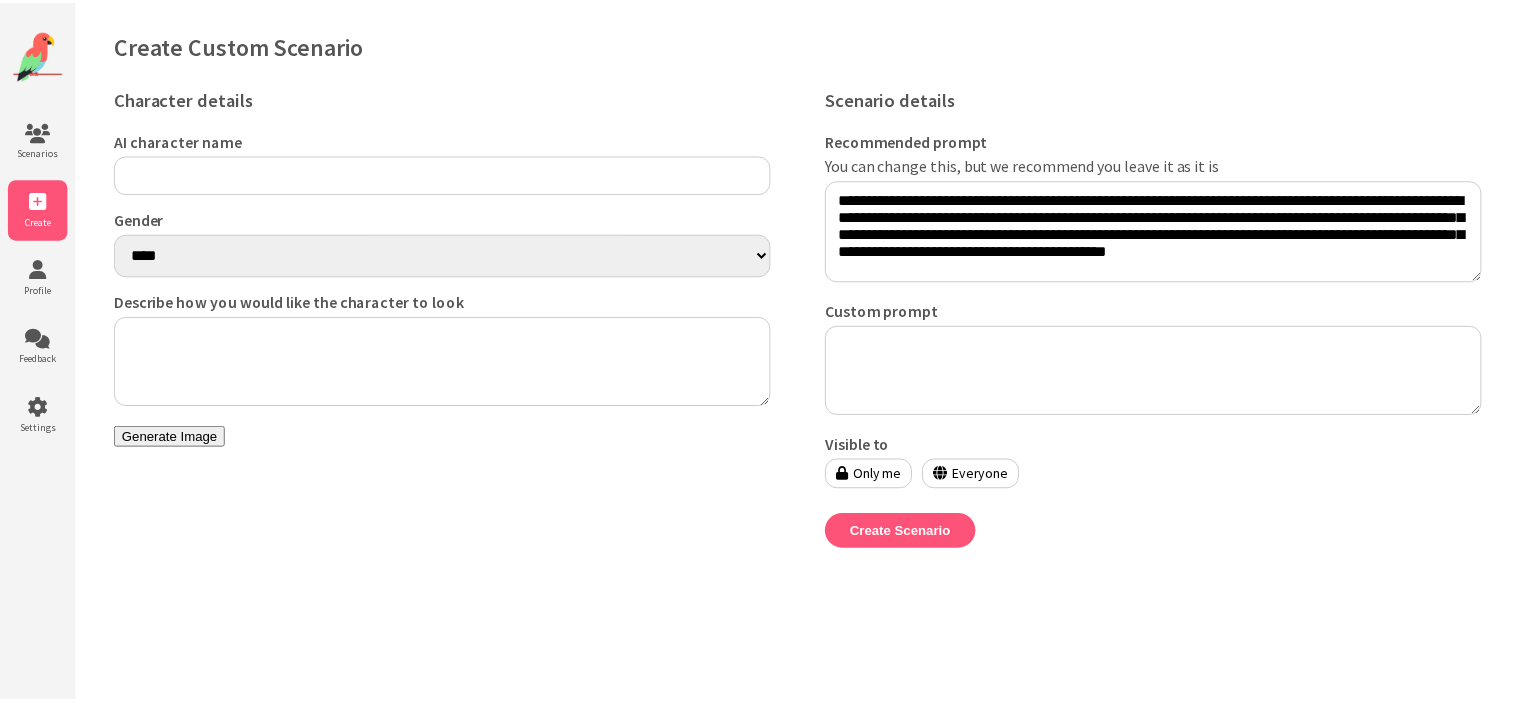 scroll, scrollTop: 0, scrollLeft: 0, axis: both 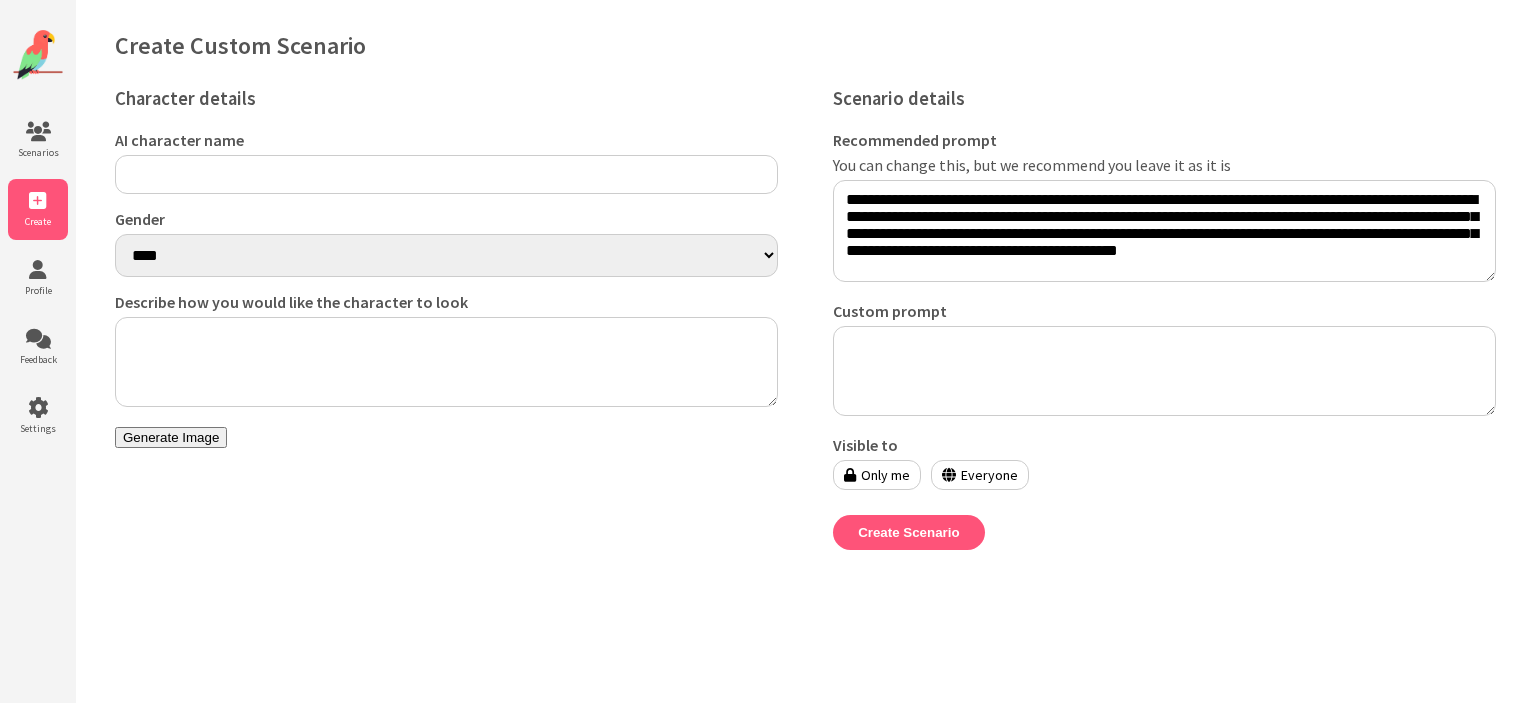 click on "AI character name" at bounding box center (446, 174) 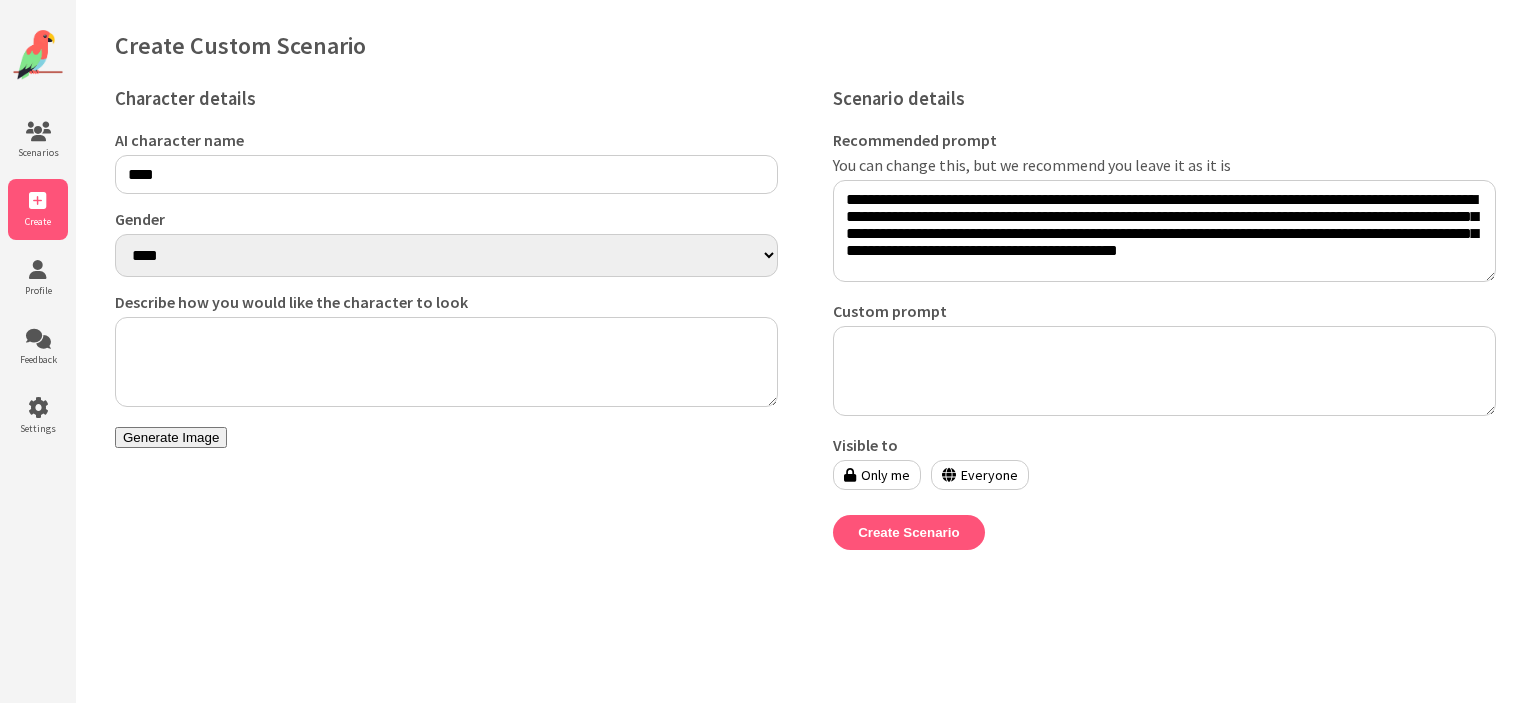 type on "****" 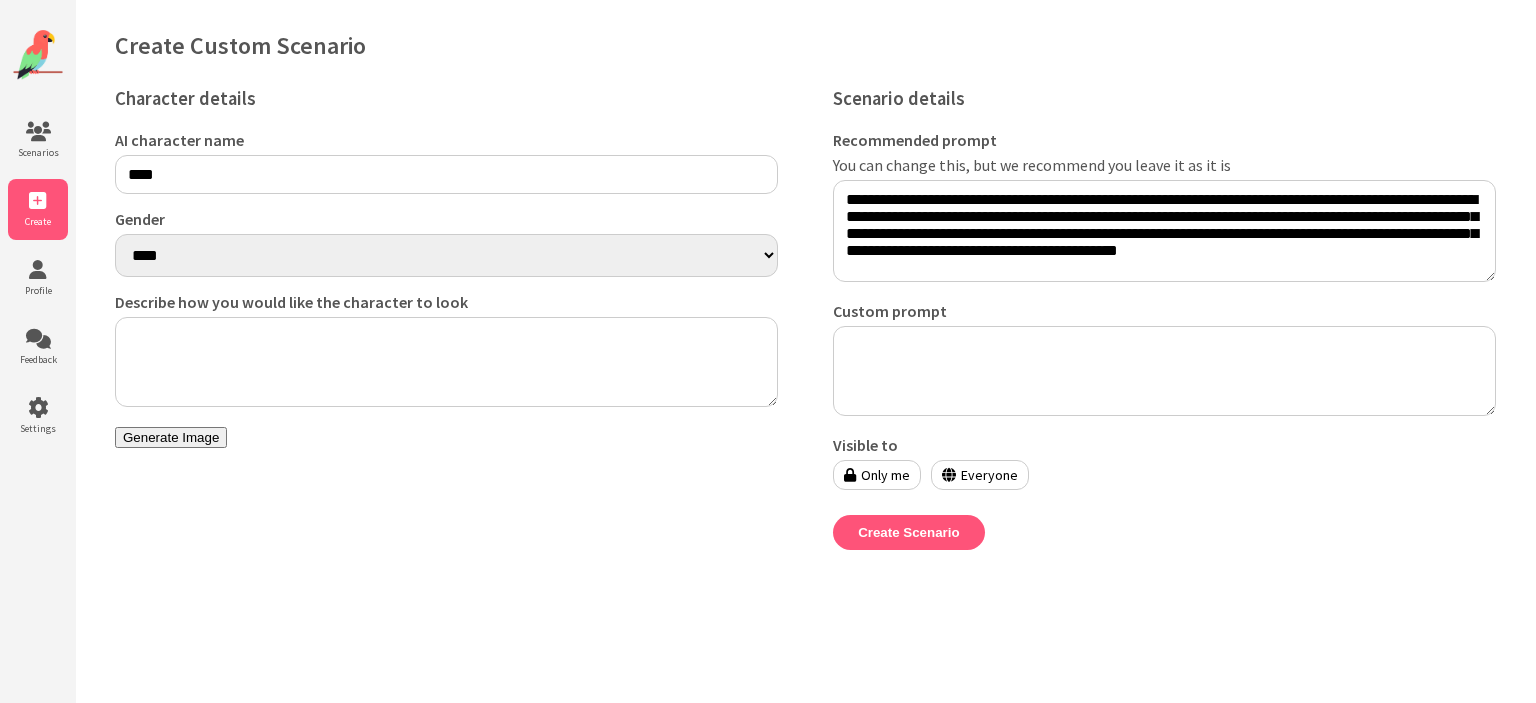 click on "[MASK]
[MASK]" at bounding box center (446, 255) 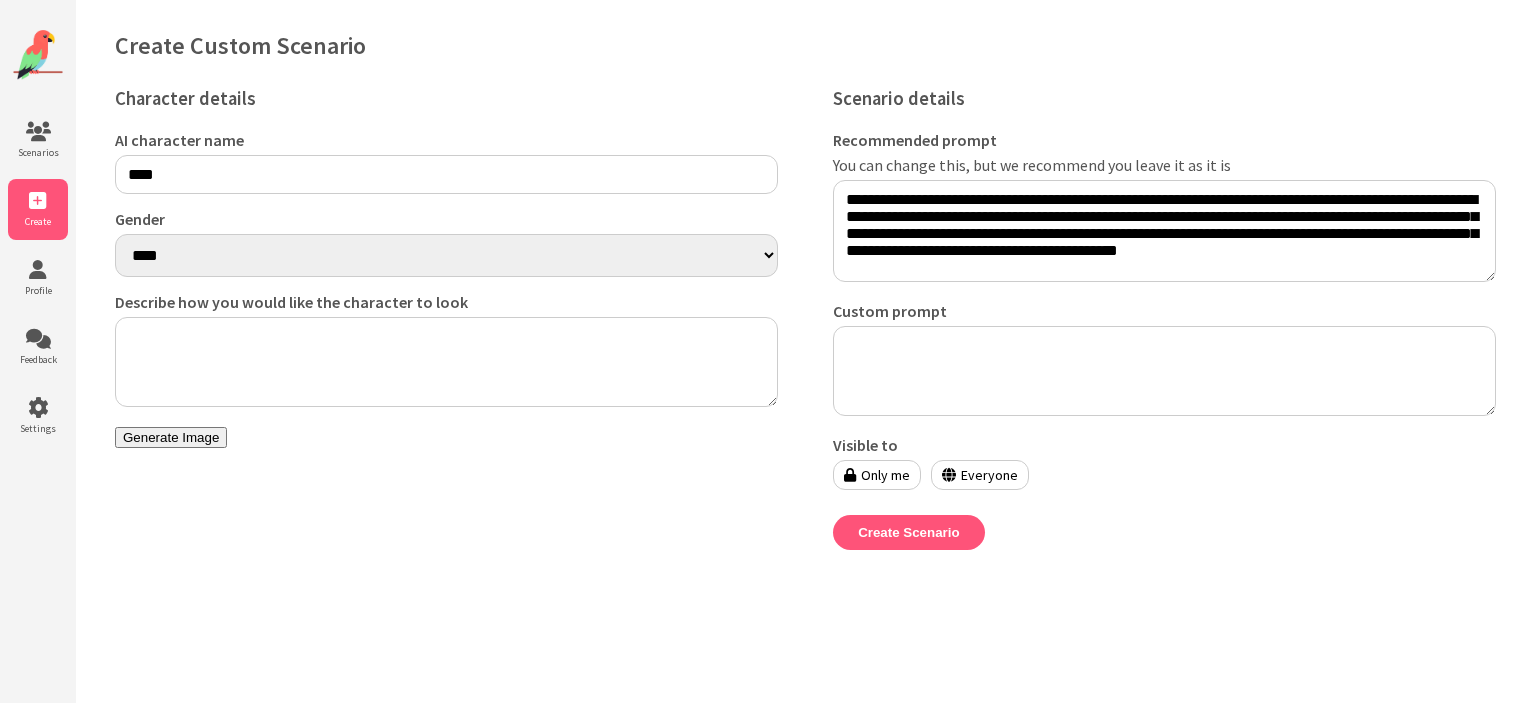 click on "Describe how you would like the character to look" at bounding box center [446, 362] 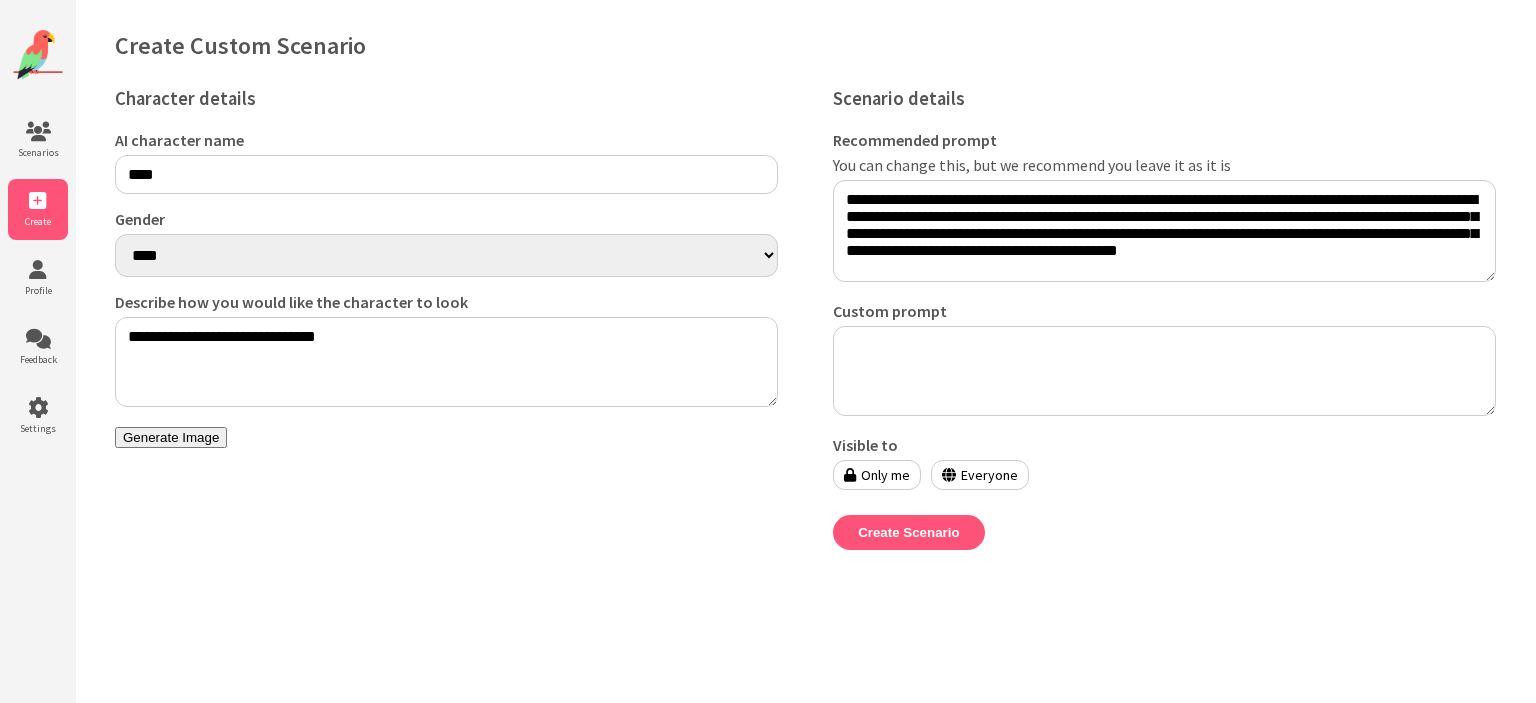 type on "**********" 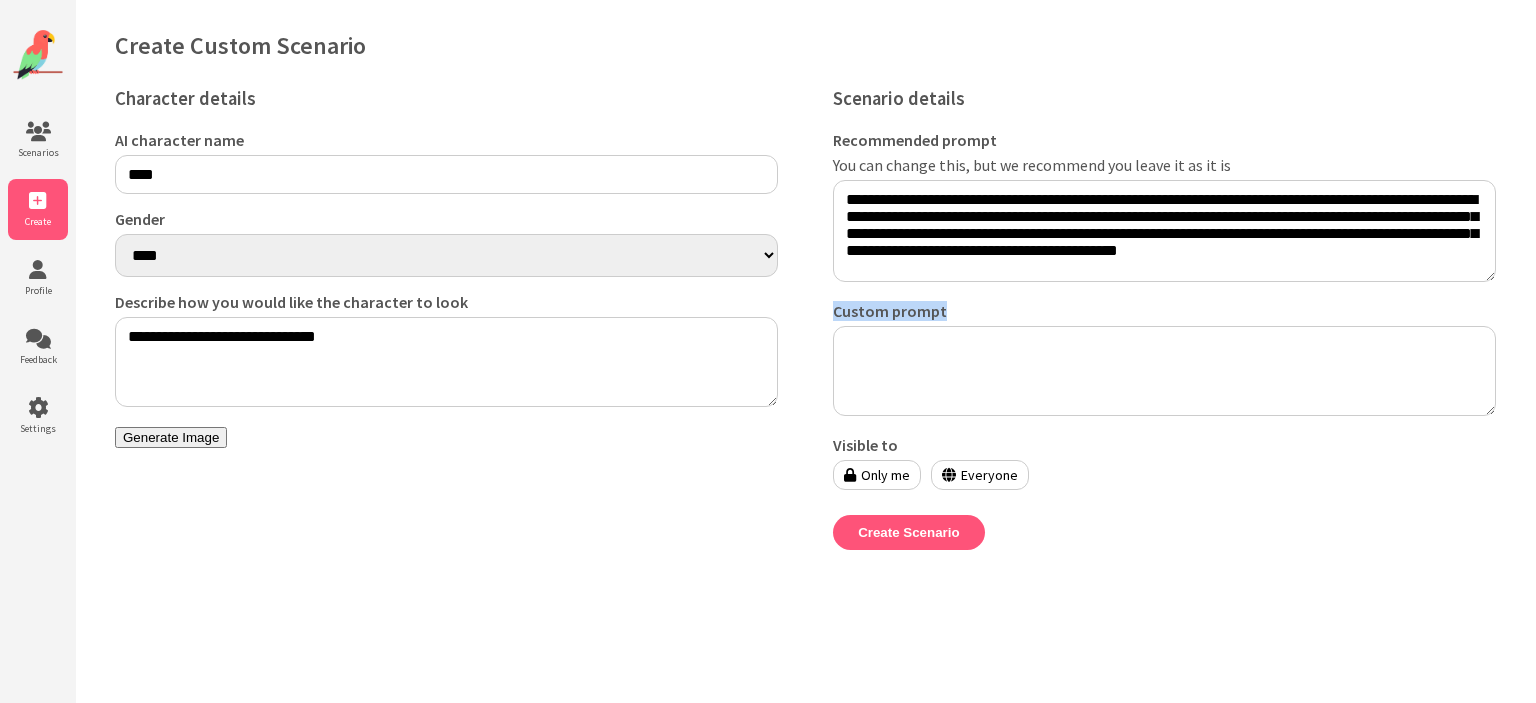 drag, startPoint x: 951, startPoint y: 306, endPoint x: 821, endPoint y: 307, distance: 130.00385 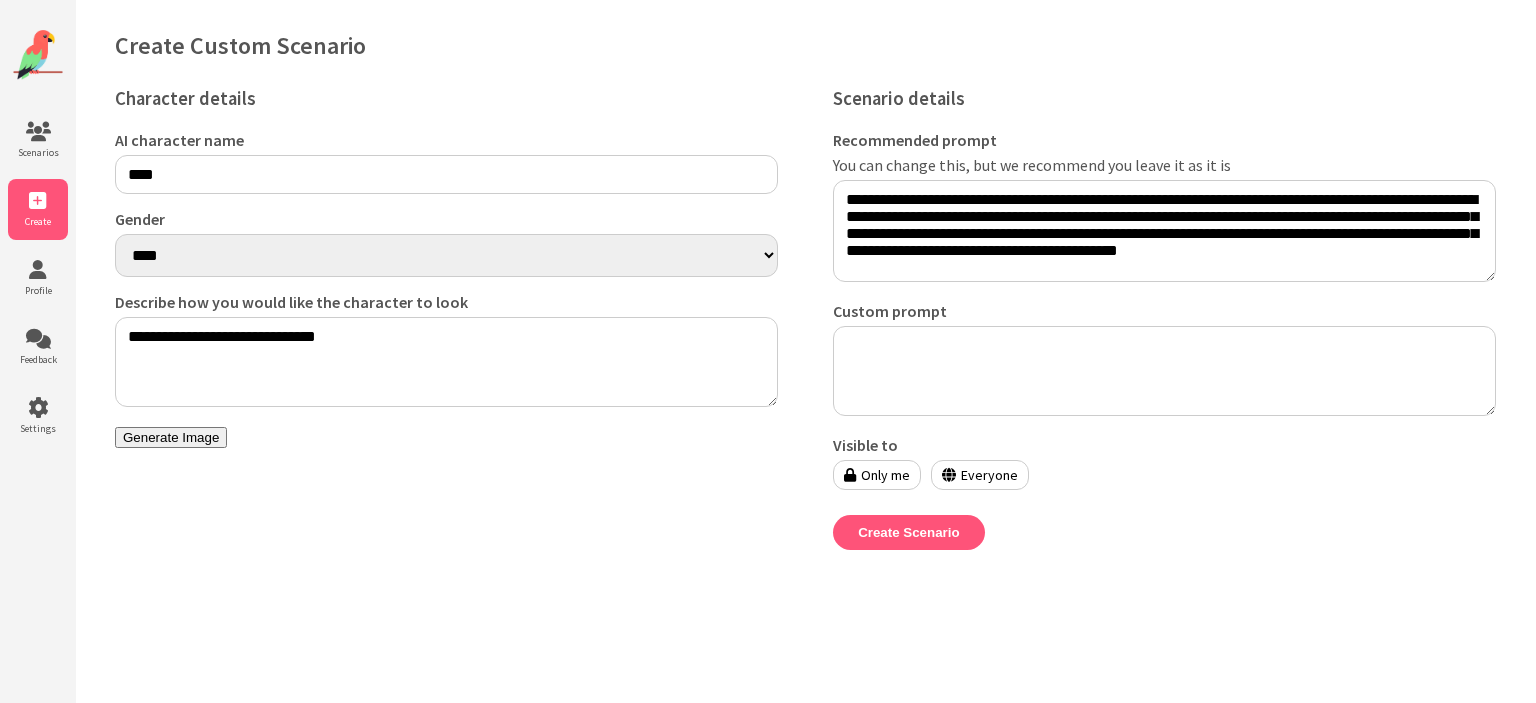 click on "**********" at bounding box center (1164, 215) 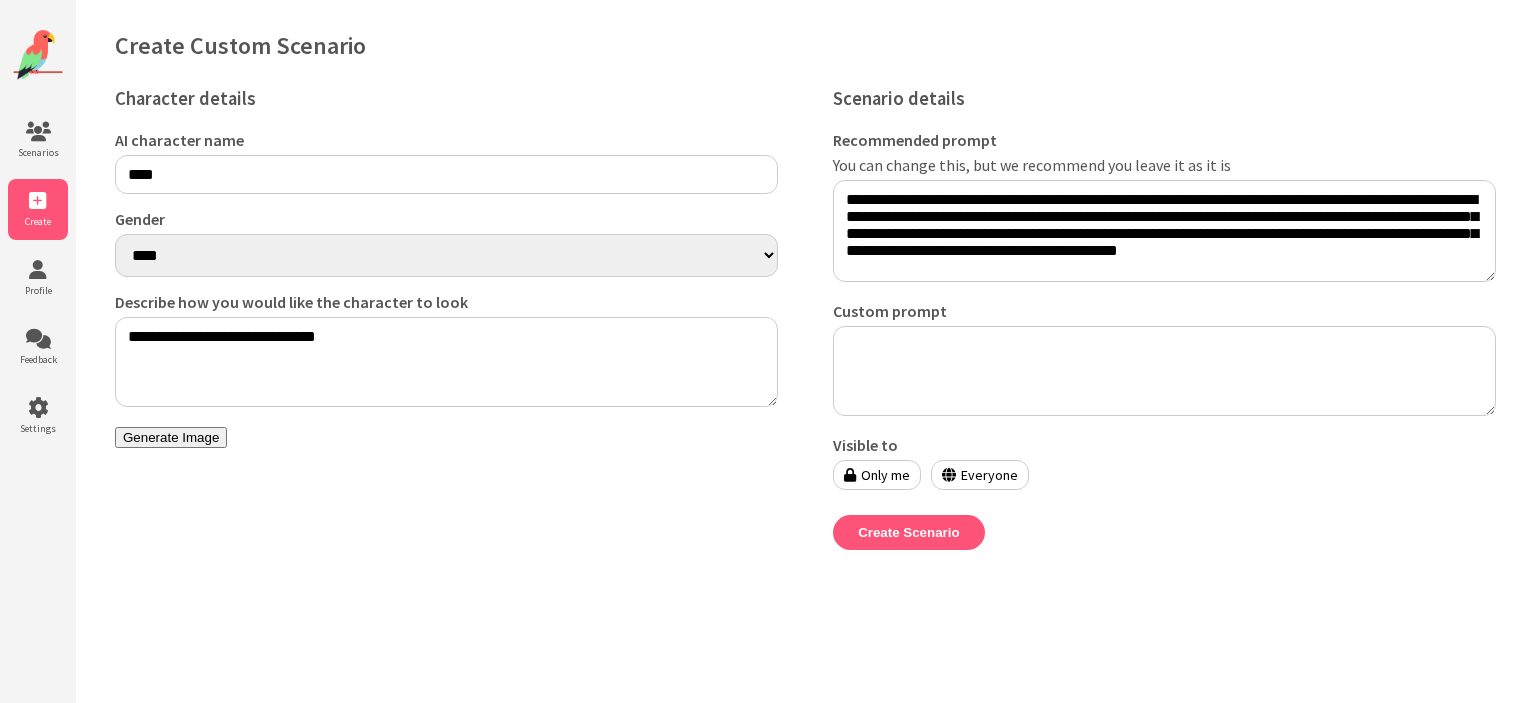 drag, startPoint x: 1081, startPoint y: 239, endPoint x: 1039, endPoint y: 233, distance: 42.426407 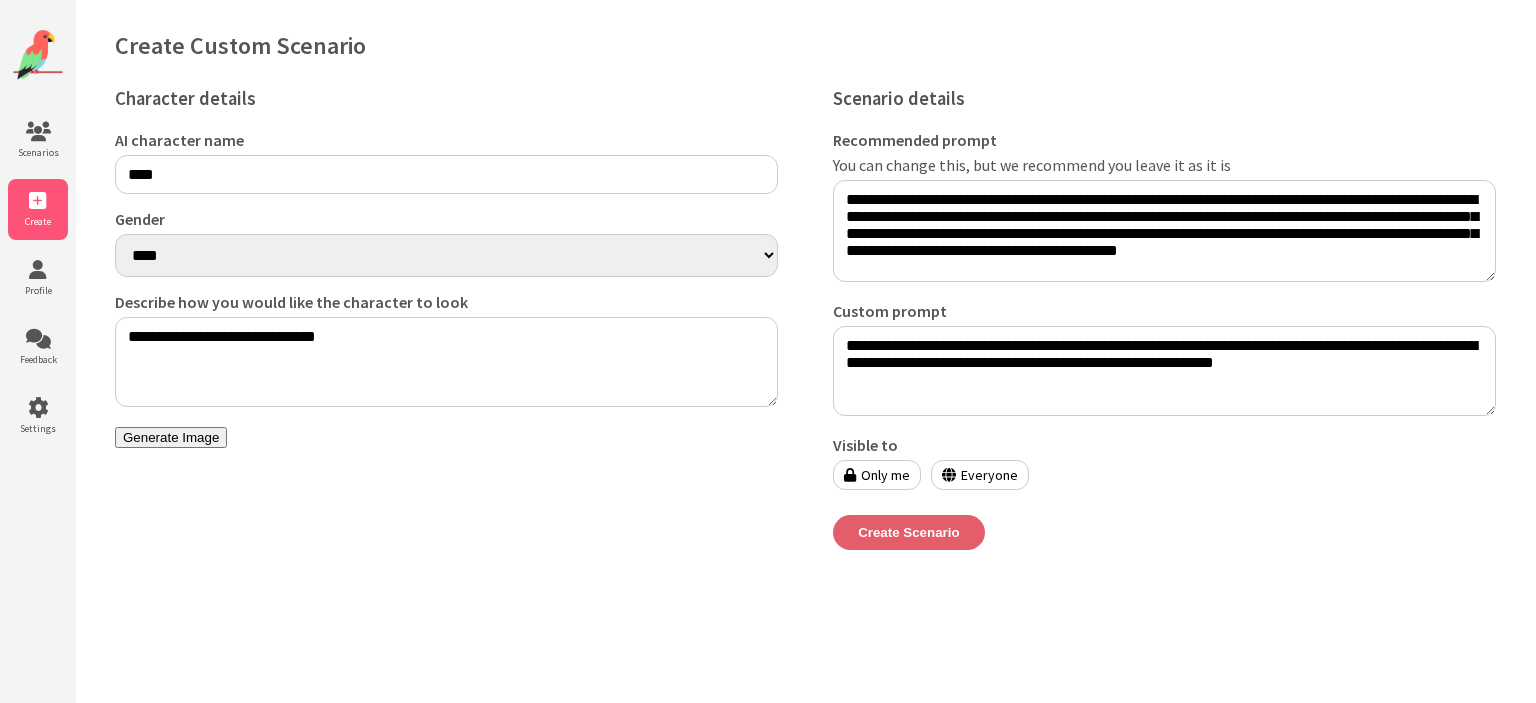 type on "**********" 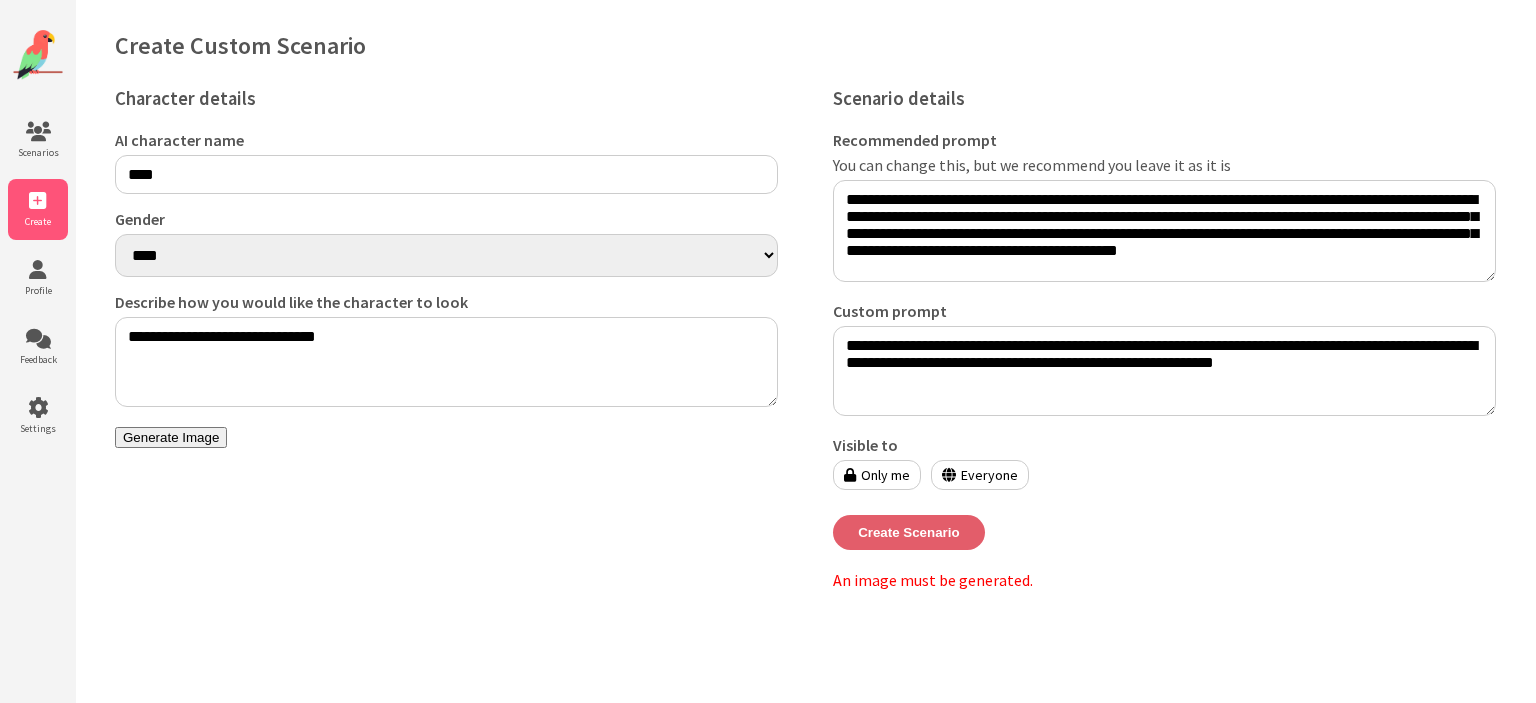 click on "Create Scenario" at bounding box center (909, 532) 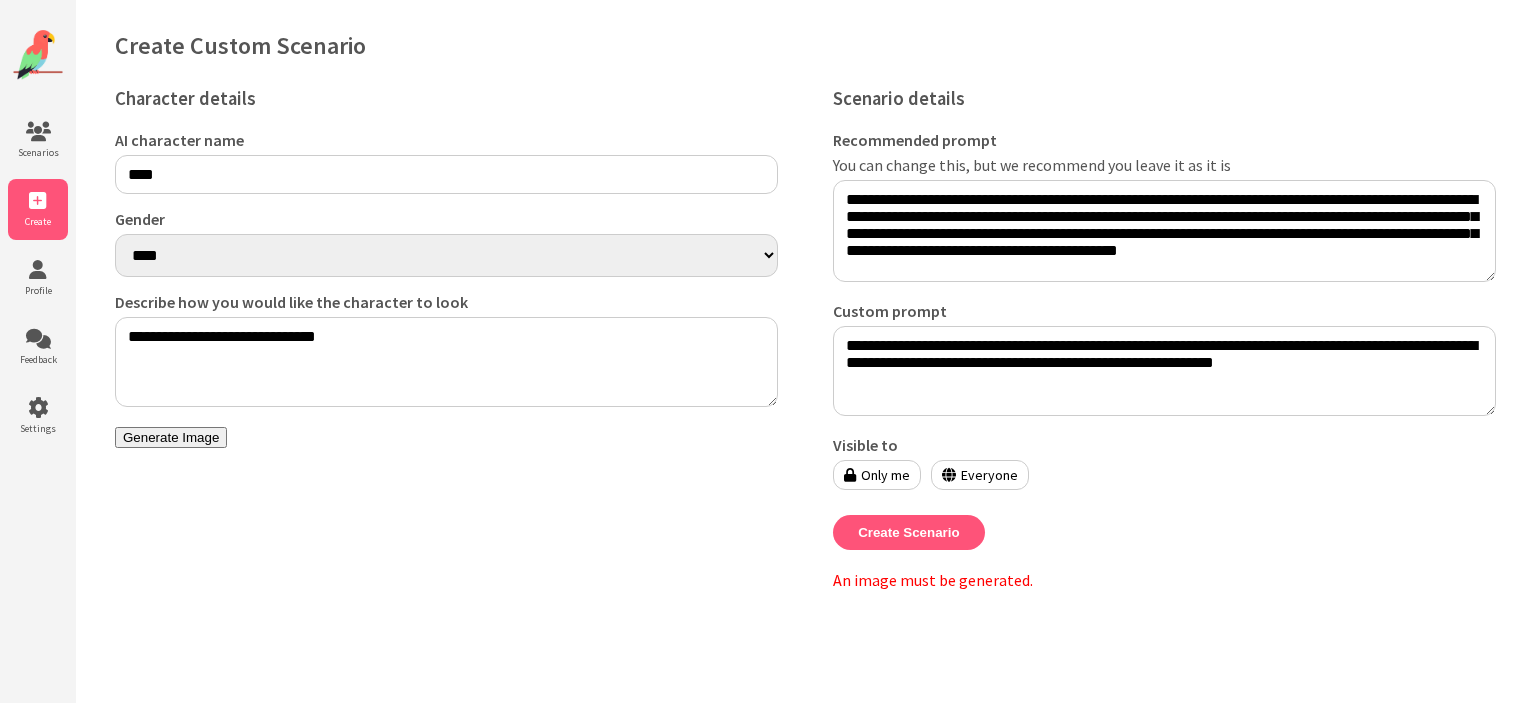 click on "Everyone" at bounding box center [980, 475] 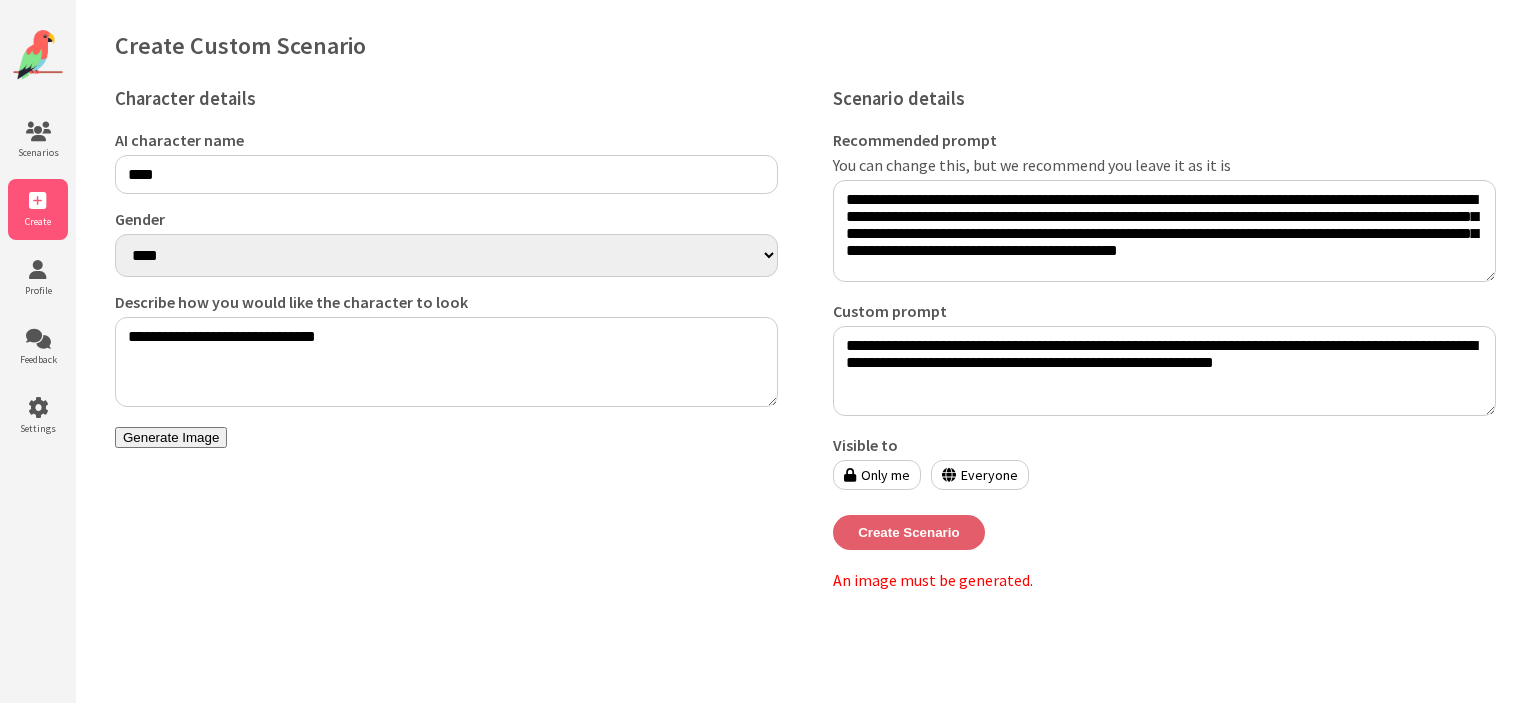 click on "Create Scenario" at bounding box center [909, 532] 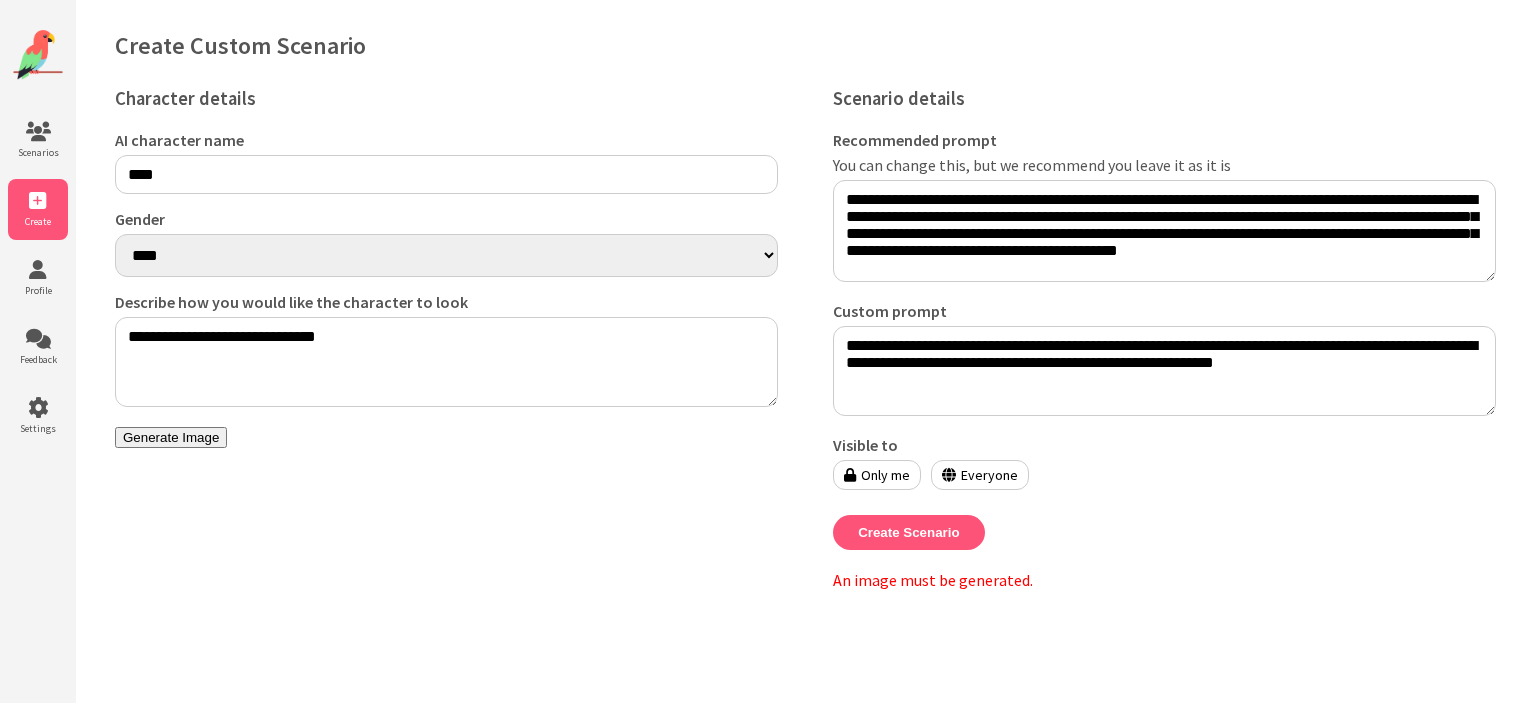 click on "Generate Image" at bounding box center (171, 437) 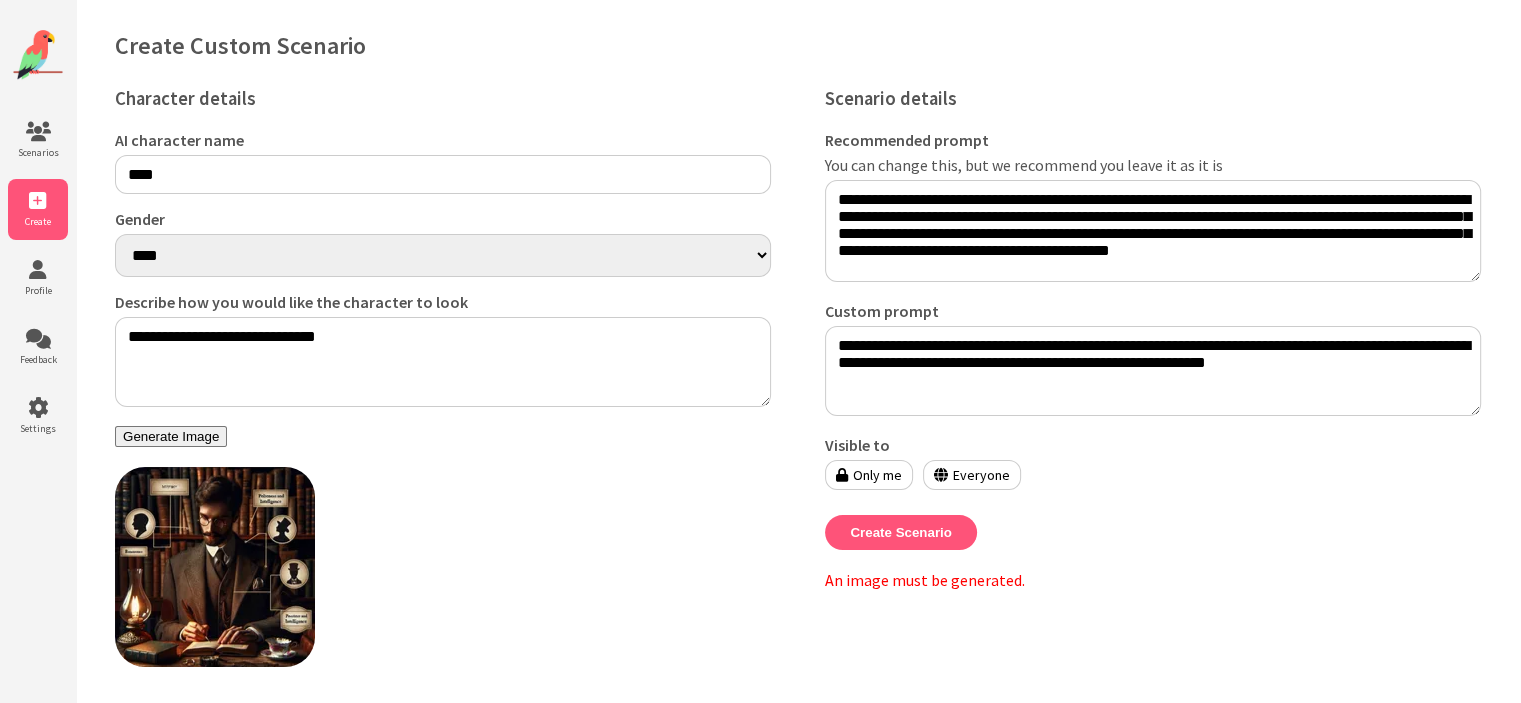 scroll, scrollTop: 52, scrollLeft: 0, axis: vertical 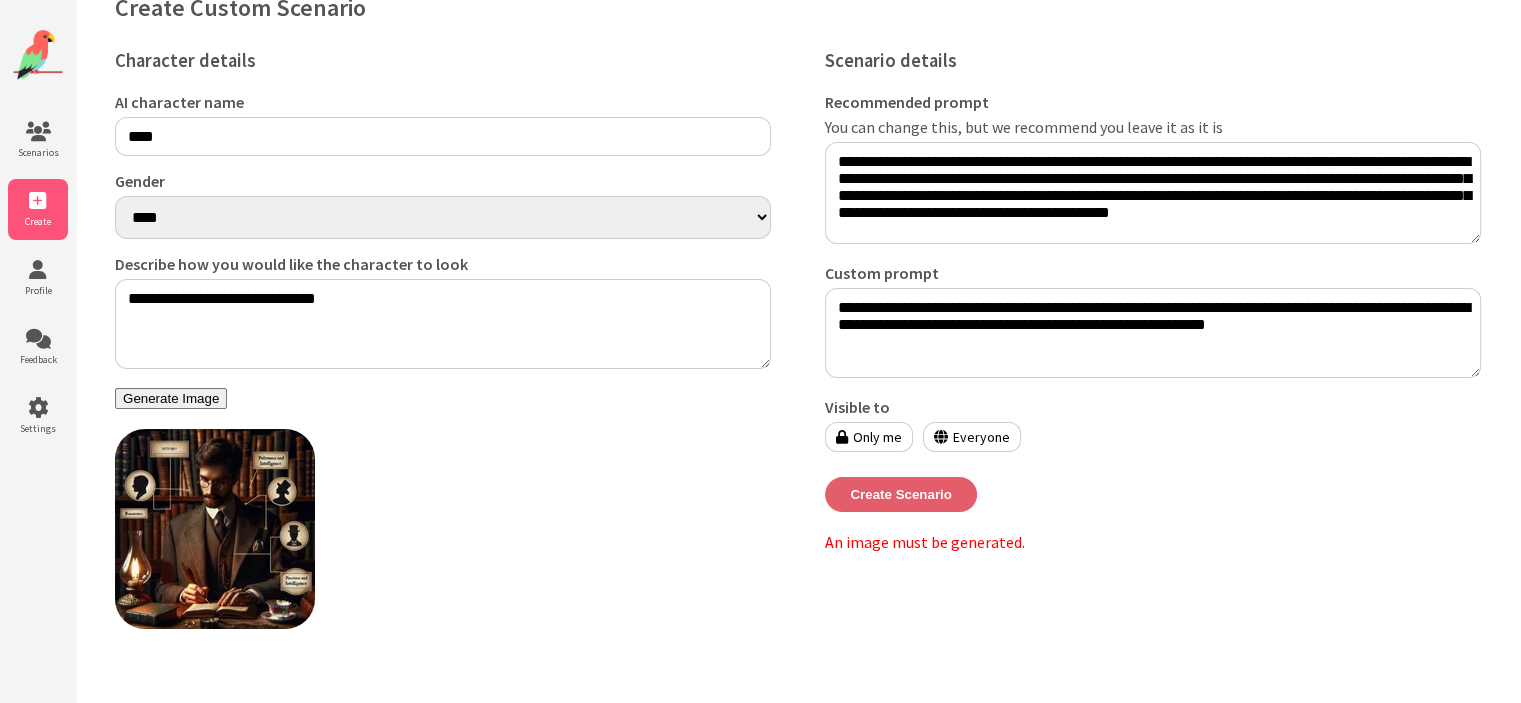click on "Create Scenario" at bounding box center [901, 494] 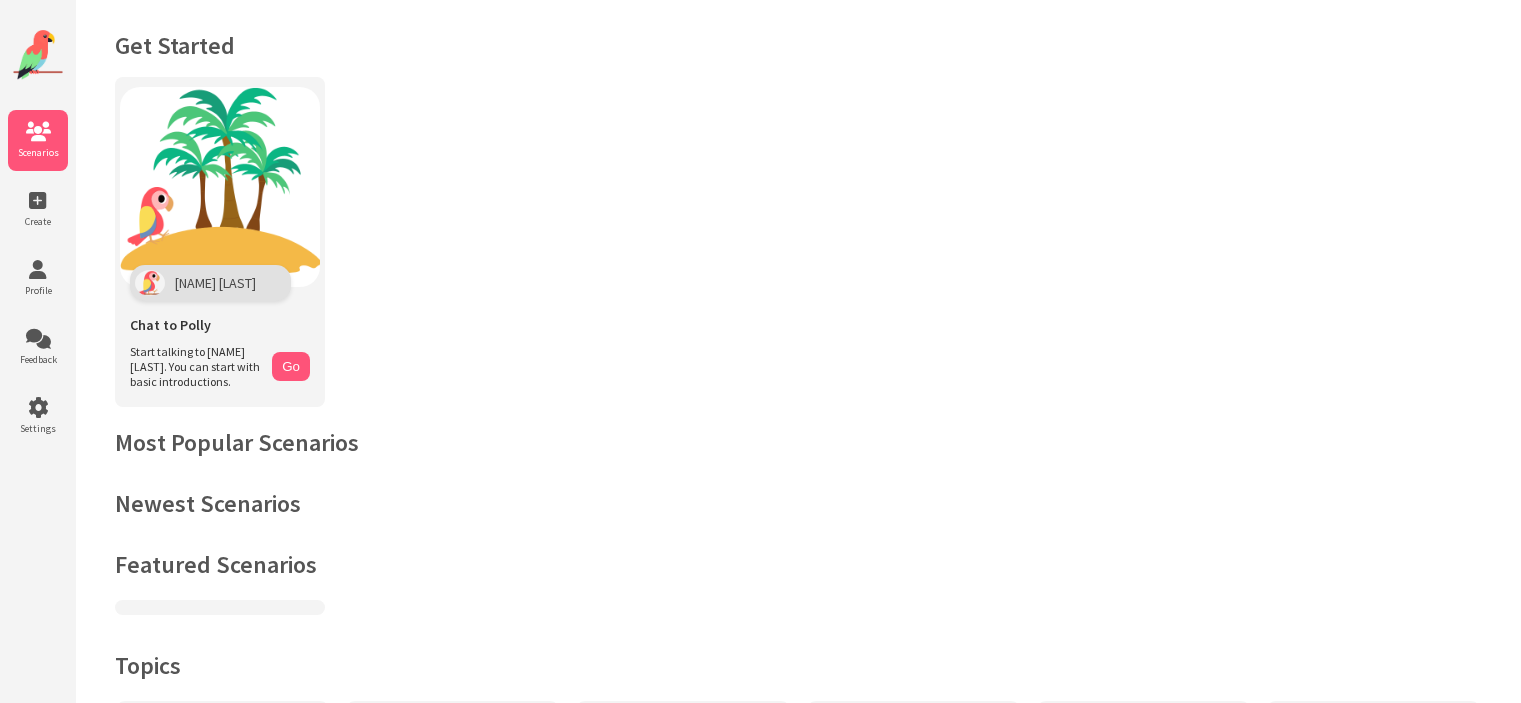 scroll, scrollTop: 0, scrollLeft: 0, axis: both 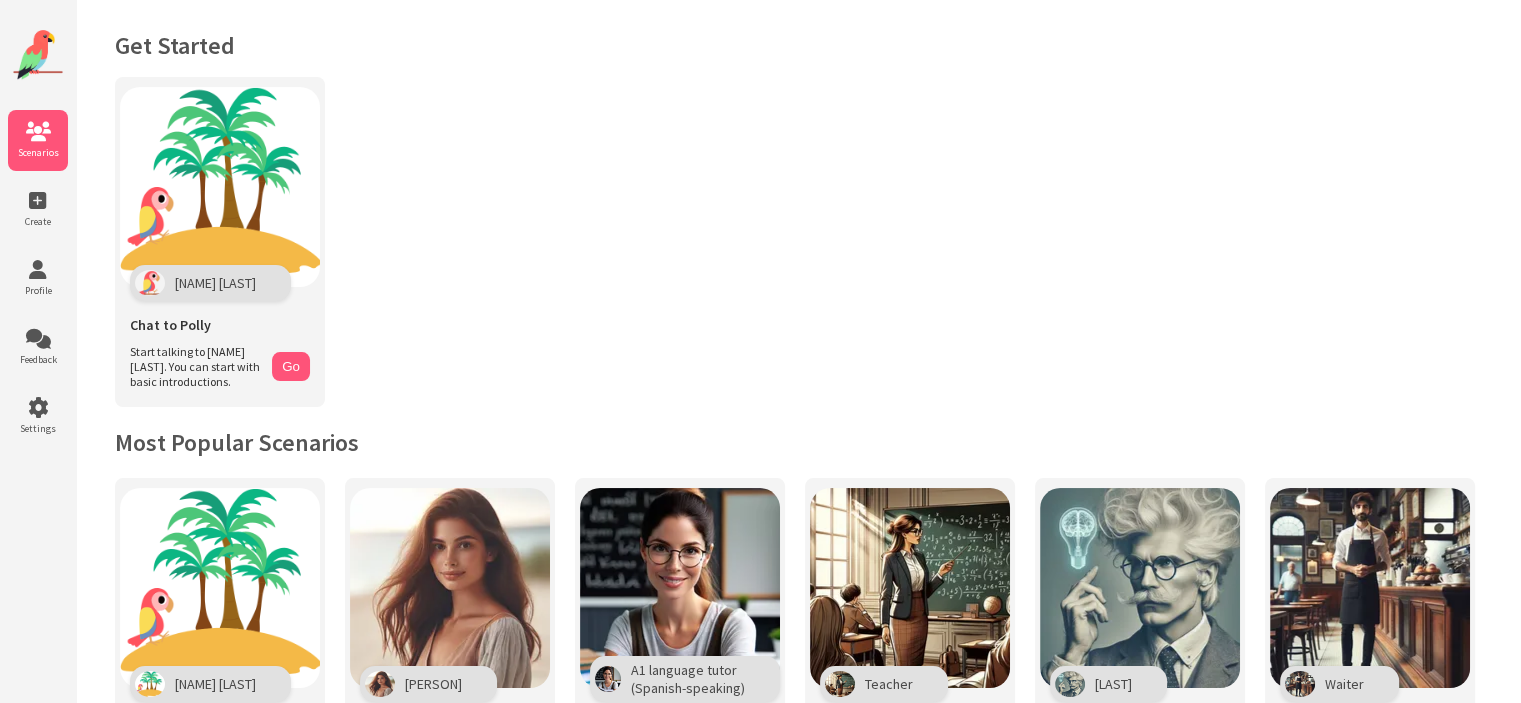 click at bounding box center (38, 132) 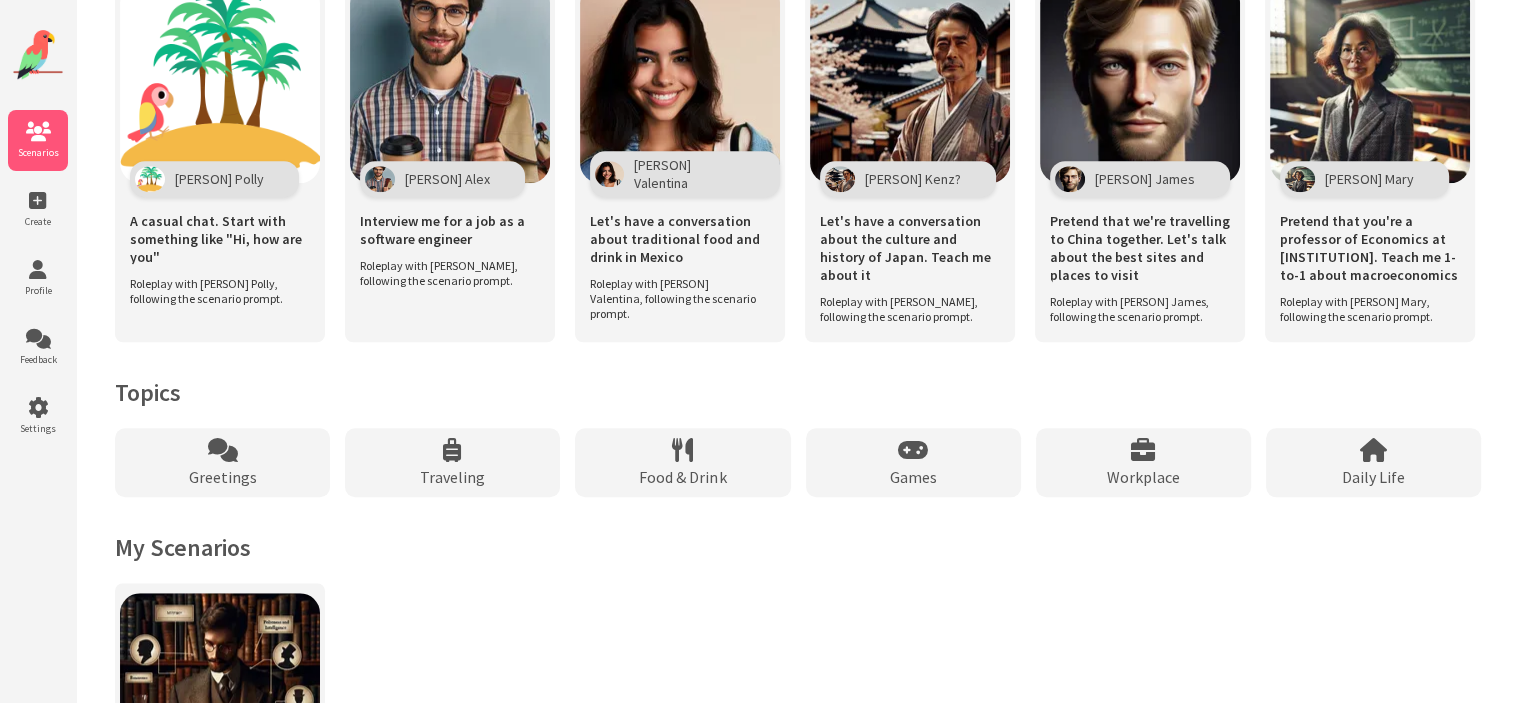 scroll, scrollTop: 1756, scrollLeft: 0, axis: vertical 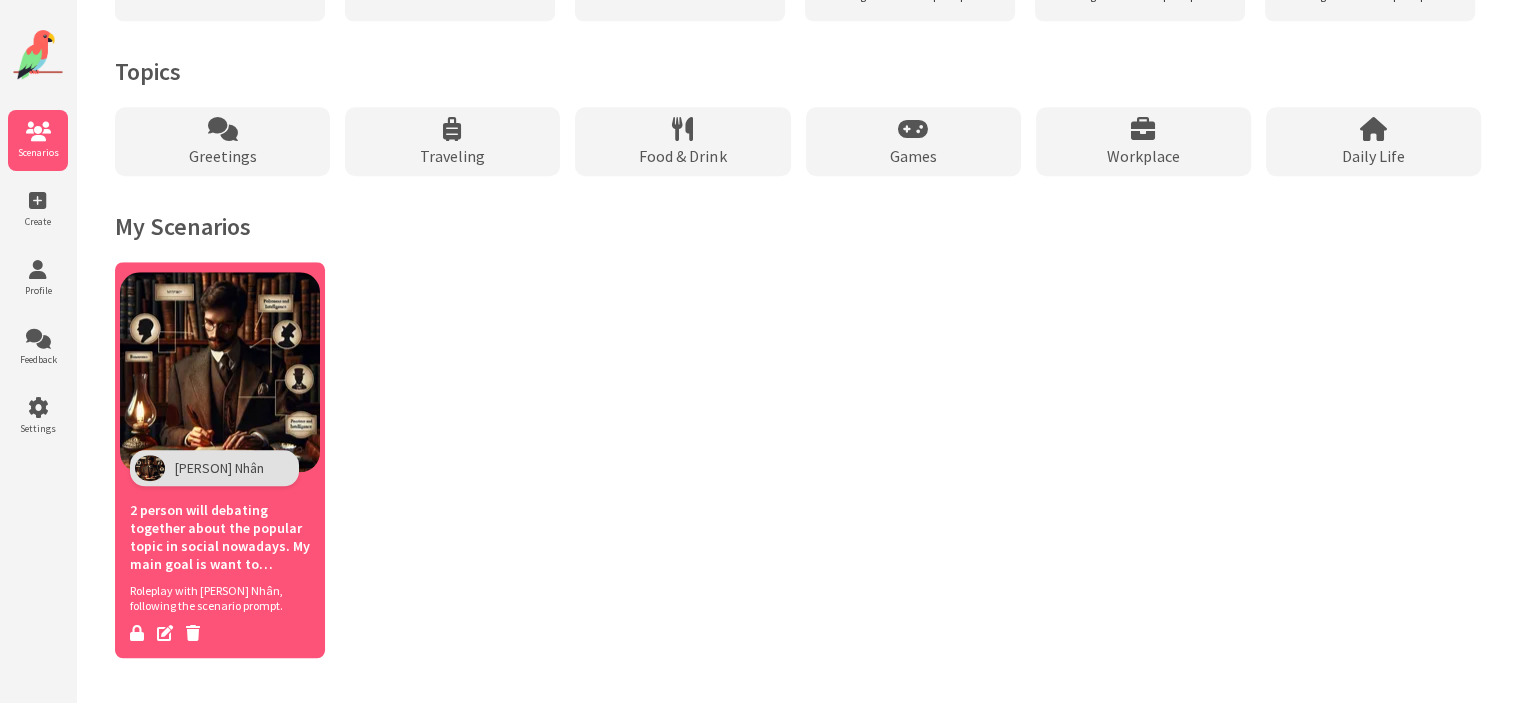 click at bounding box center (220, 372) 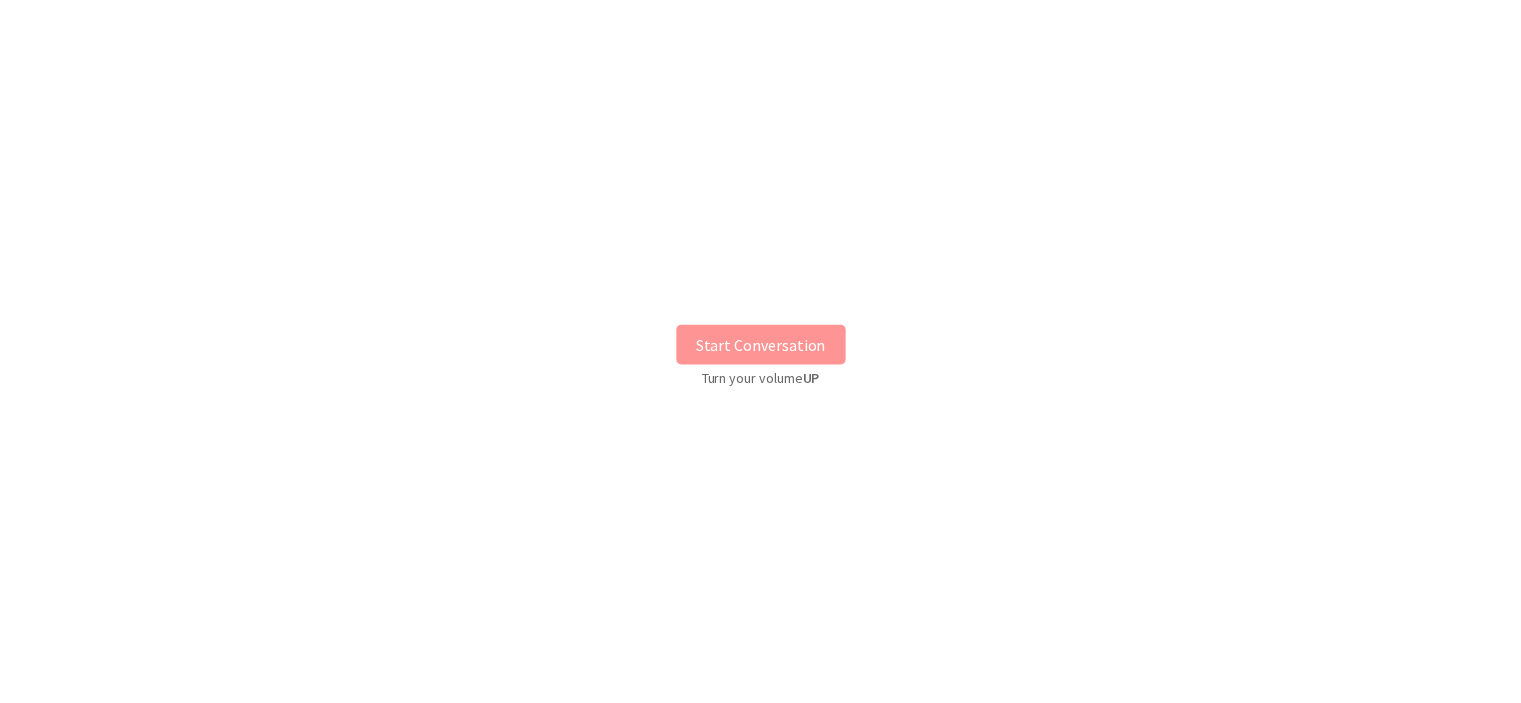 scroll, scrollTop: 0, scrollLeft: 0, axis: both 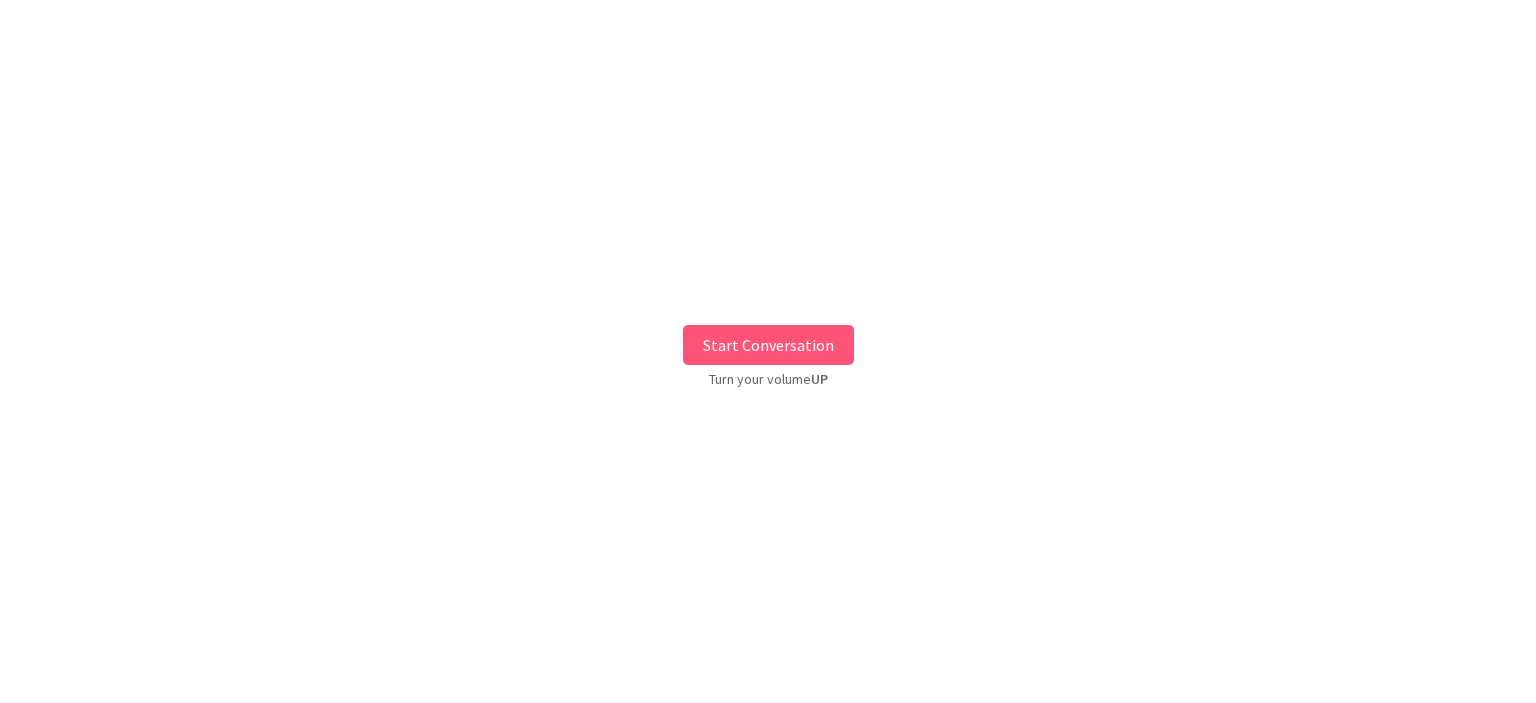 click on "Start Conversation" at bounding box center (768, 345) 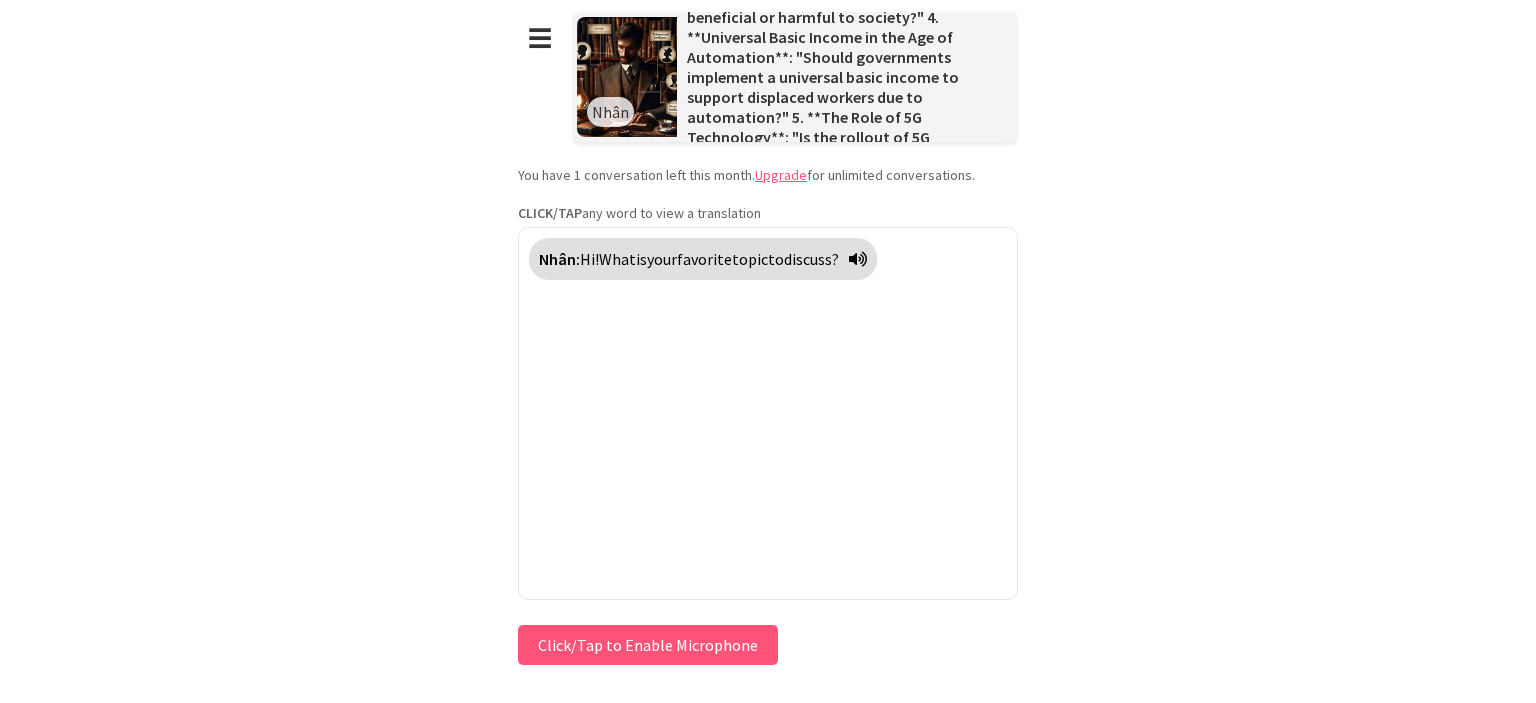 click on "Click/Tap to Enable Microphone" at bounding box center [648, 645] 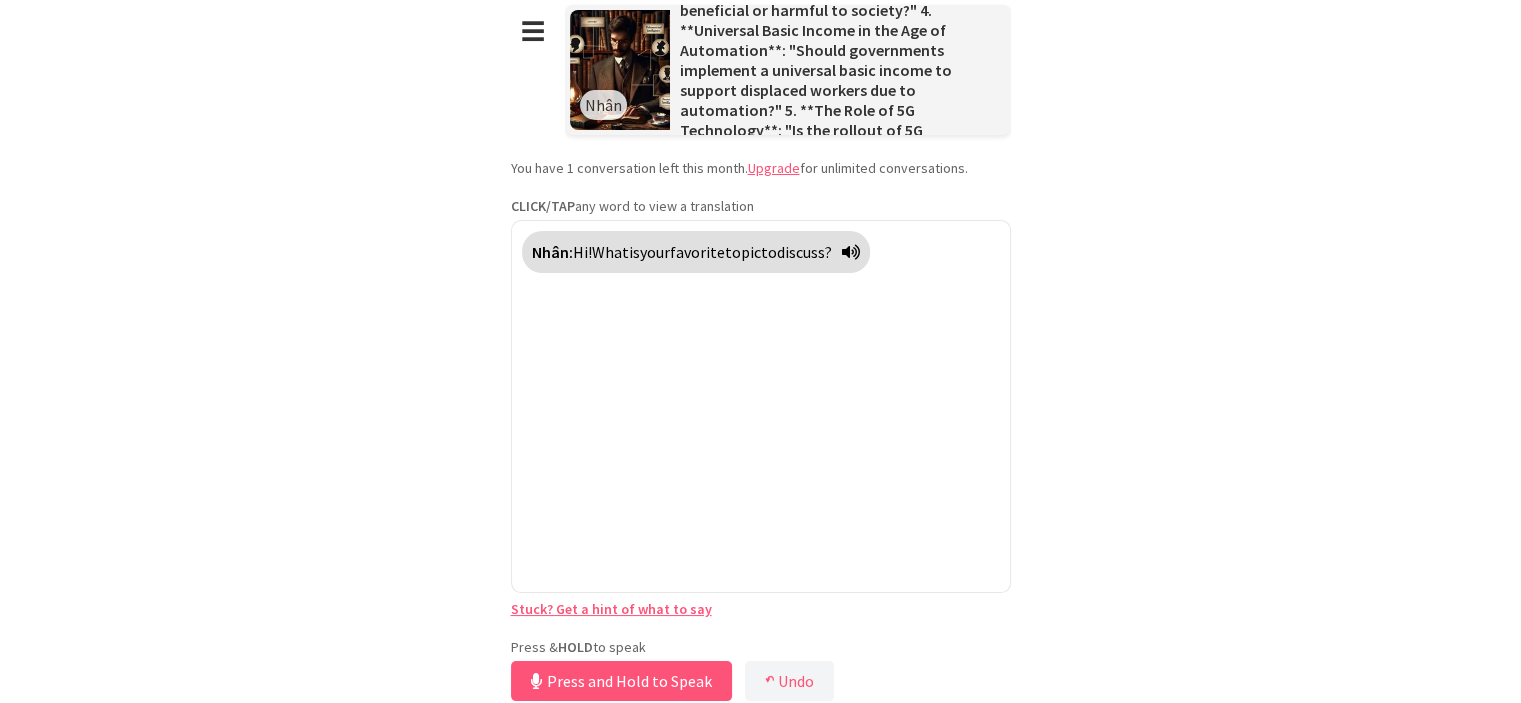 scroll, scrollTop: 9, scrollLeft: 0, axis: vertical 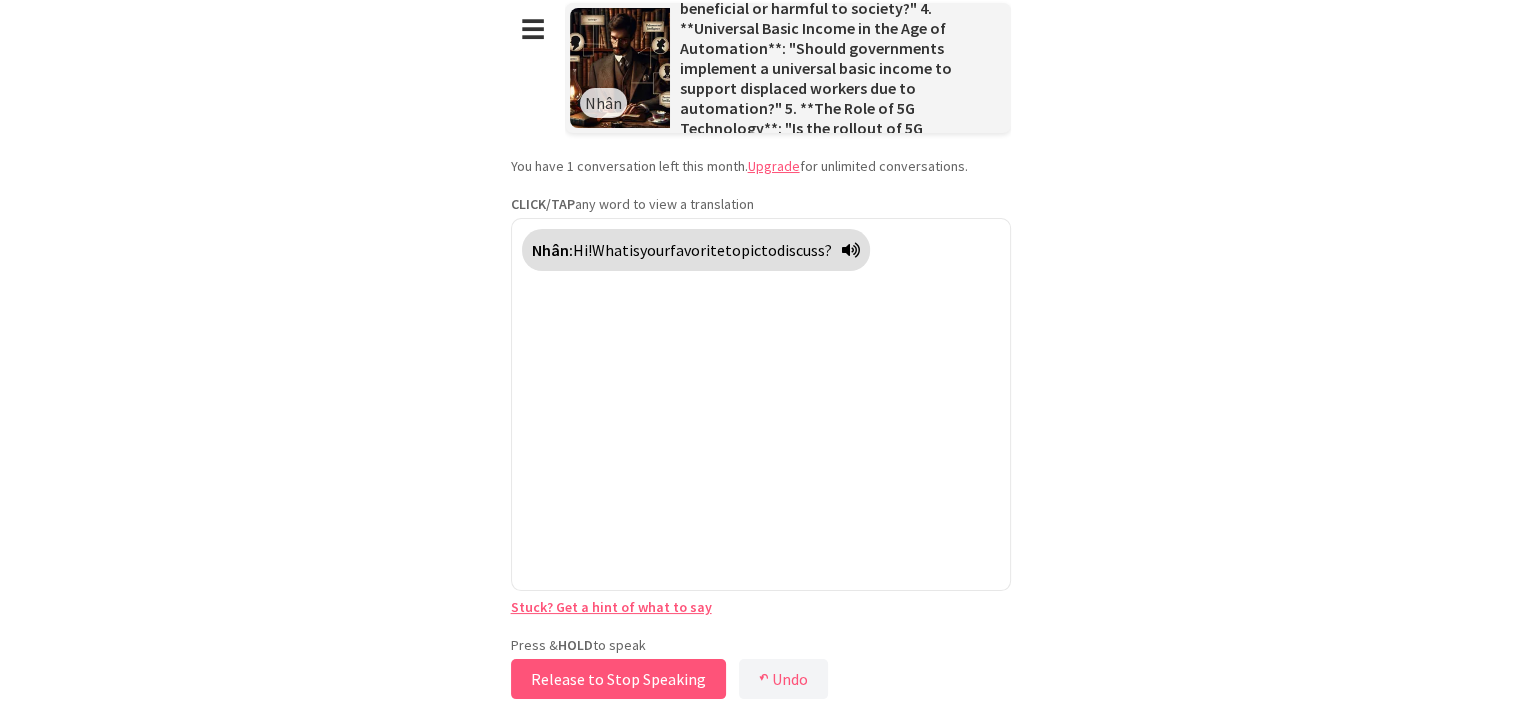 click on "Release to Stop Speaking" at bounding box center (618, 679) 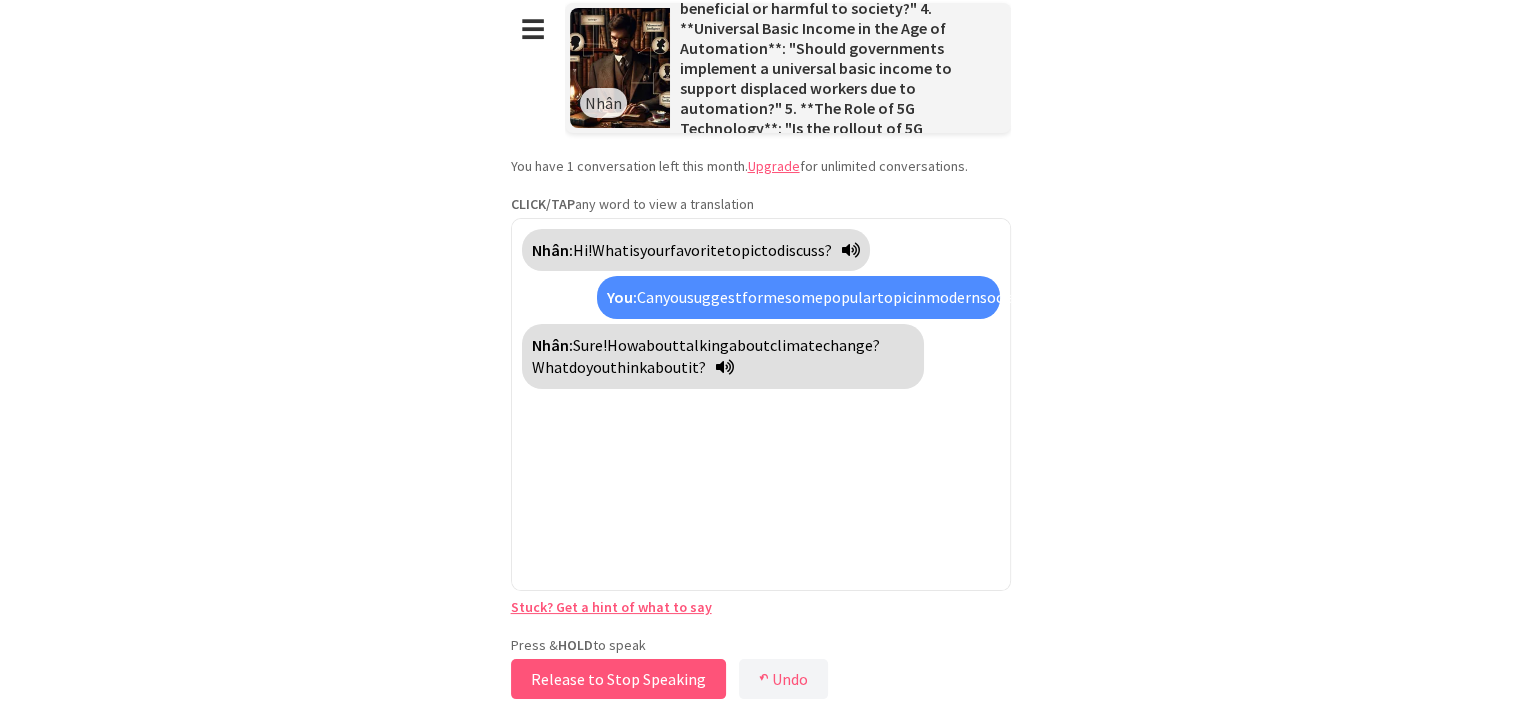 click on "Release to Stop Speaking" at bounding box center (618, 679) 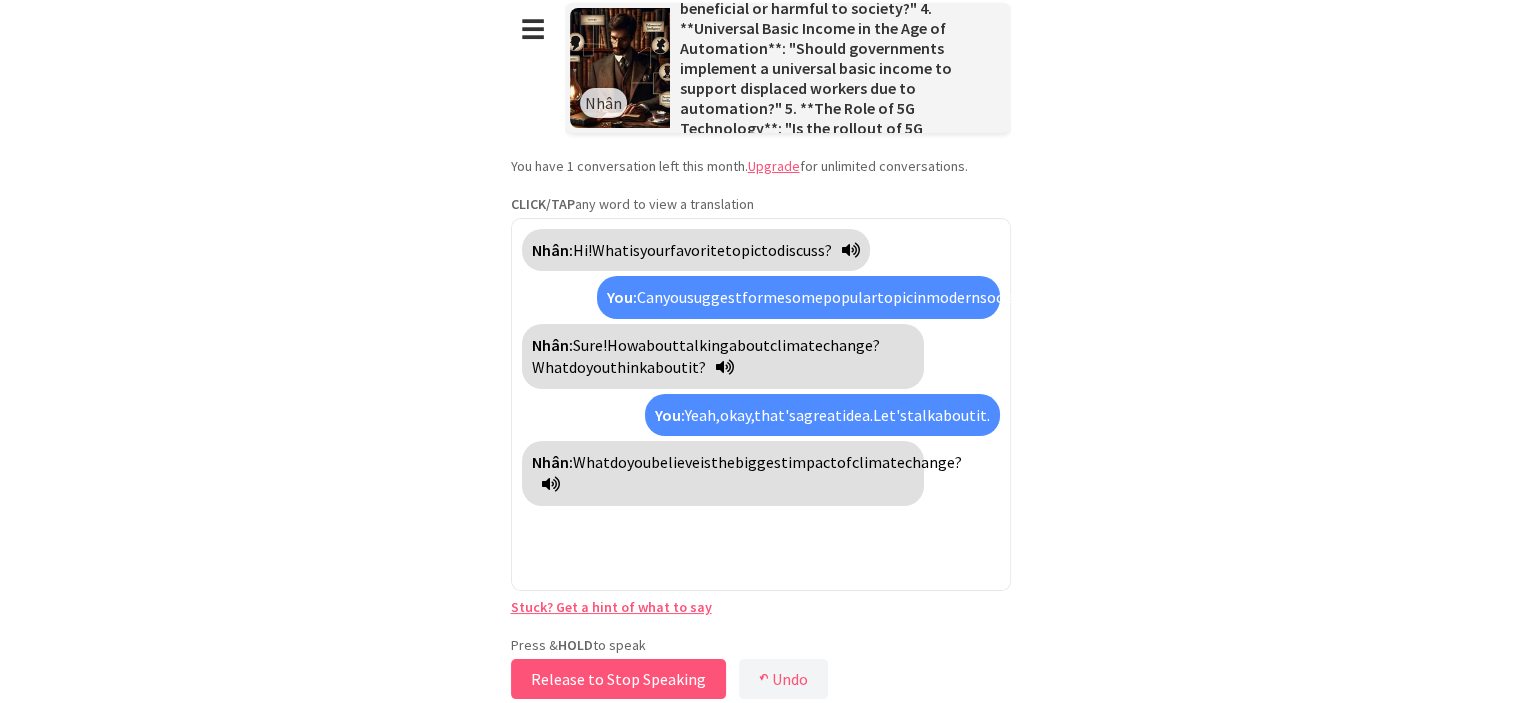 click on "Release to Stop Speaking" at bounding box center (618, 679) 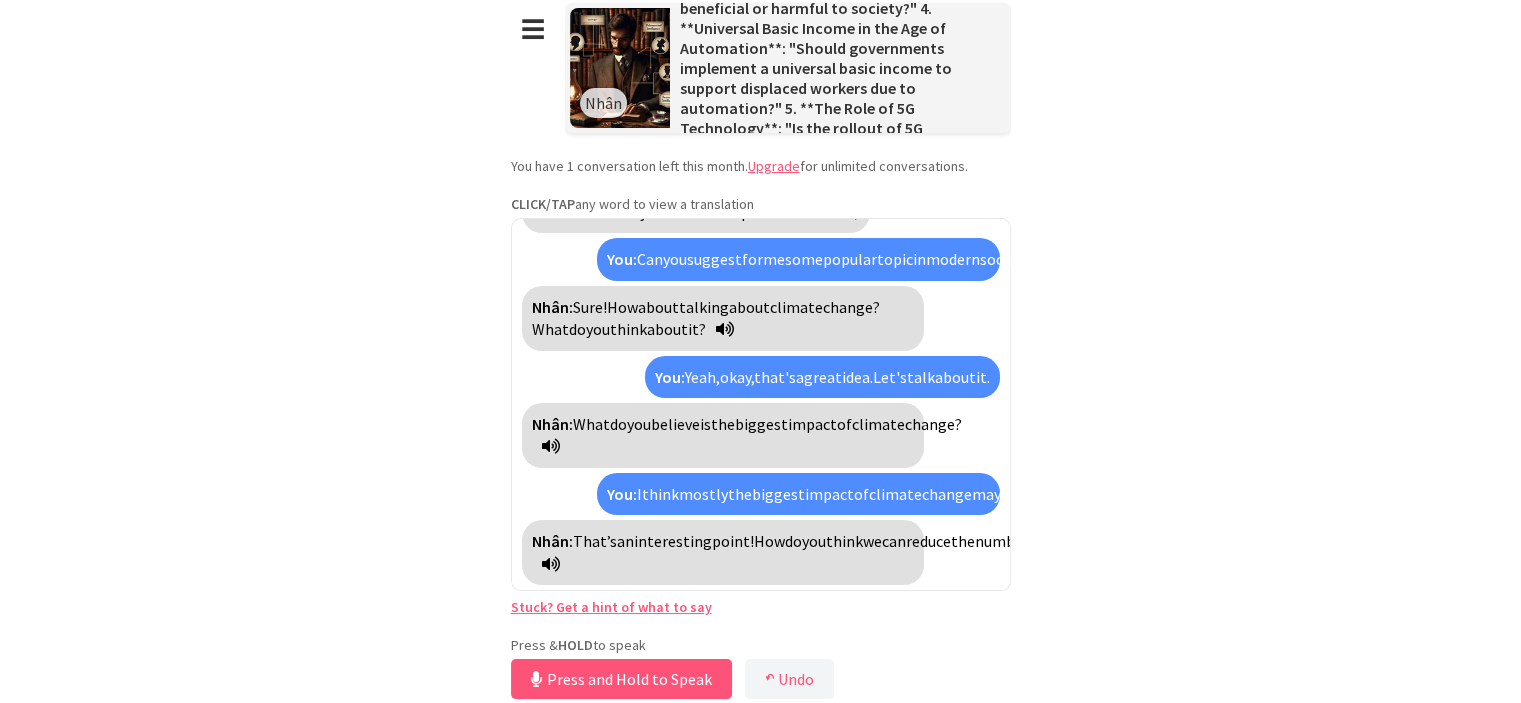 scroll, scrollTop: 126, scrollLeft: 0, axis: vertical 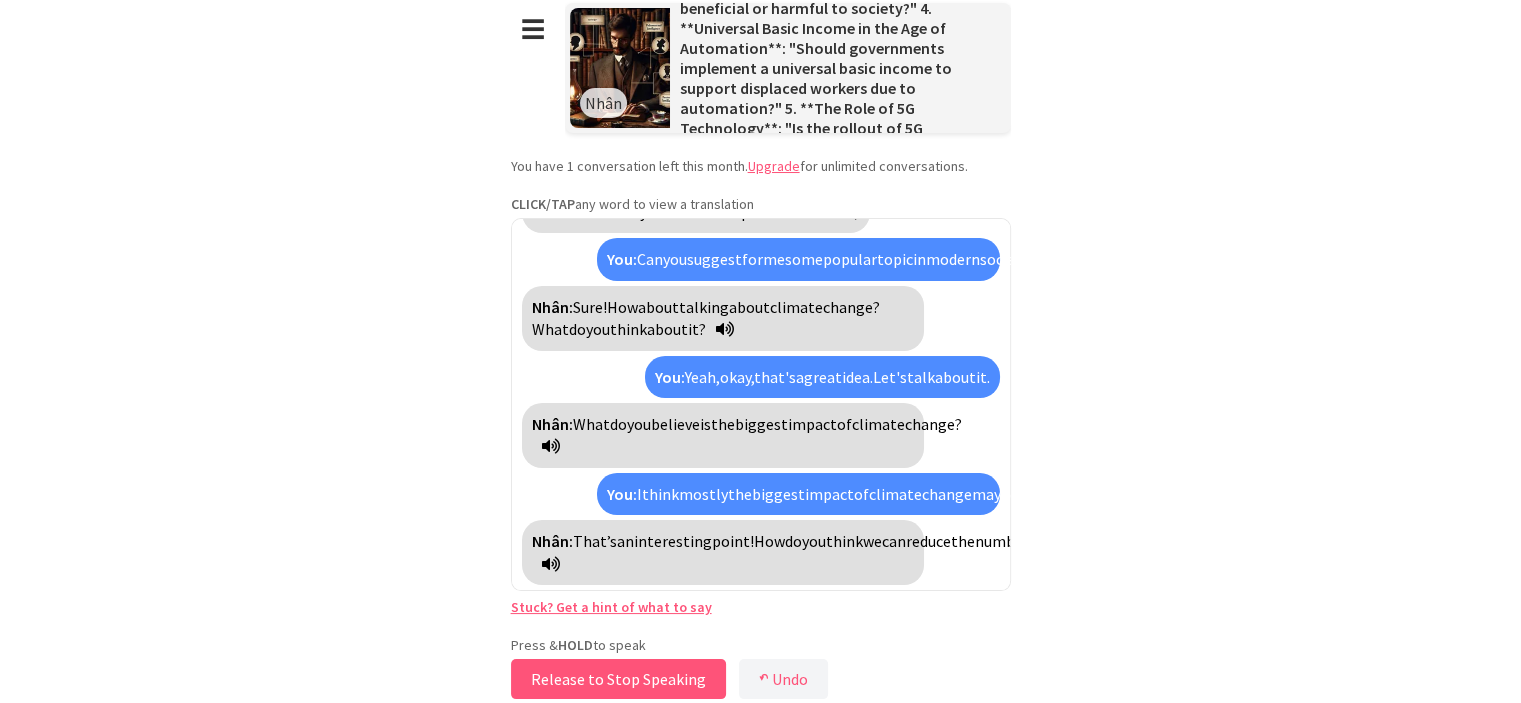 click on "Release to Stop Speaking" at bounding box center (618, 679) 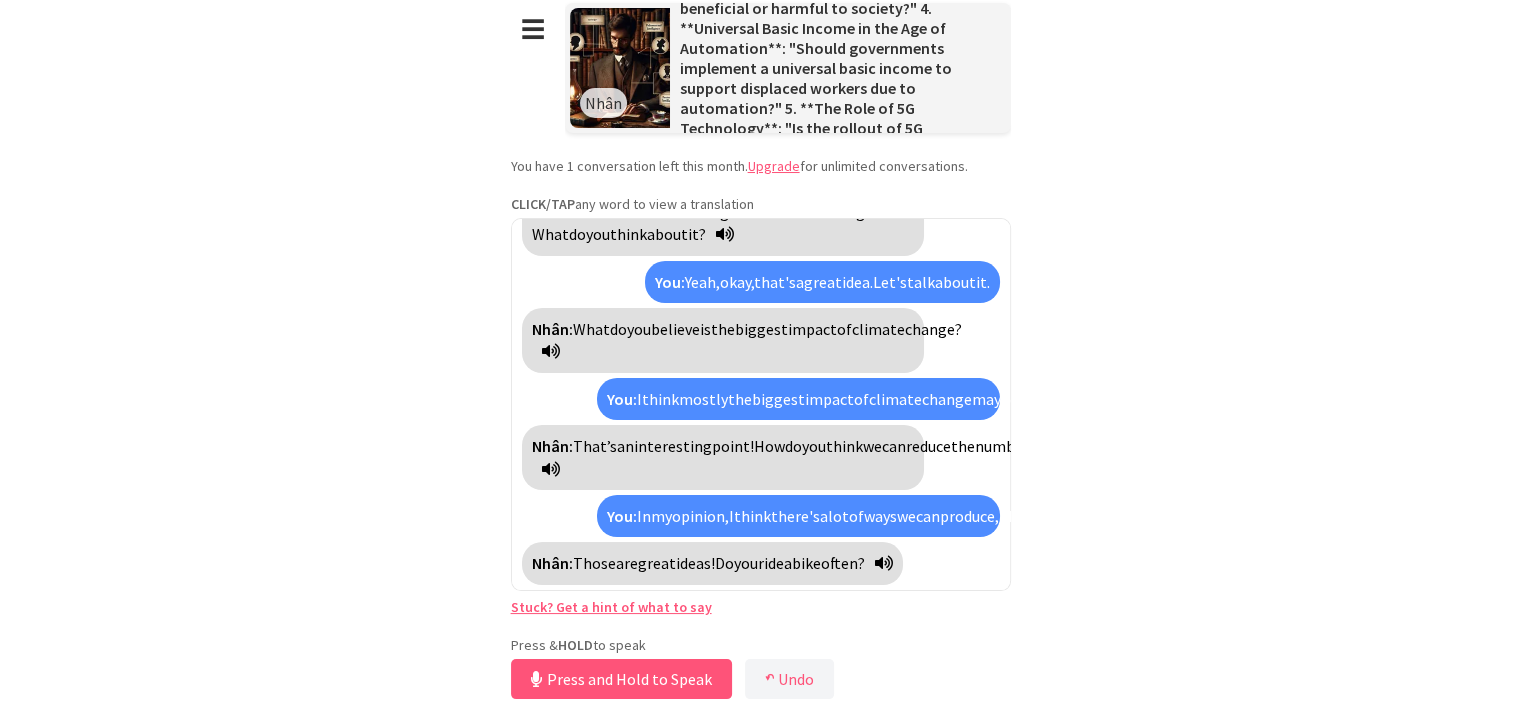 scroll, scrollTop: 333, scrollLeft: 0, axis: vertical 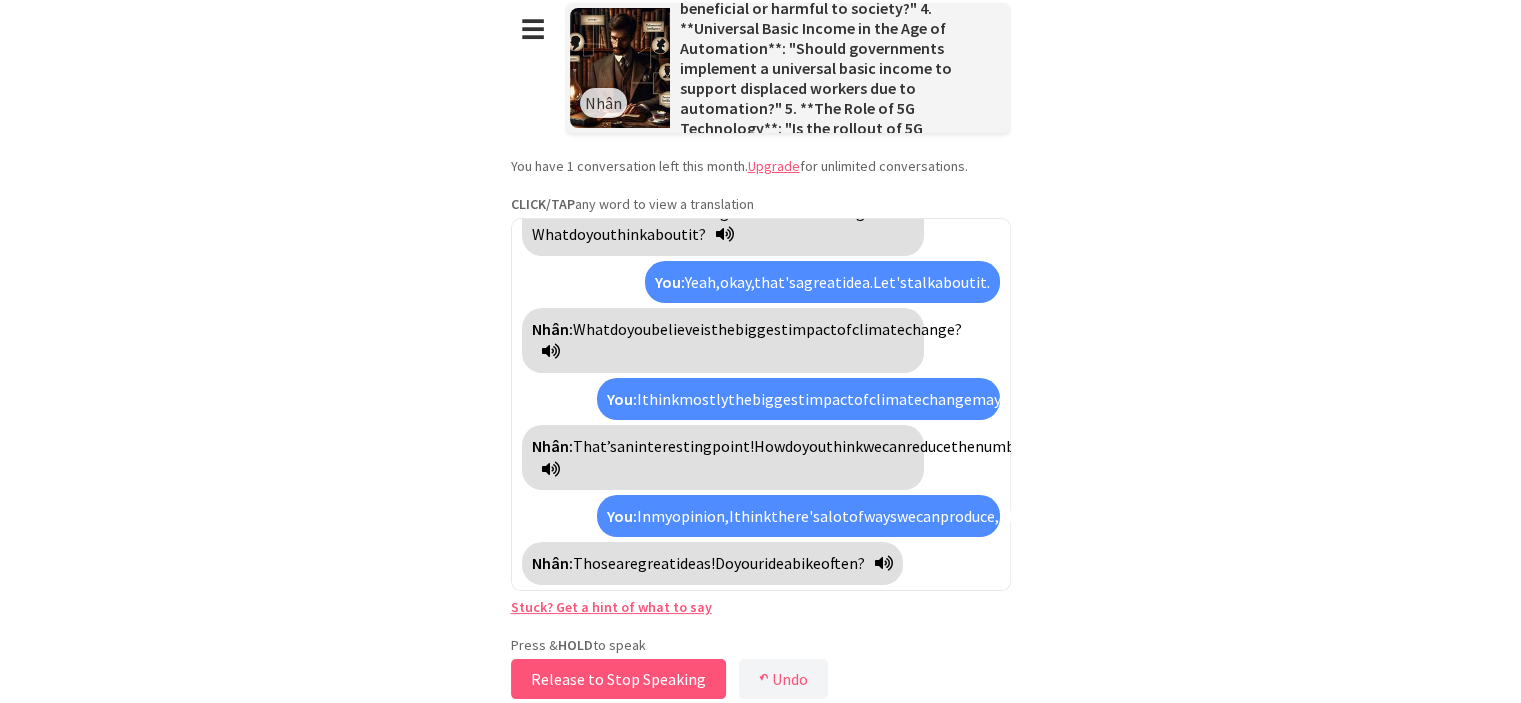 click on "Release to Stop Speaking" at bounding box center [618, 679] 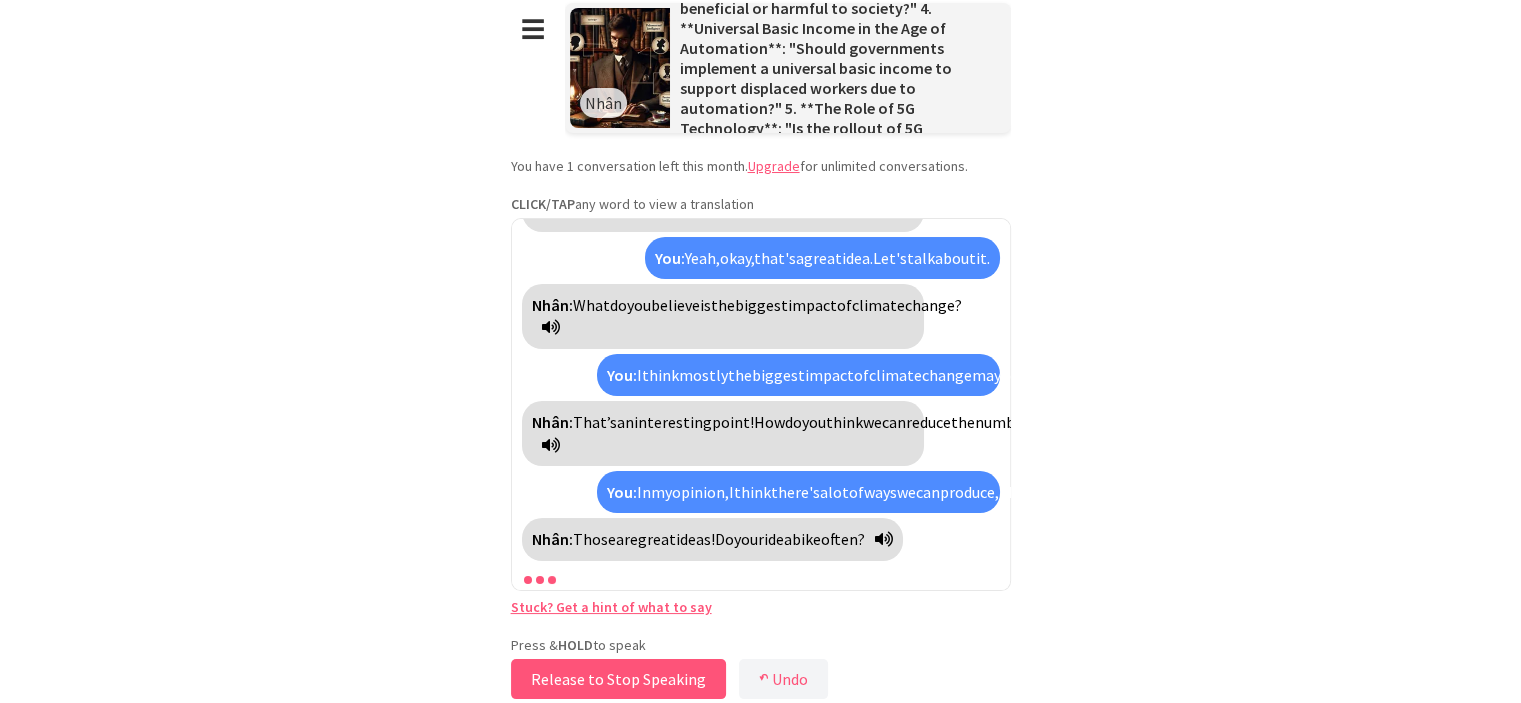 click on "Release to Stop Speaking" at bounding box center [618, 679] 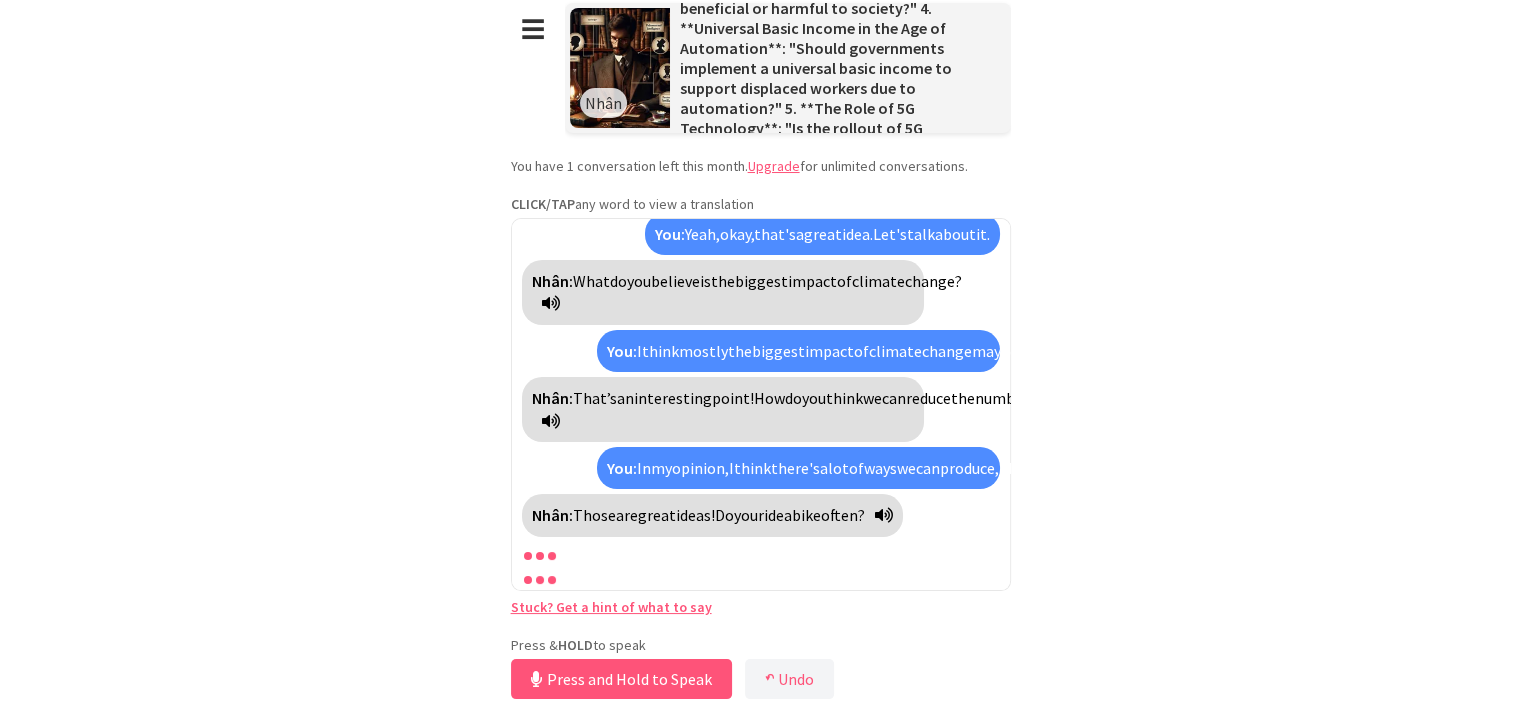 scroll, scrollTop: 357, scrollLeft: 0, axis: vertical 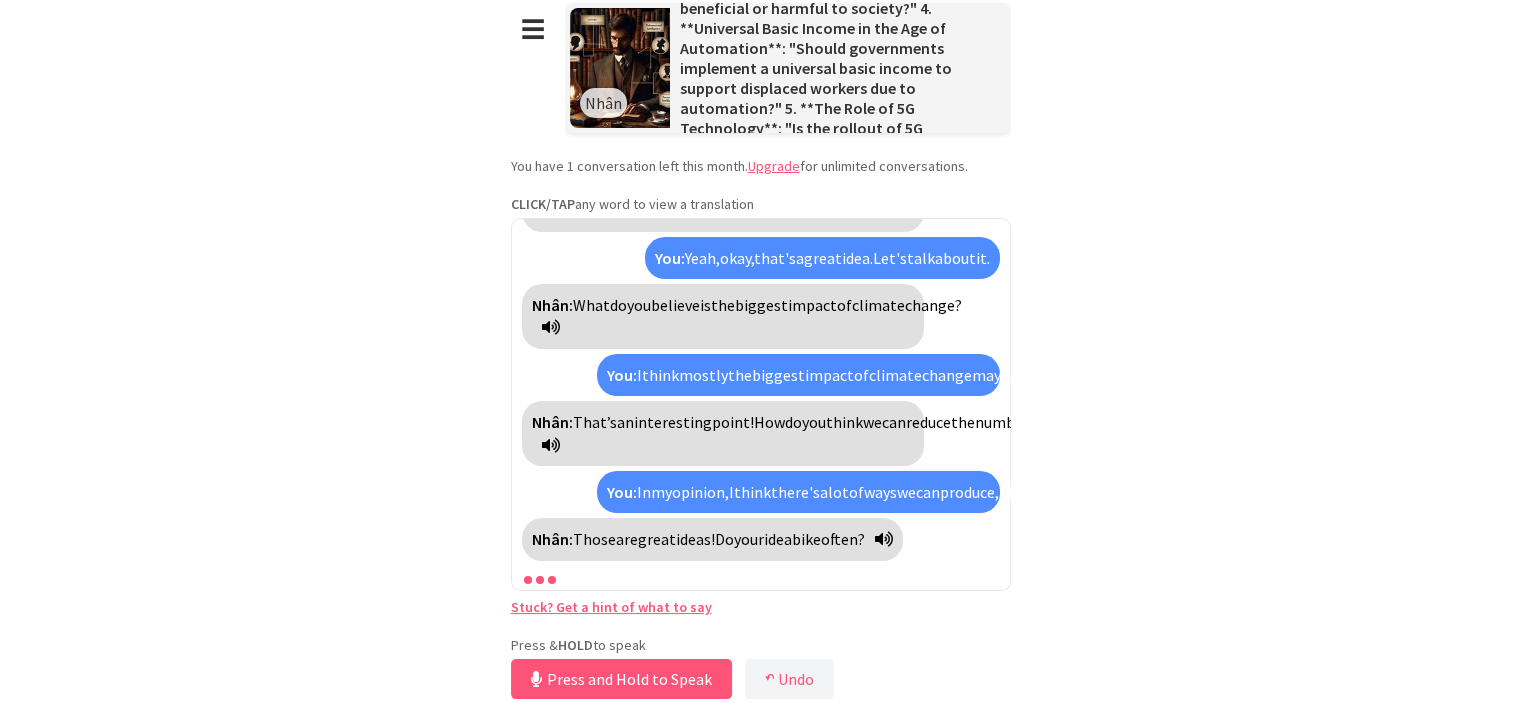 click on "Press and Hold to Speak" at bounding box center [621, 679] 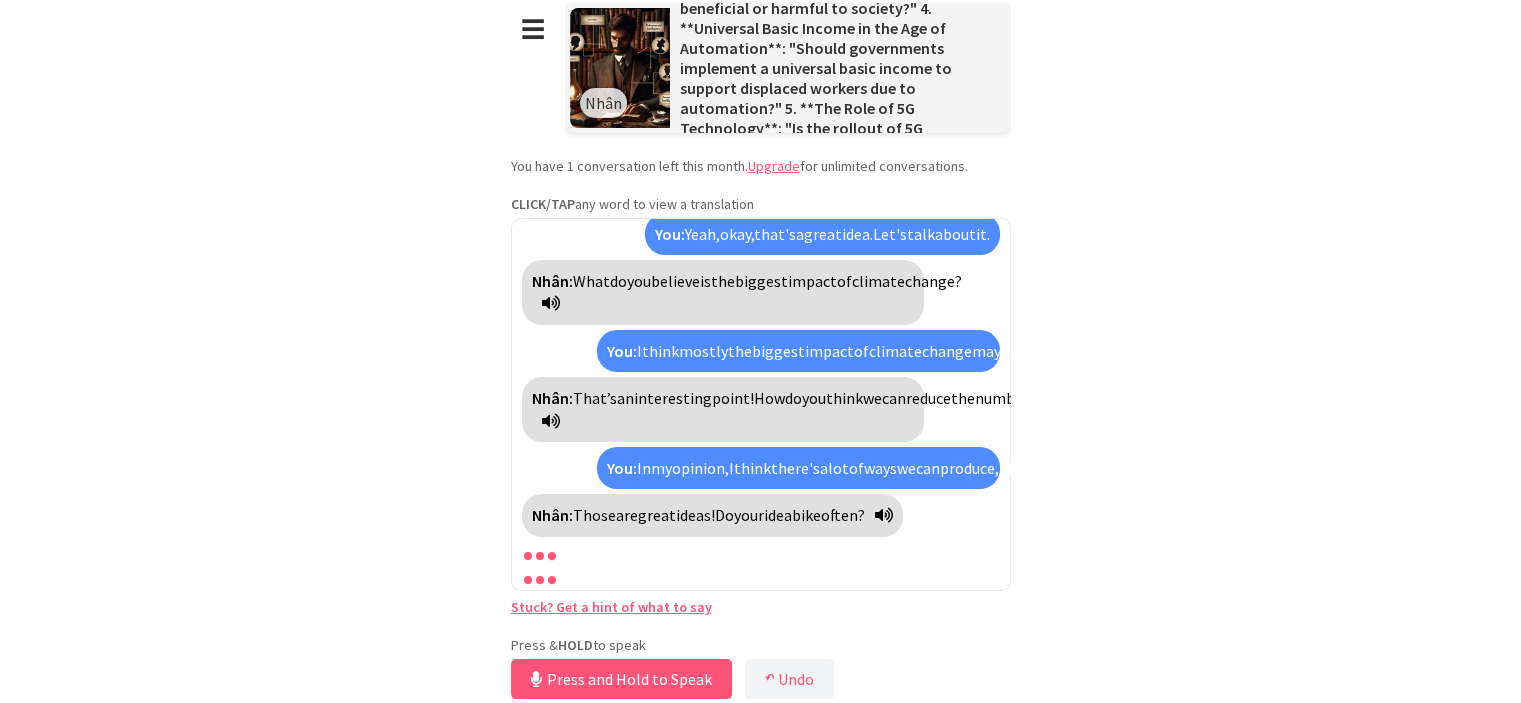 scroll, scrollTop: 357, scrollLeft: 0, axis: vertical 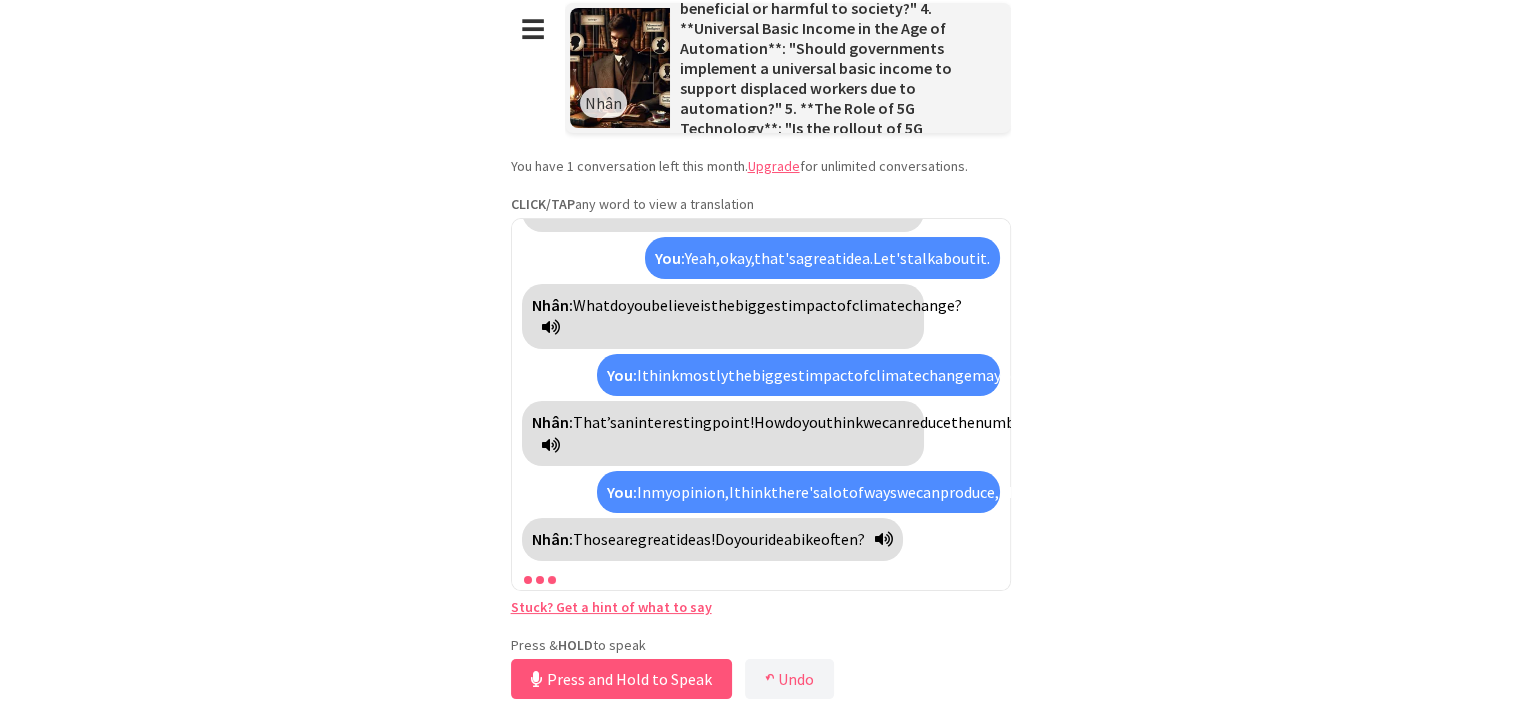 click at bounding box center [540, 580] 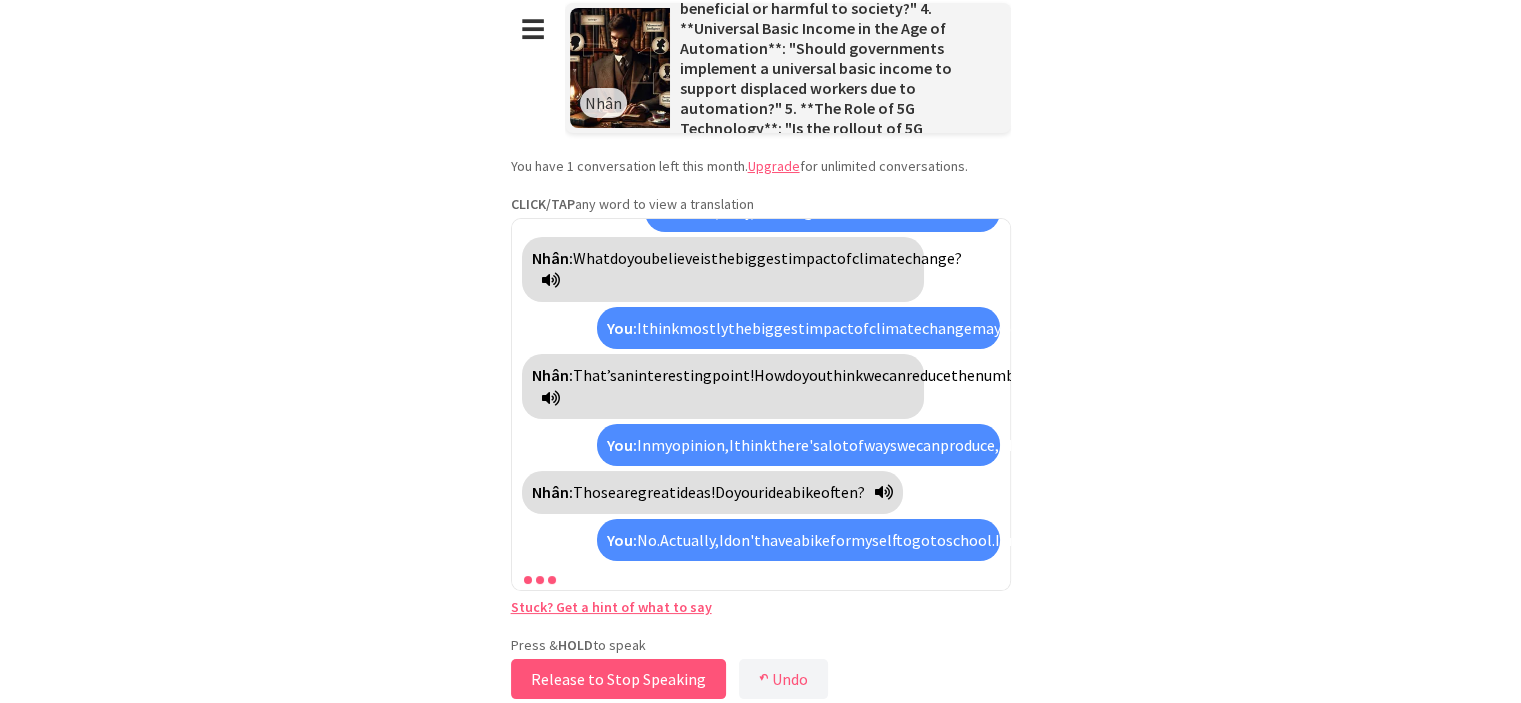 scroll, scrollTop: 517, scrollLeft: 0, axis: vertical 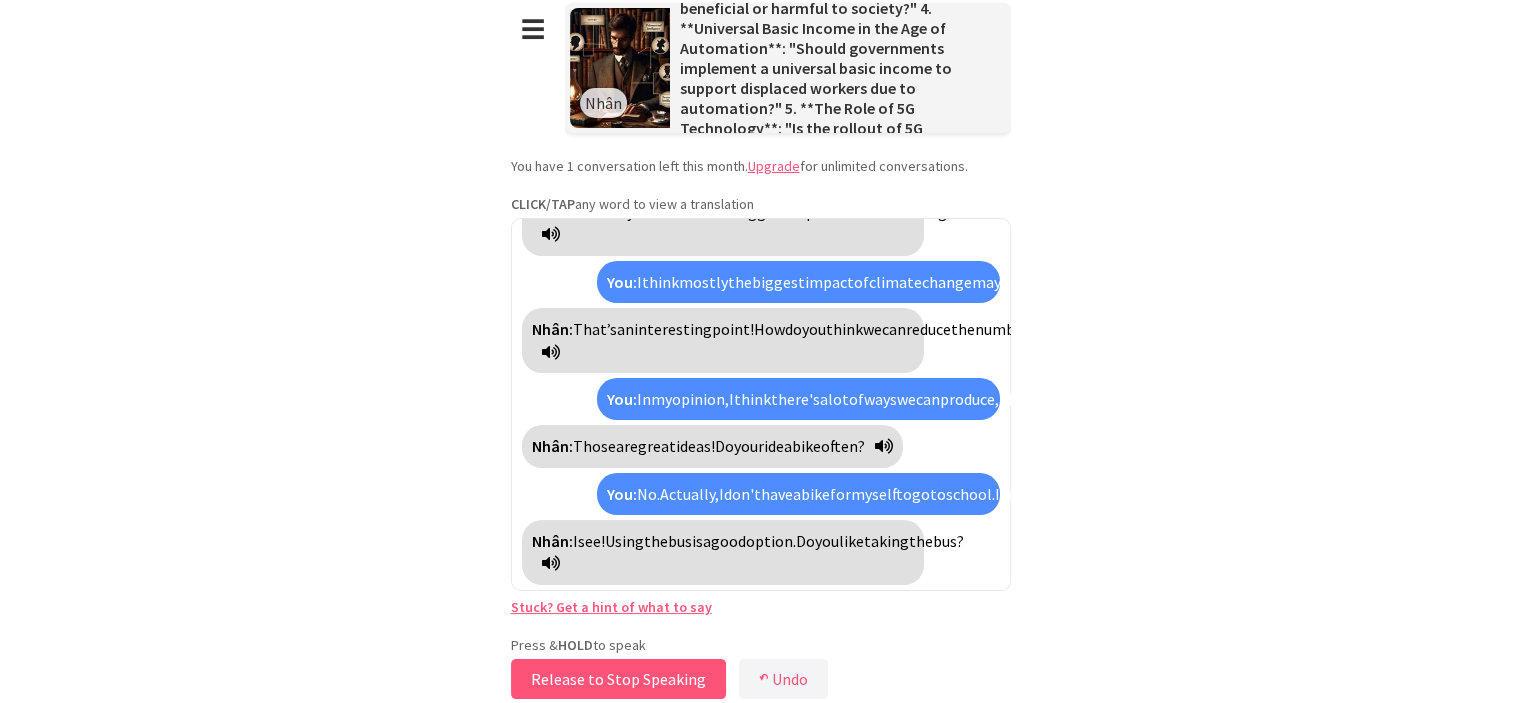 drag, startPoint x: 620, startPoint y: 675, endPoint x: 692, endPoint y: 537, distance: 155.65346 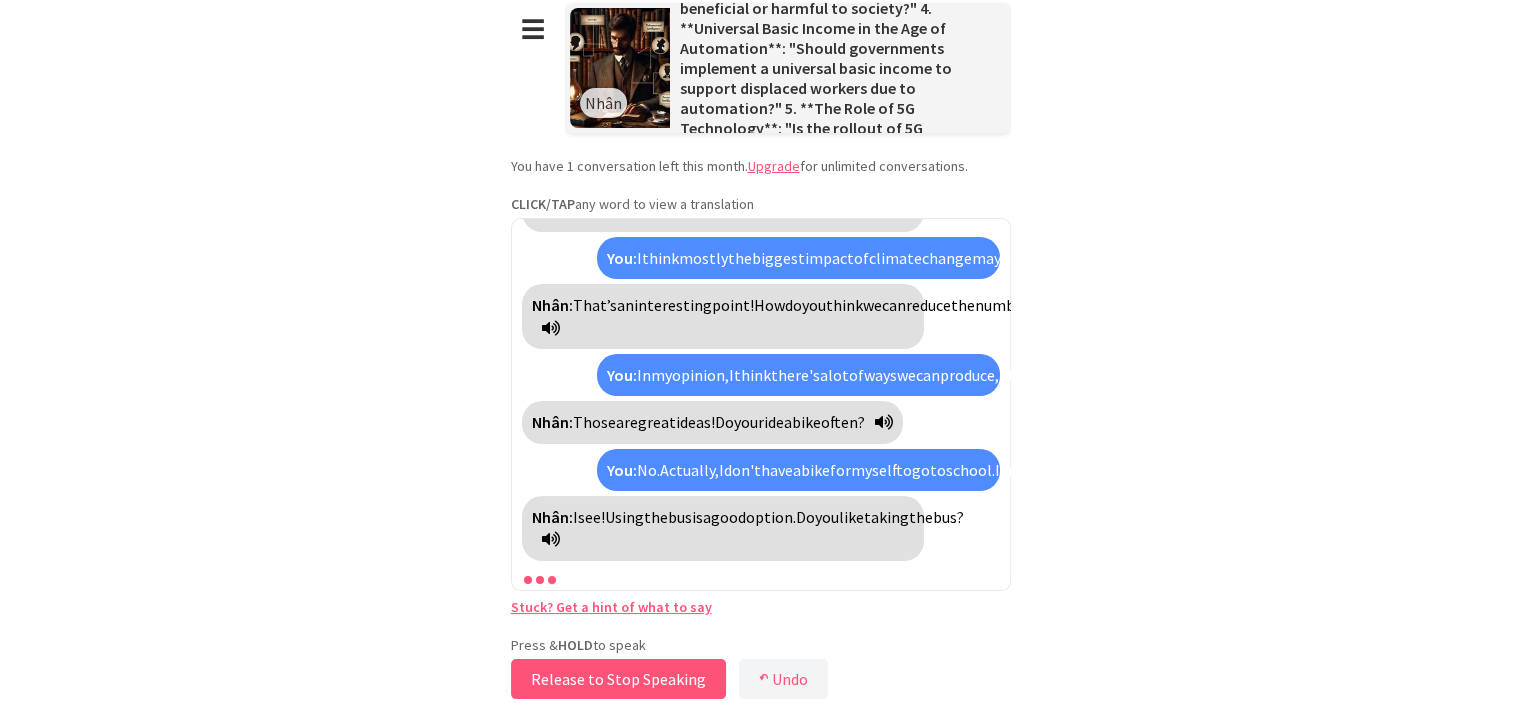 click on "Release to Stop Speaking" at bounding box center (618, 679) 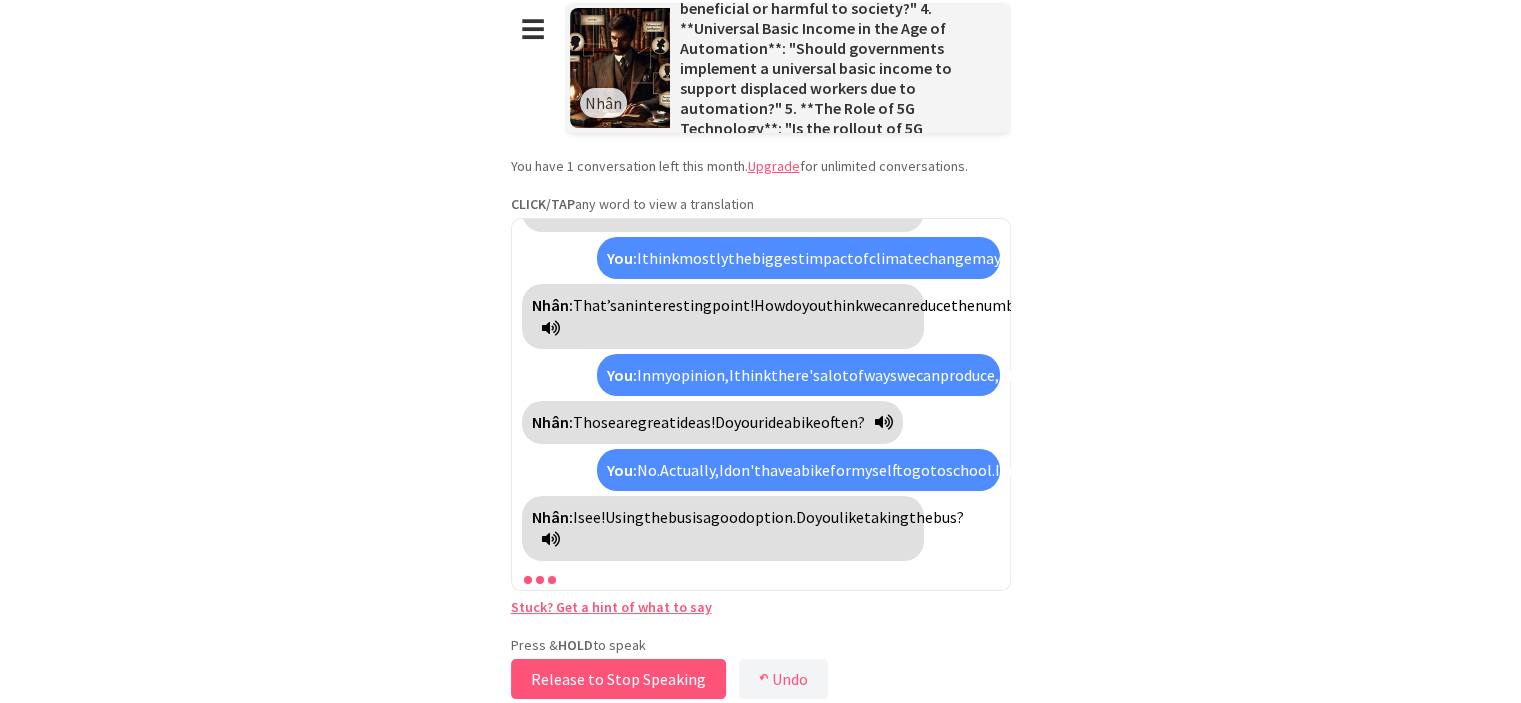 scroll, scrollTop: 565, scrollLeft: 0, axis: vertical 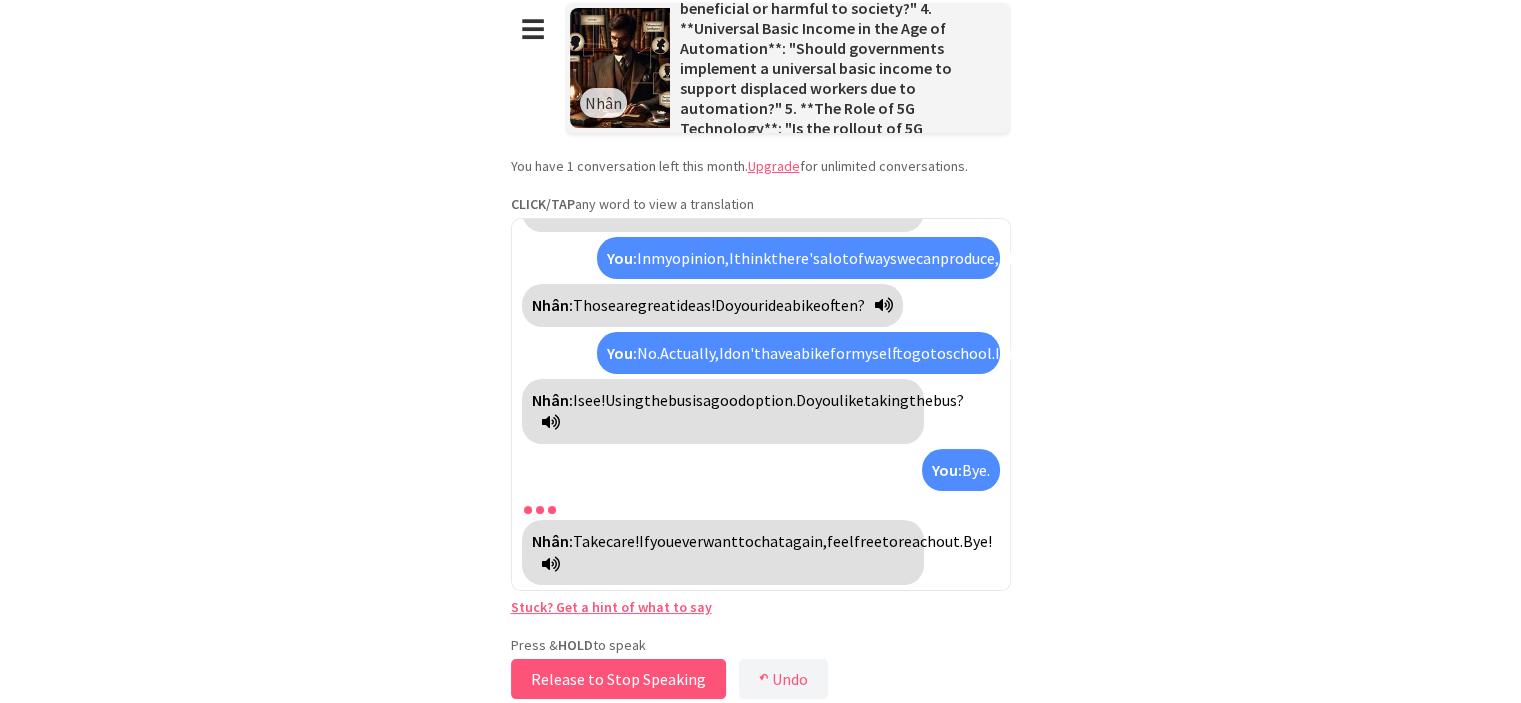 drag, startPoint x: 650, startPoint y: 673, endPoint x: 872, endPoint y: 538, distance: 259.82495 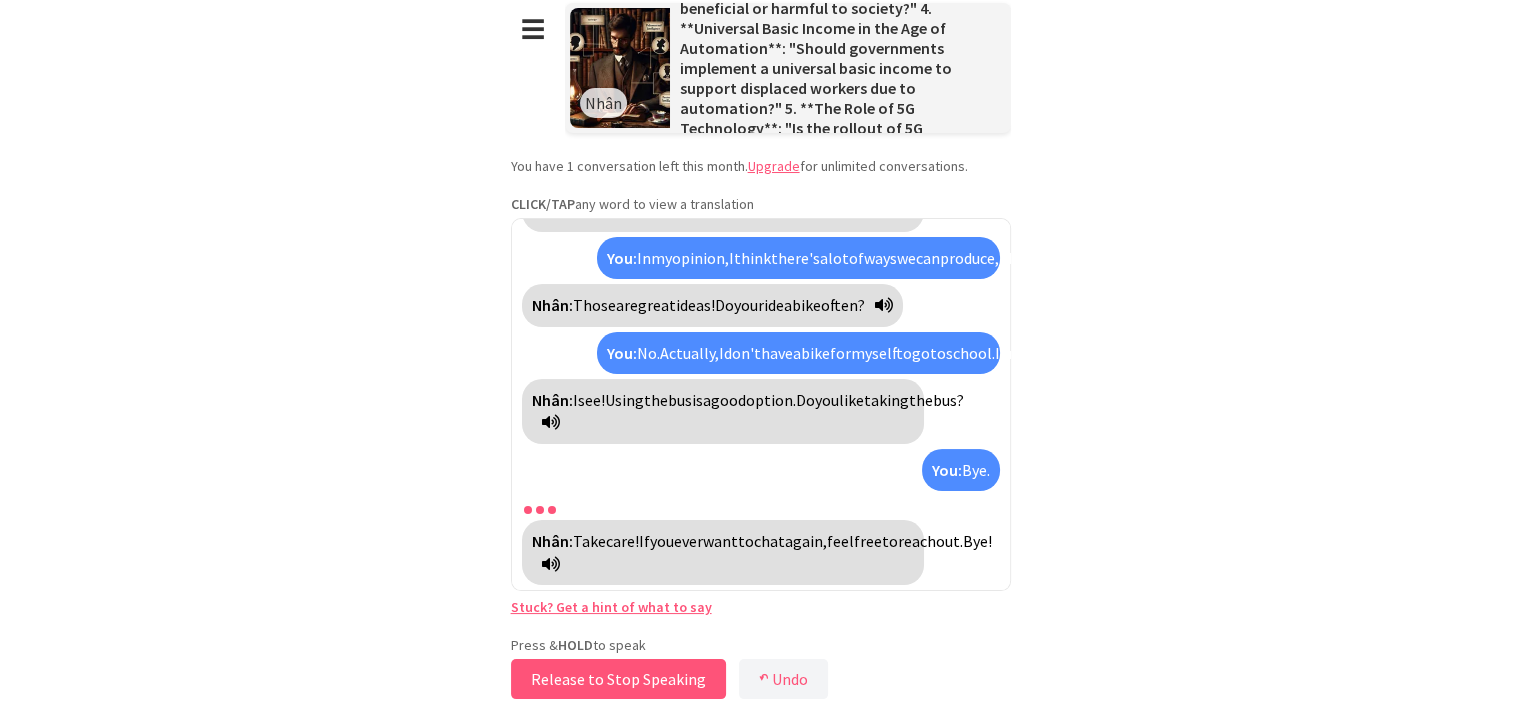 click on "**********" at bounding box center [761, 347] 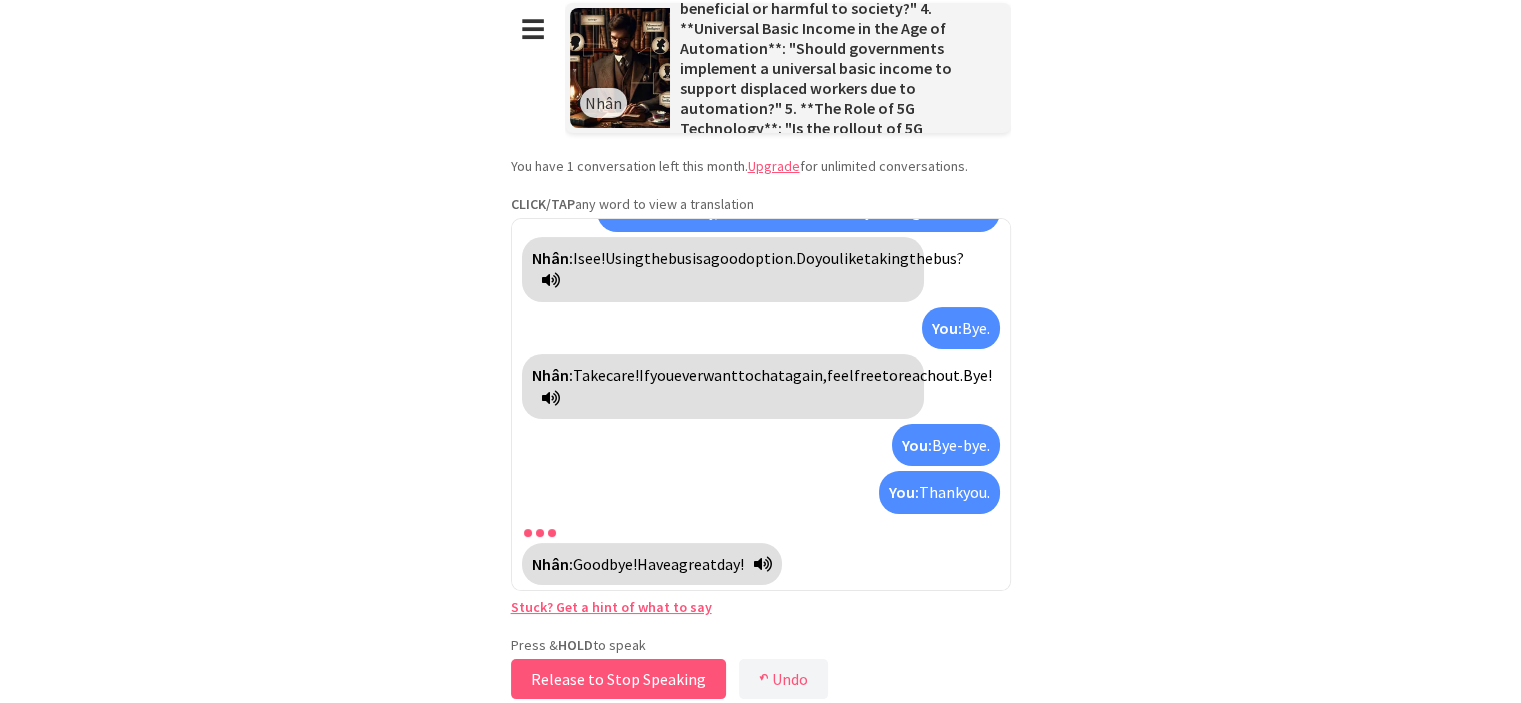 scroll, scrollTop: 869, scrollLeft: 0, axis: vertical 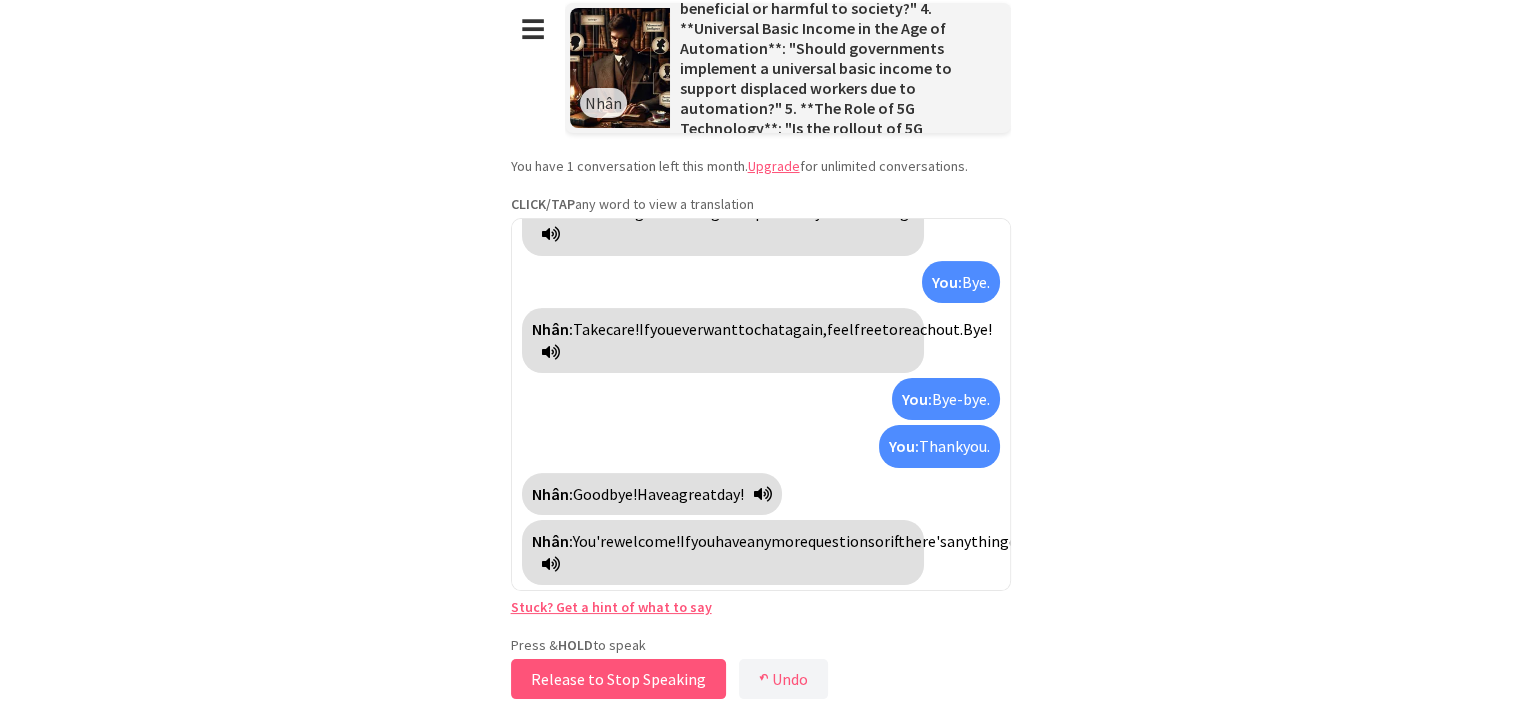 drag, startPoint x: 598, startPoint y: 669, endPoint x: 970, endPoint y: 543, distance: 392.75946 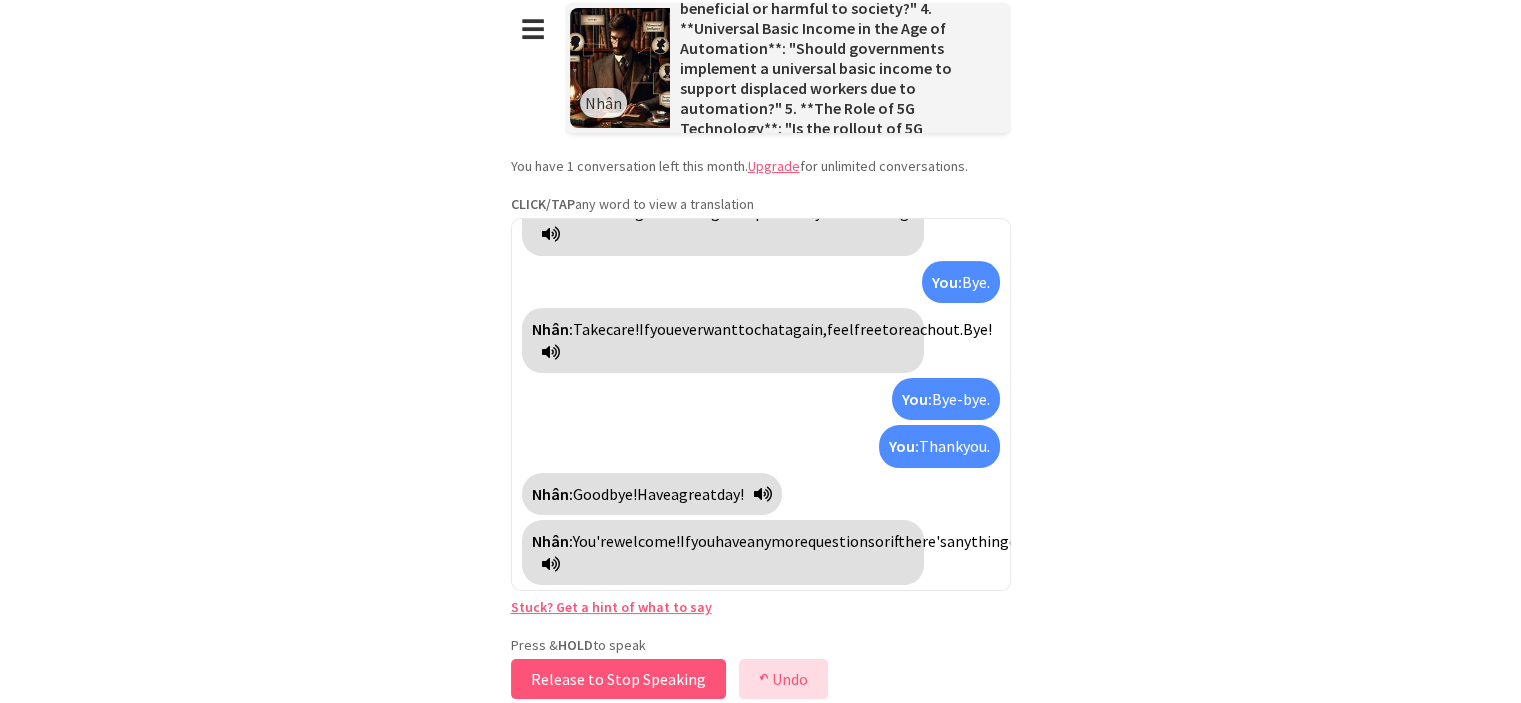 click on "↶  Undo" at bounding box center (783, 679) 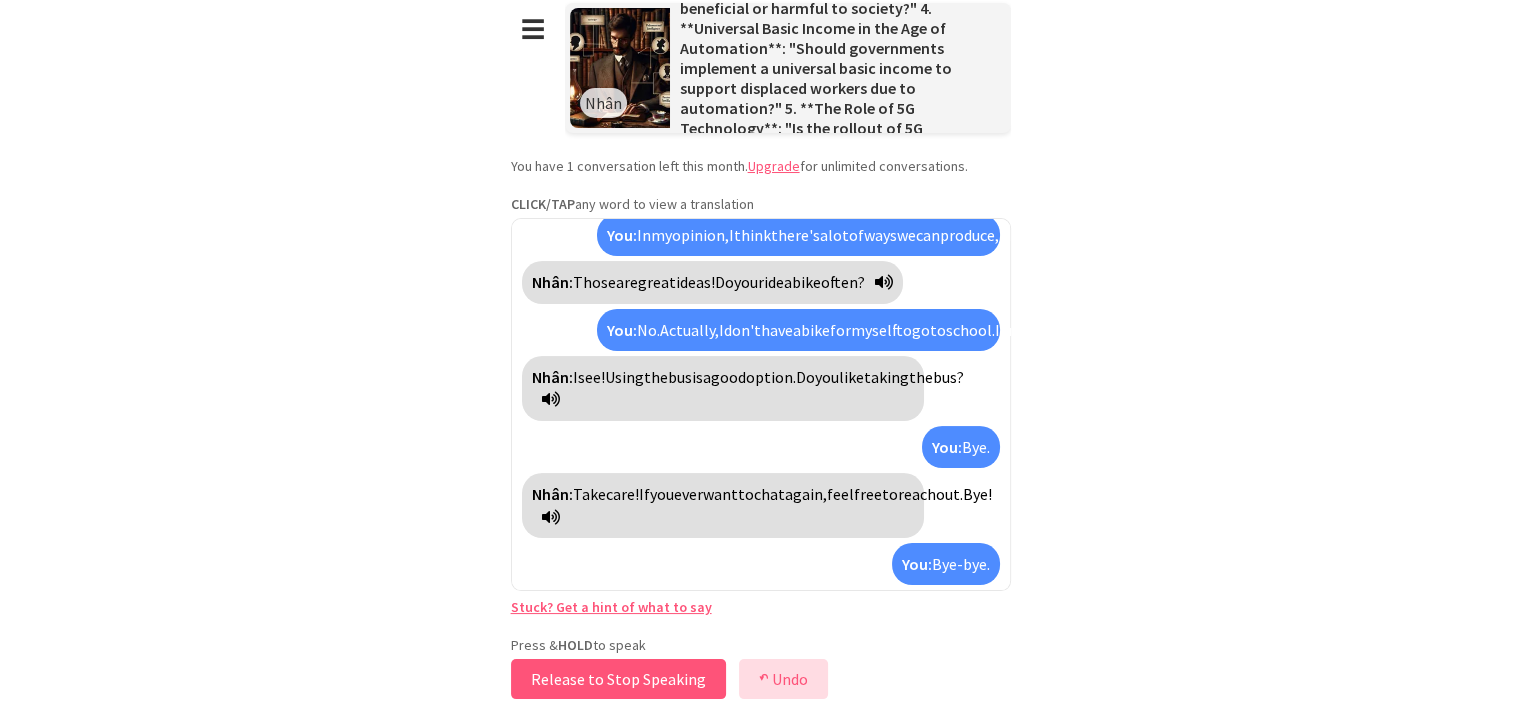 click on "↶  Undo" at bounding box center (783, 679) 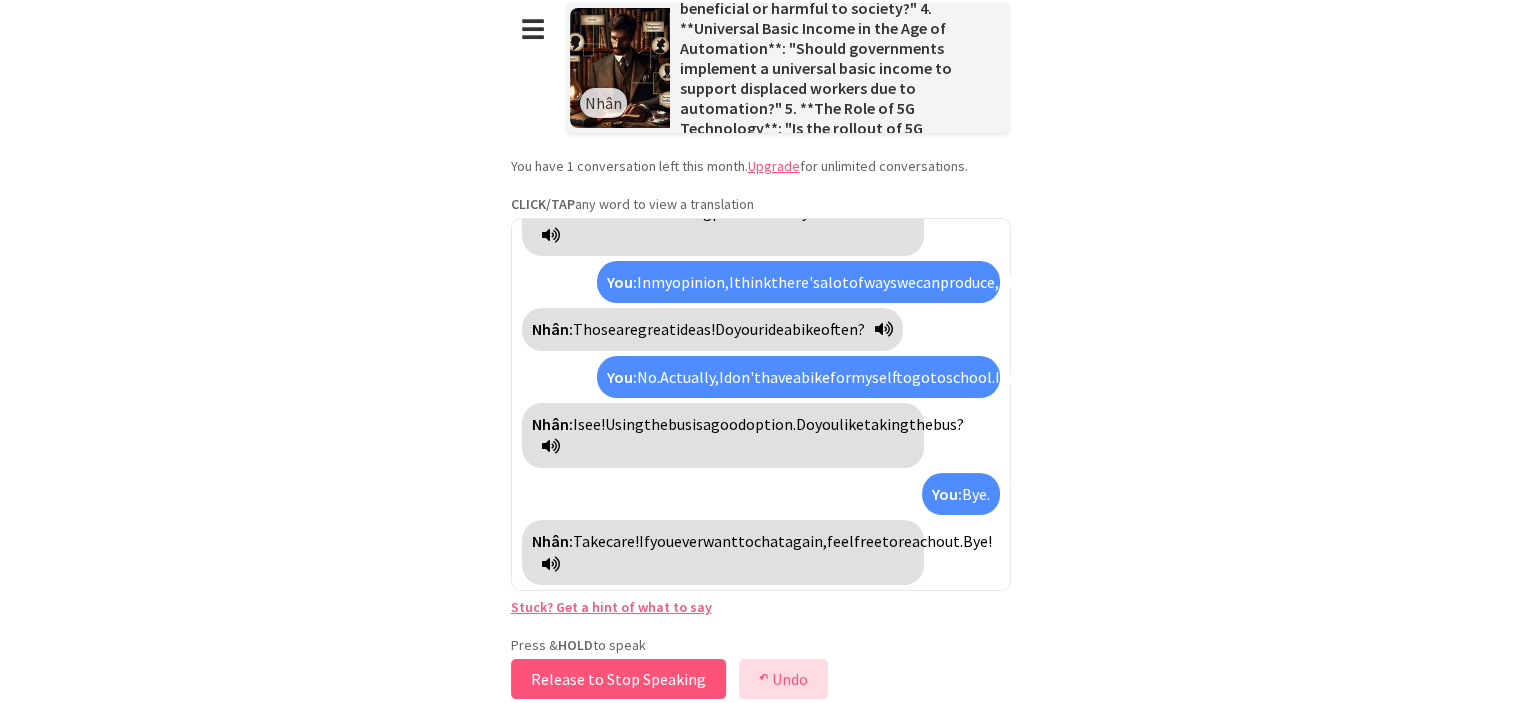 click on "↶  Undo" at bounding box center [783, 679] 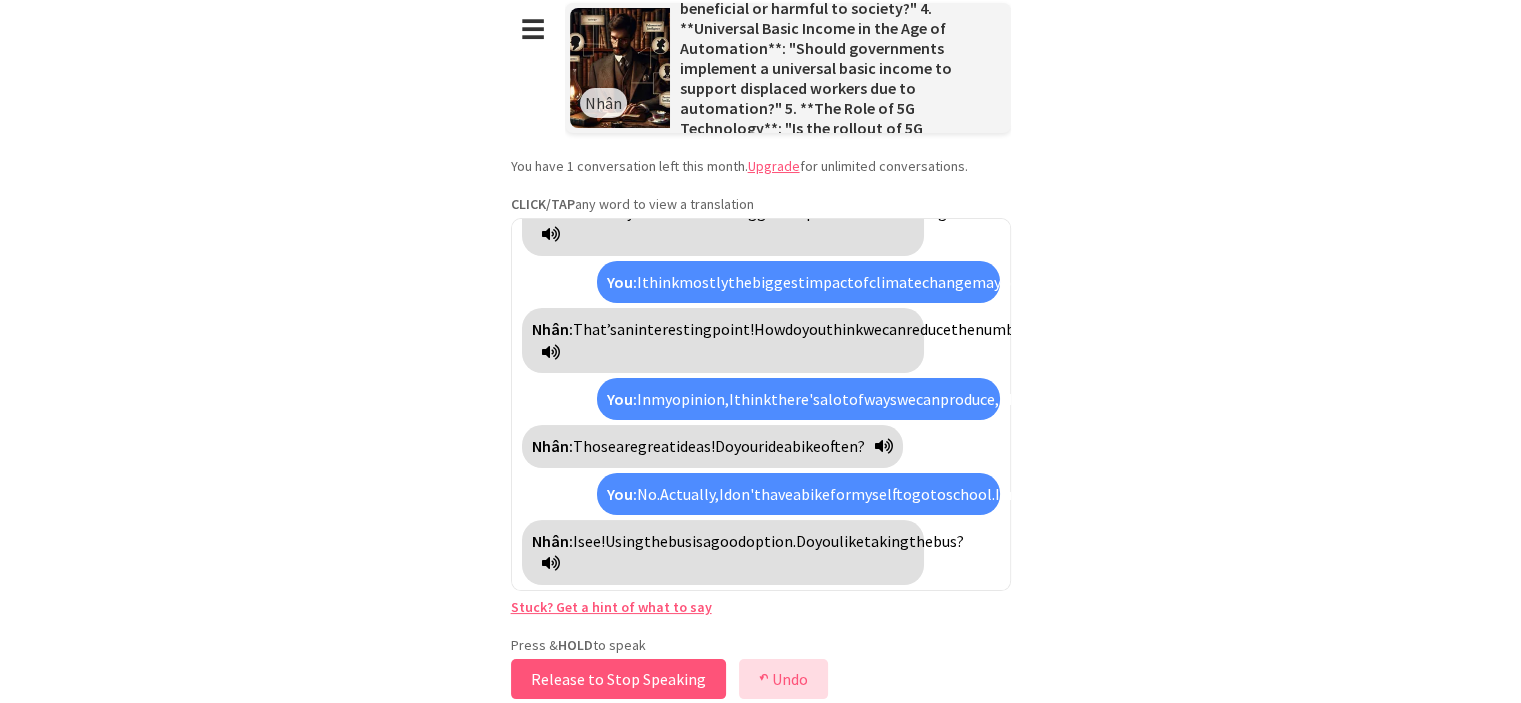 click on "↶  Undo" at bounding box center (783, 679) 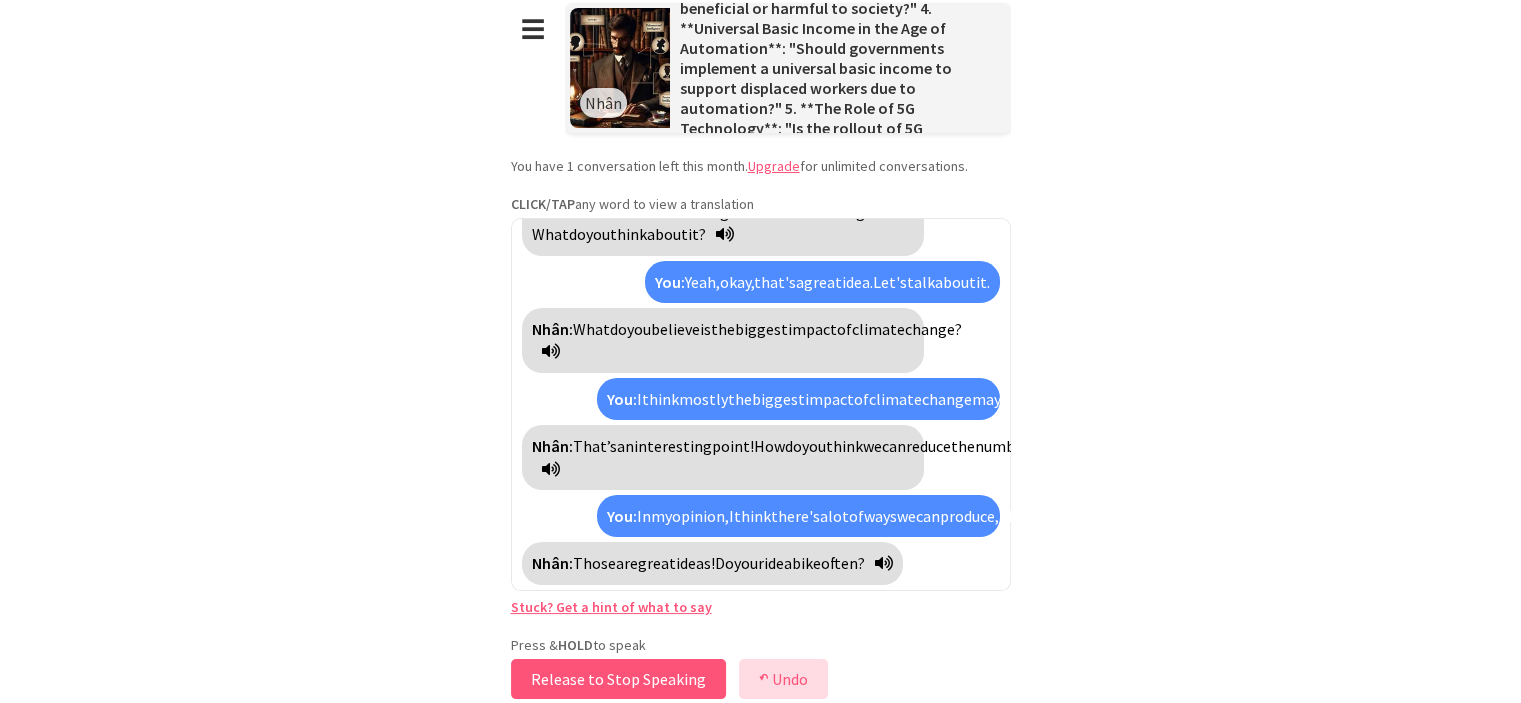 scroll, scrollTop: 333, scrollLeft: 0, axis: vertical 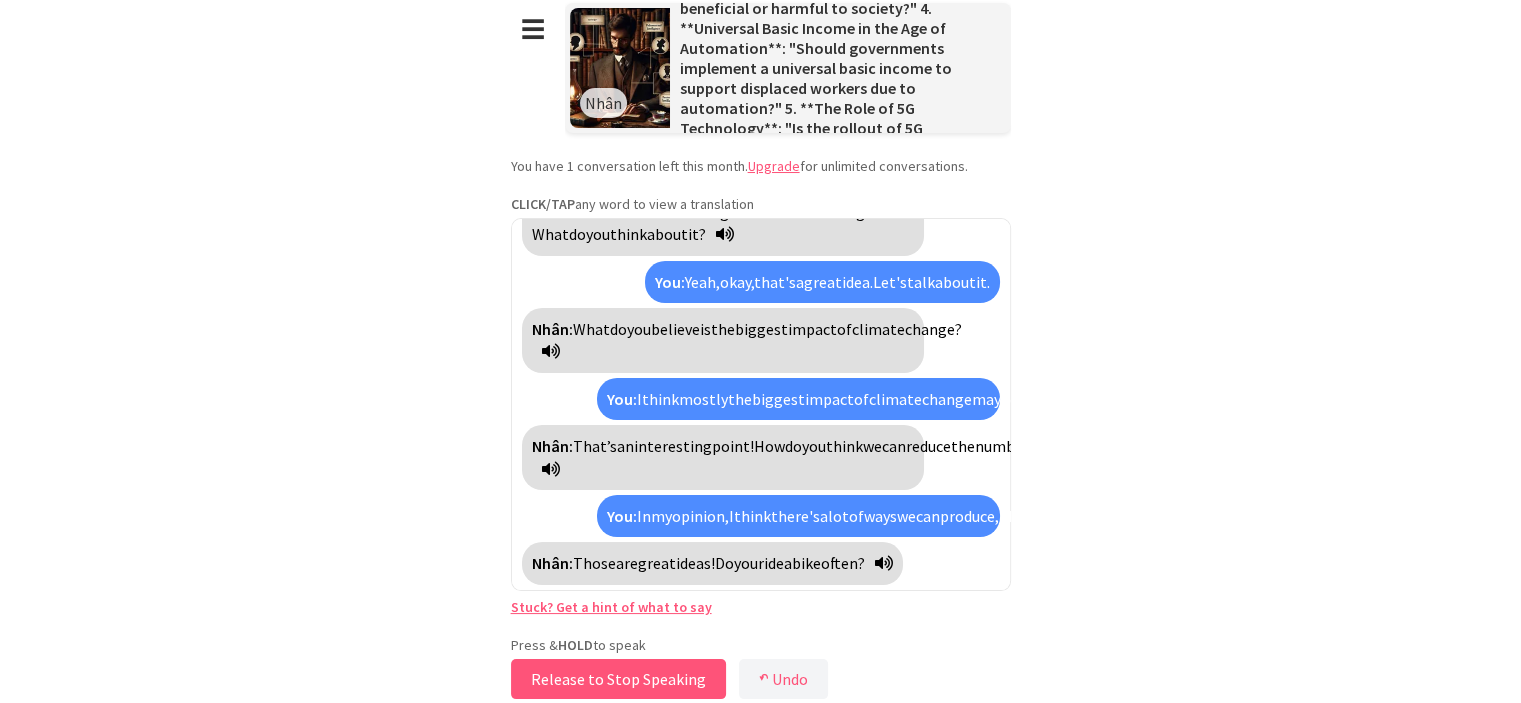 click on "Release to Stop Speaking" at bounding box center (618, 679) 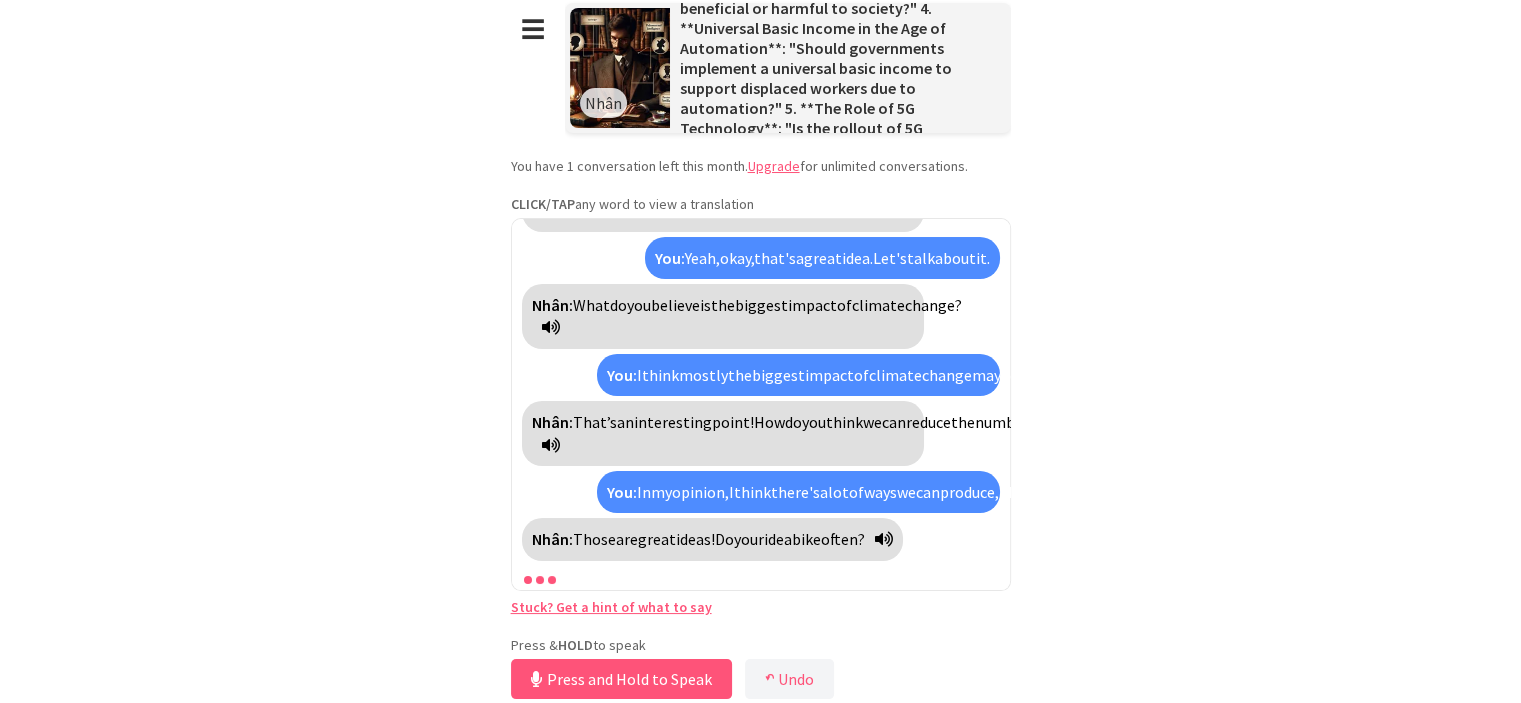 scroll, scrollTop: 404, scrollLeft: 0, axis: vertical 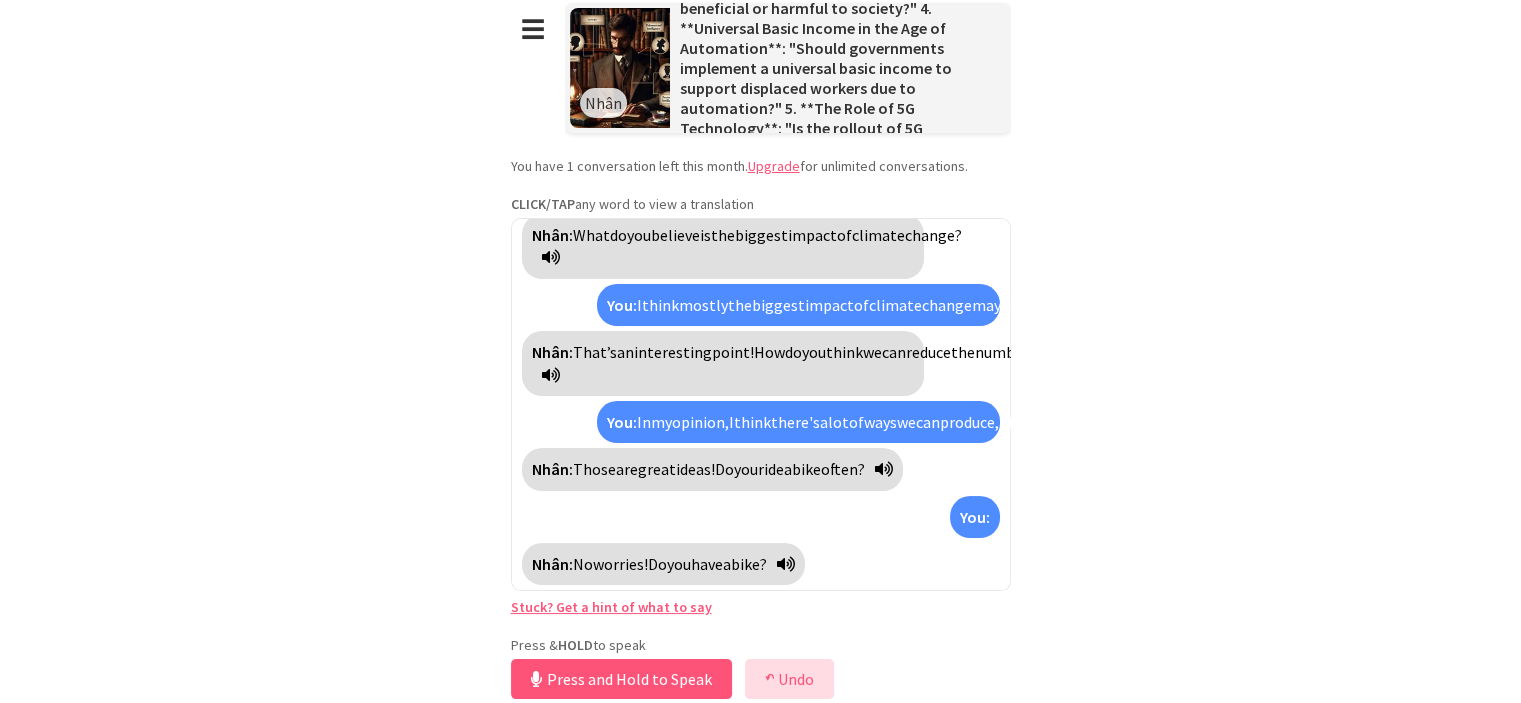 click on "↶  Undo" at bounding box center (789, 679) 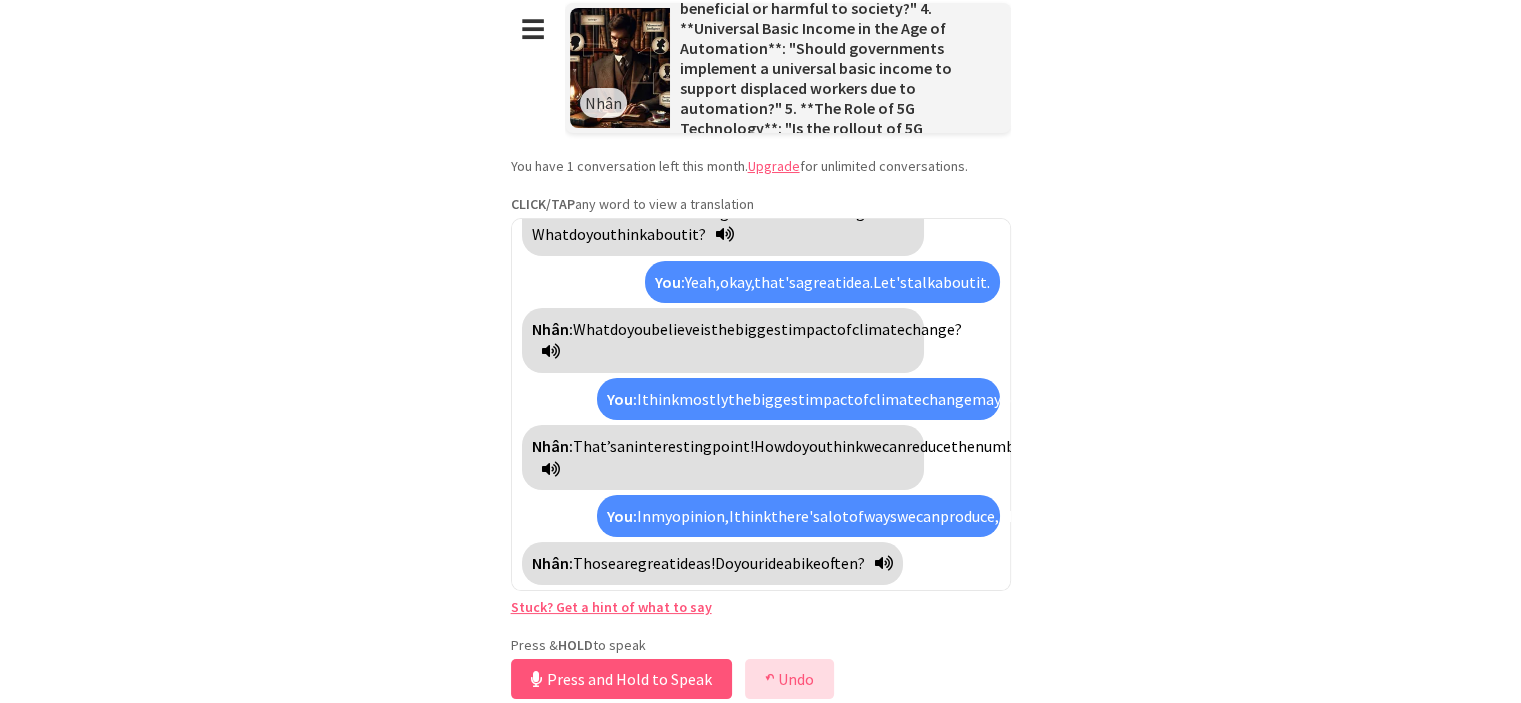 click on "↶  Undo" at bounding box center (789, 679) 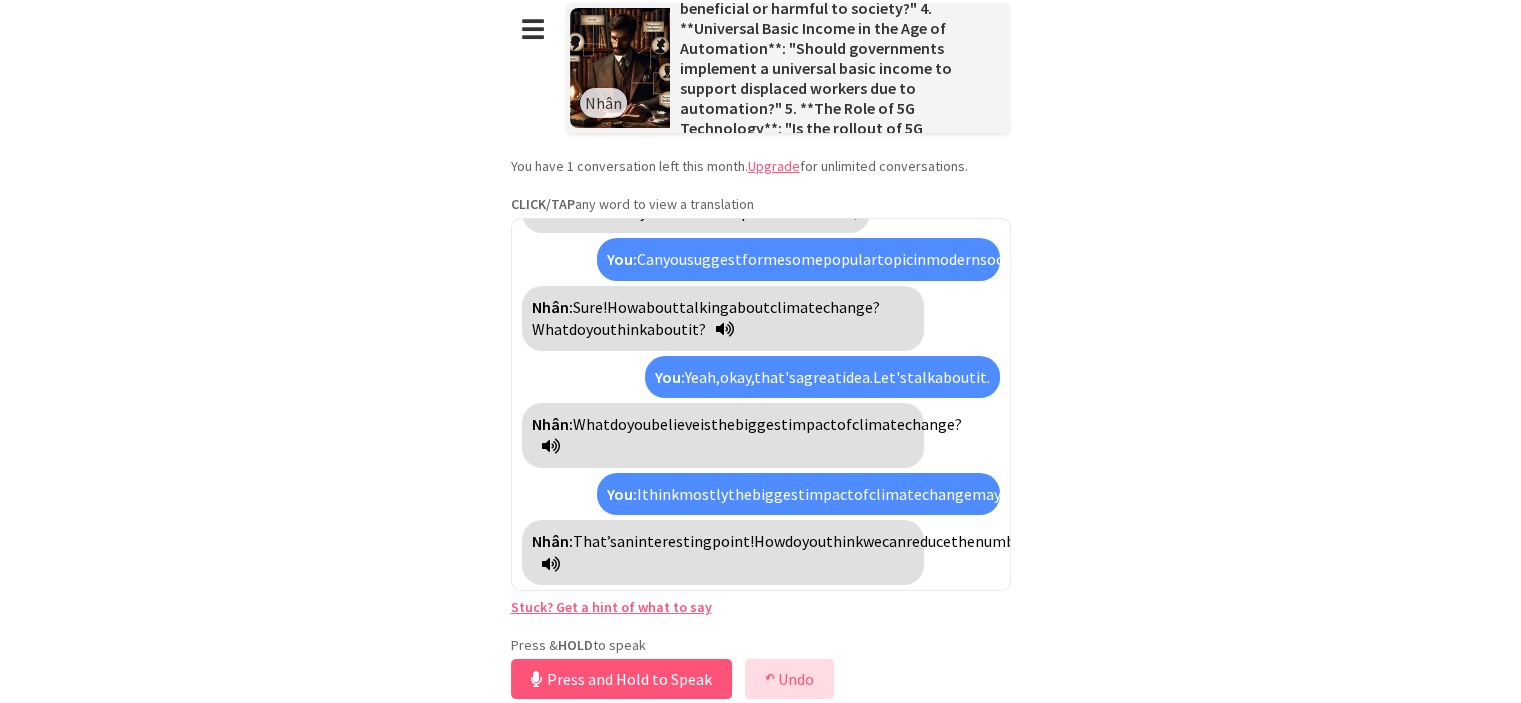 scroll, scrollTop: 126, scrollLeft: 0, axis: vertical 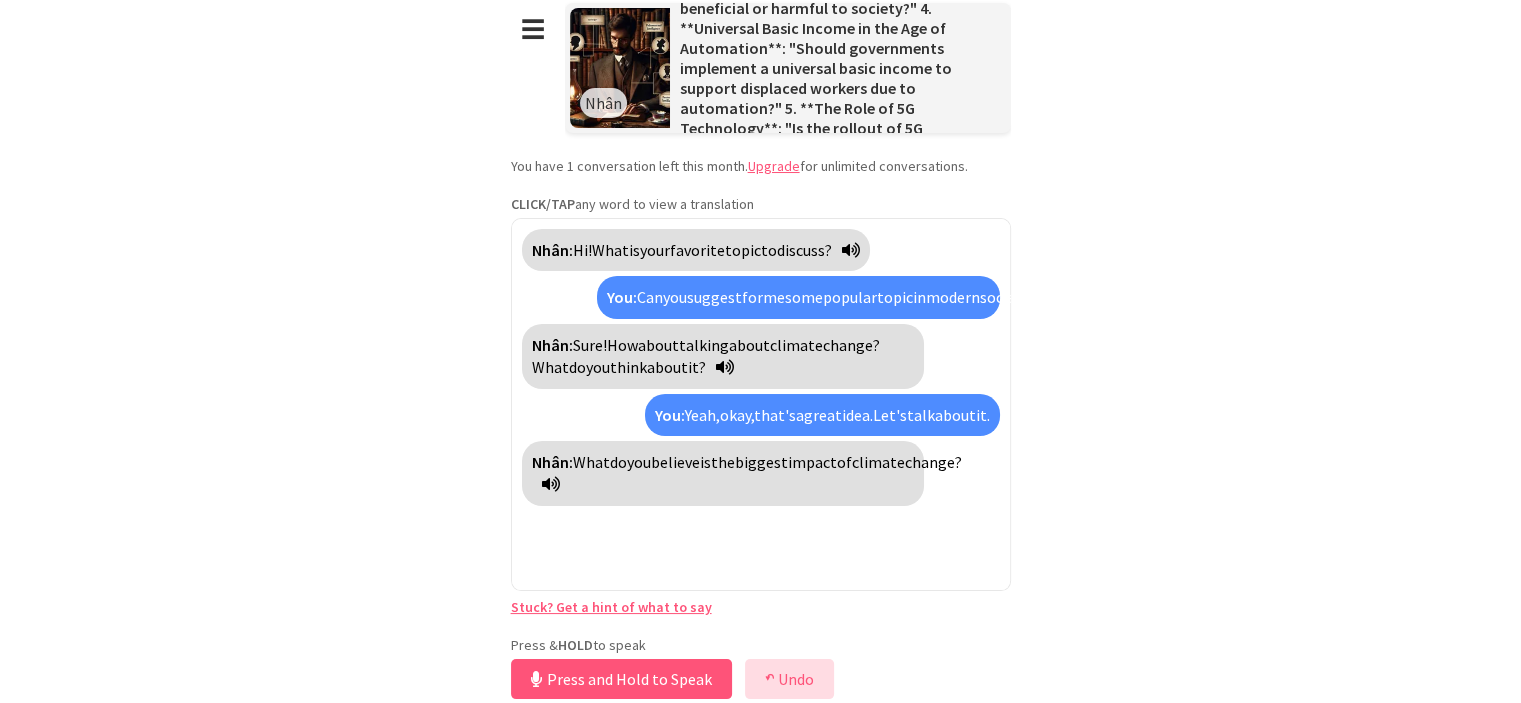 click on "↶  Undo" at bounding box center [789, 679] 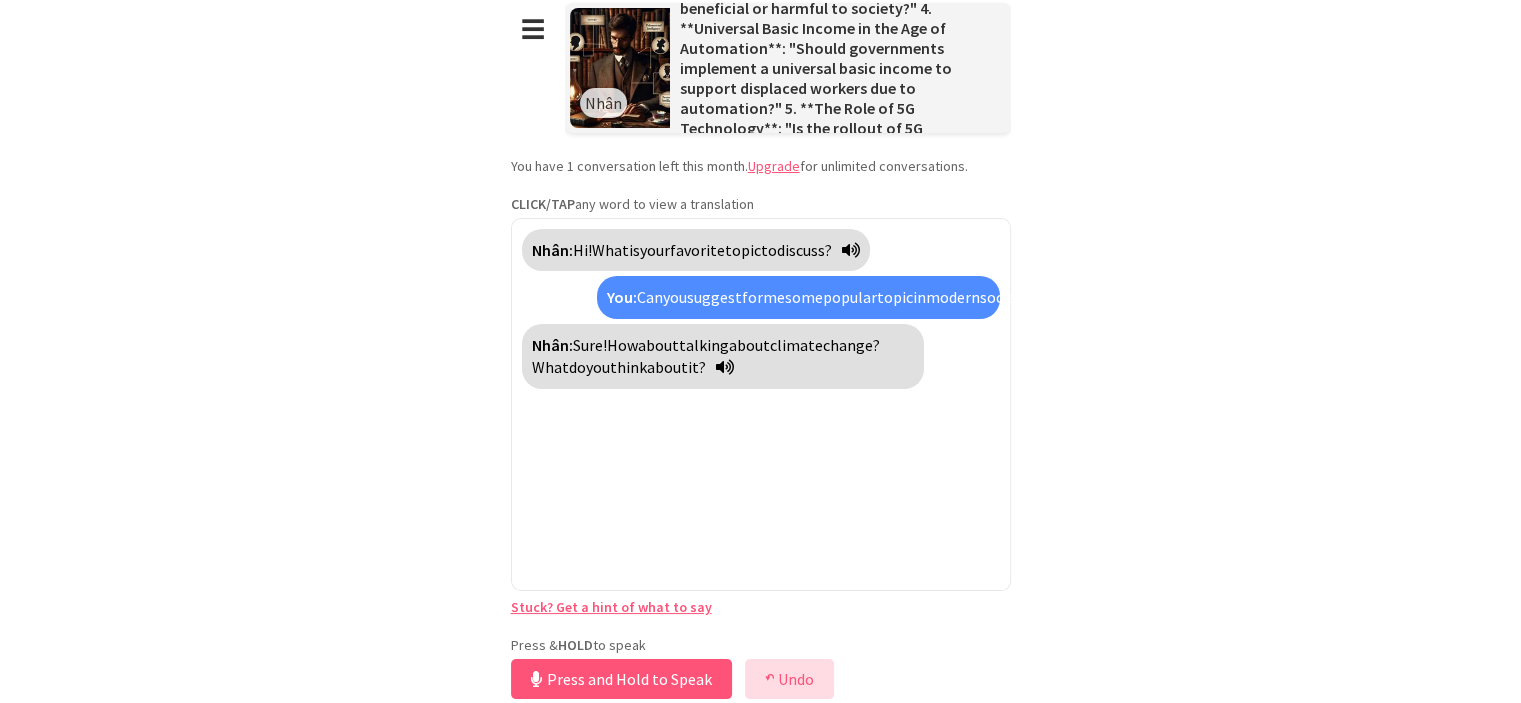 click on "↶  Undo" at bounding box center (789, 679) 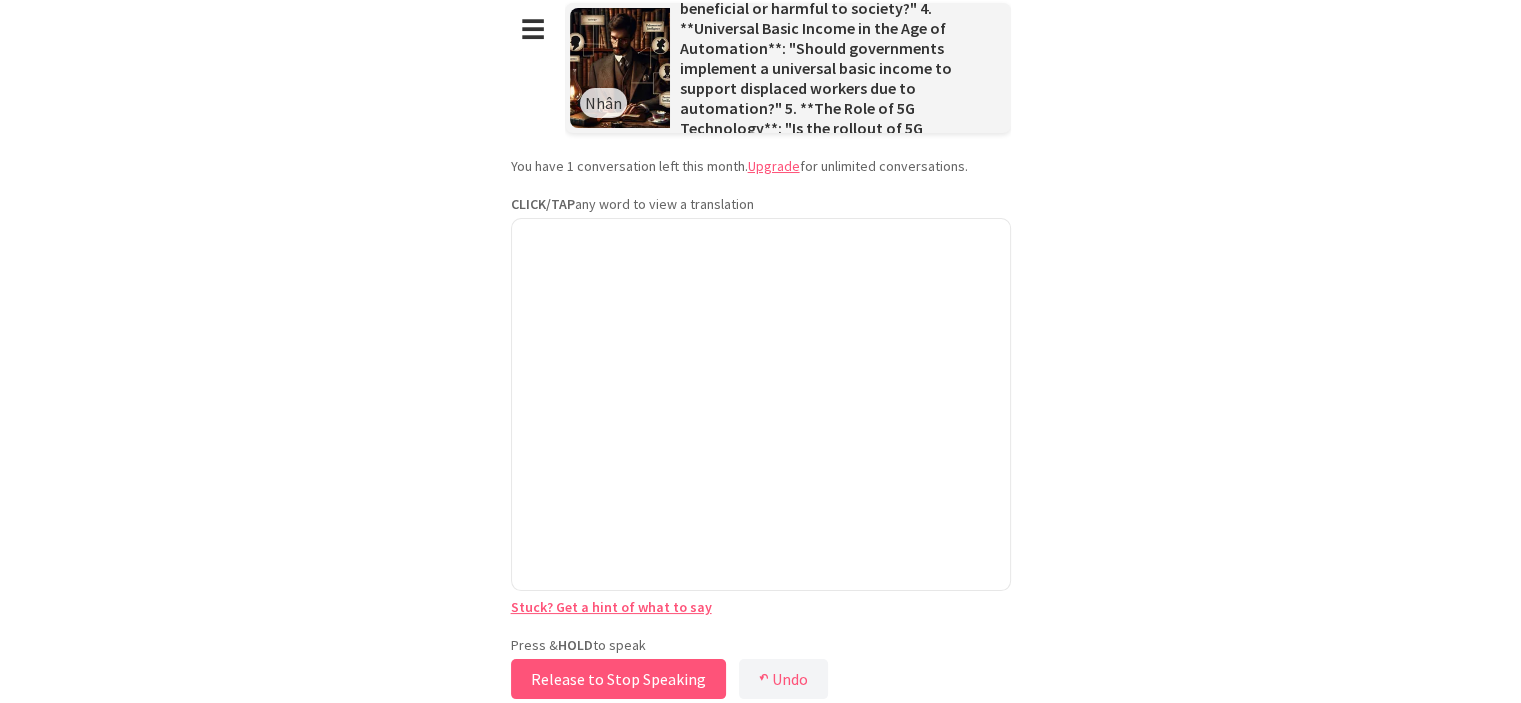 click on "Release to Stop Speaking" at bounding box center [618, 679] 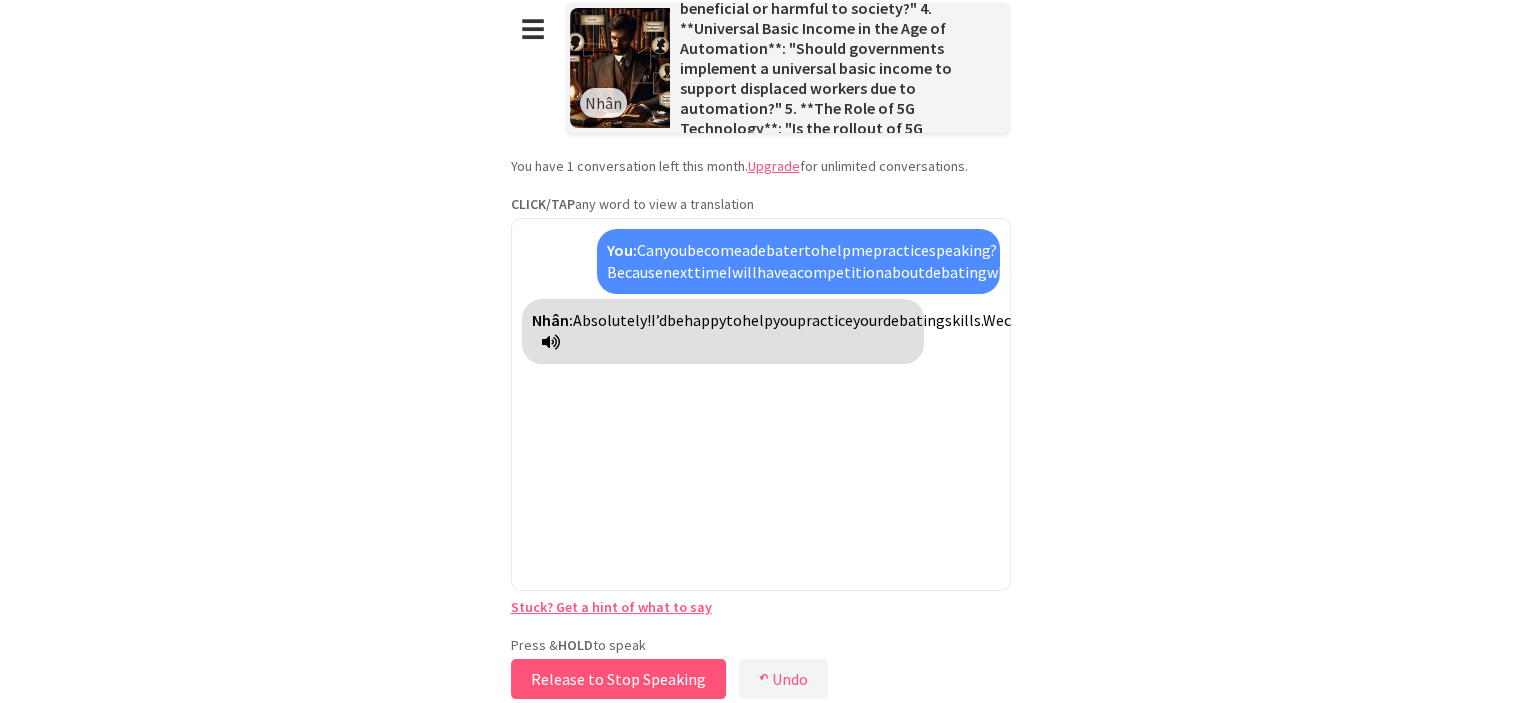 click on "Release to Stop Speaking" at bounding box center (618, 679) 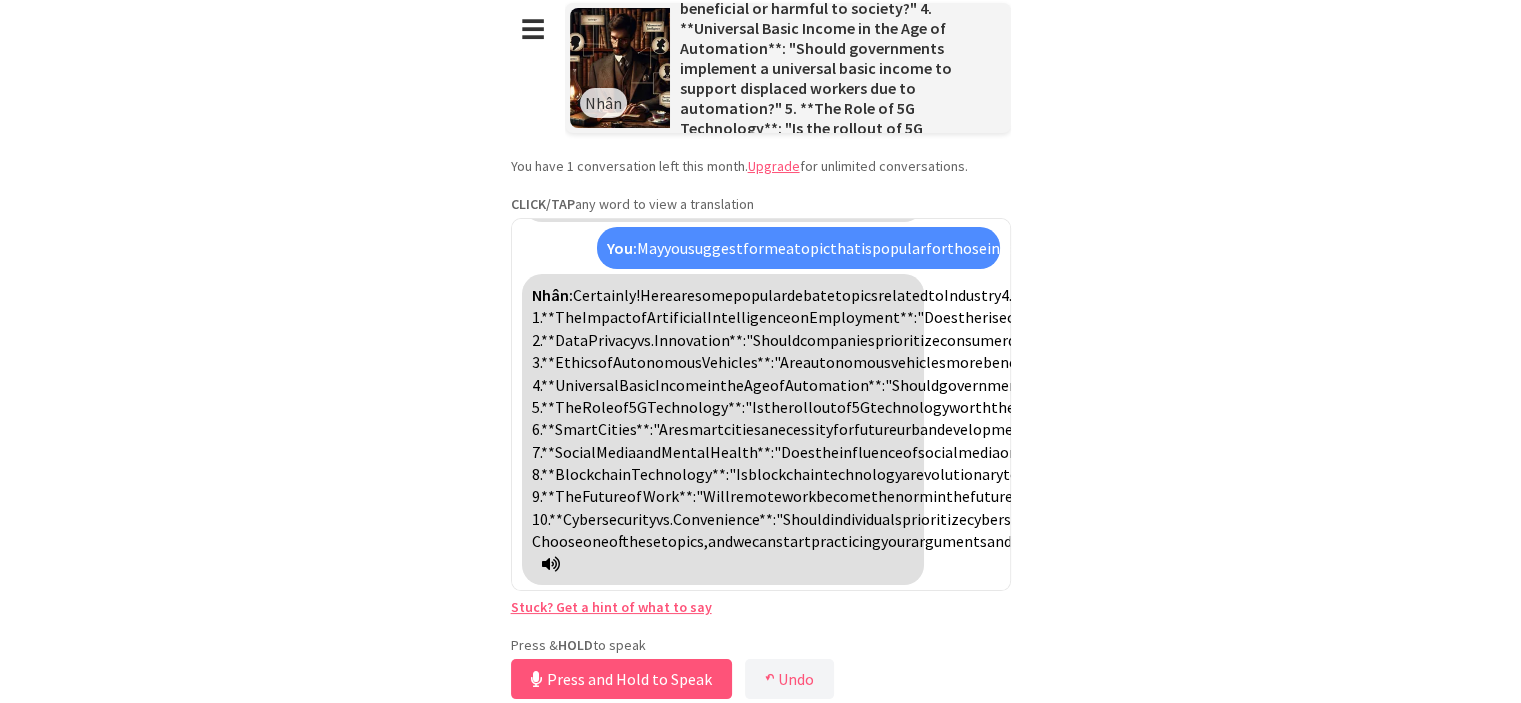 scroll, scrollTop: 256, scrollLeft: 0, axis: vertical 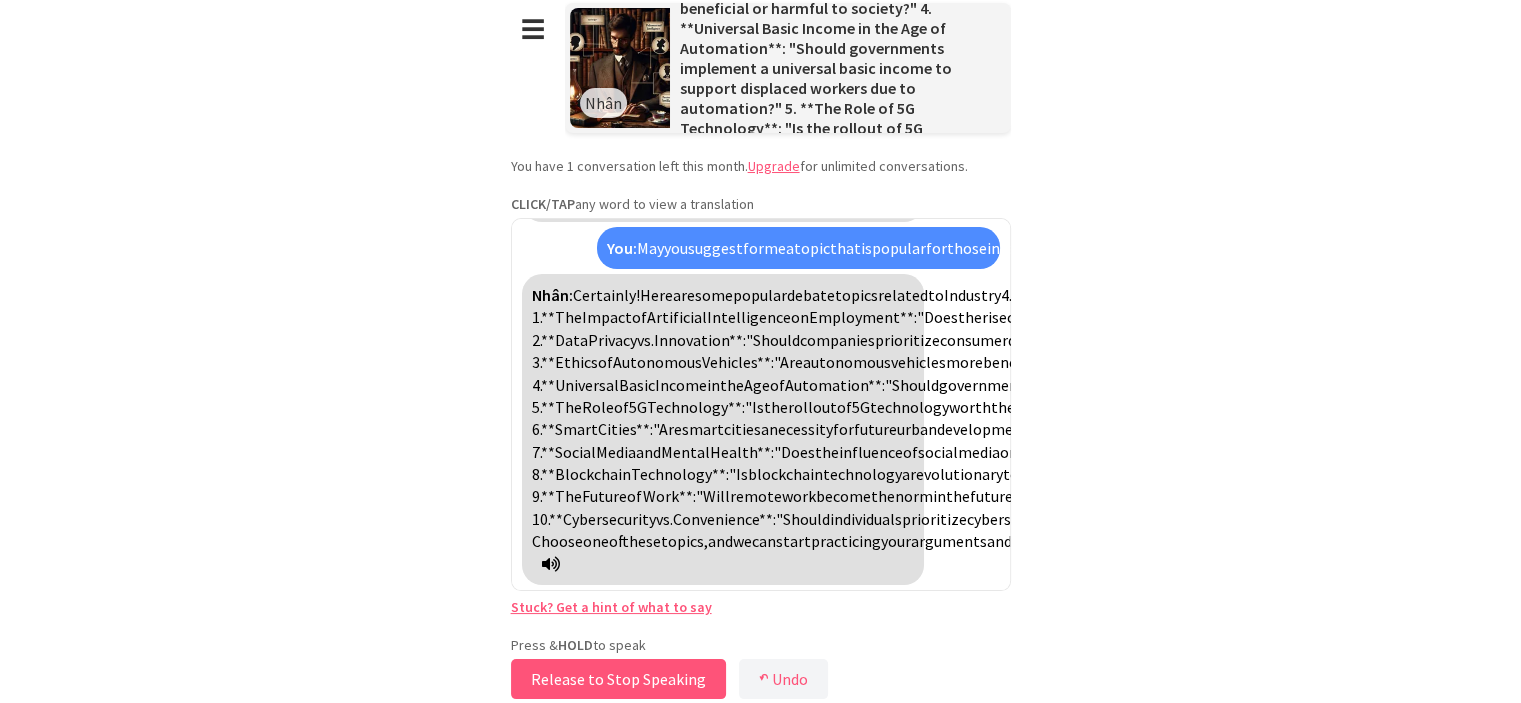 drag, startPoint x: 669, startPoint y: 671, endPoint x: 783, endPoint y: 499, distance: 206.34921 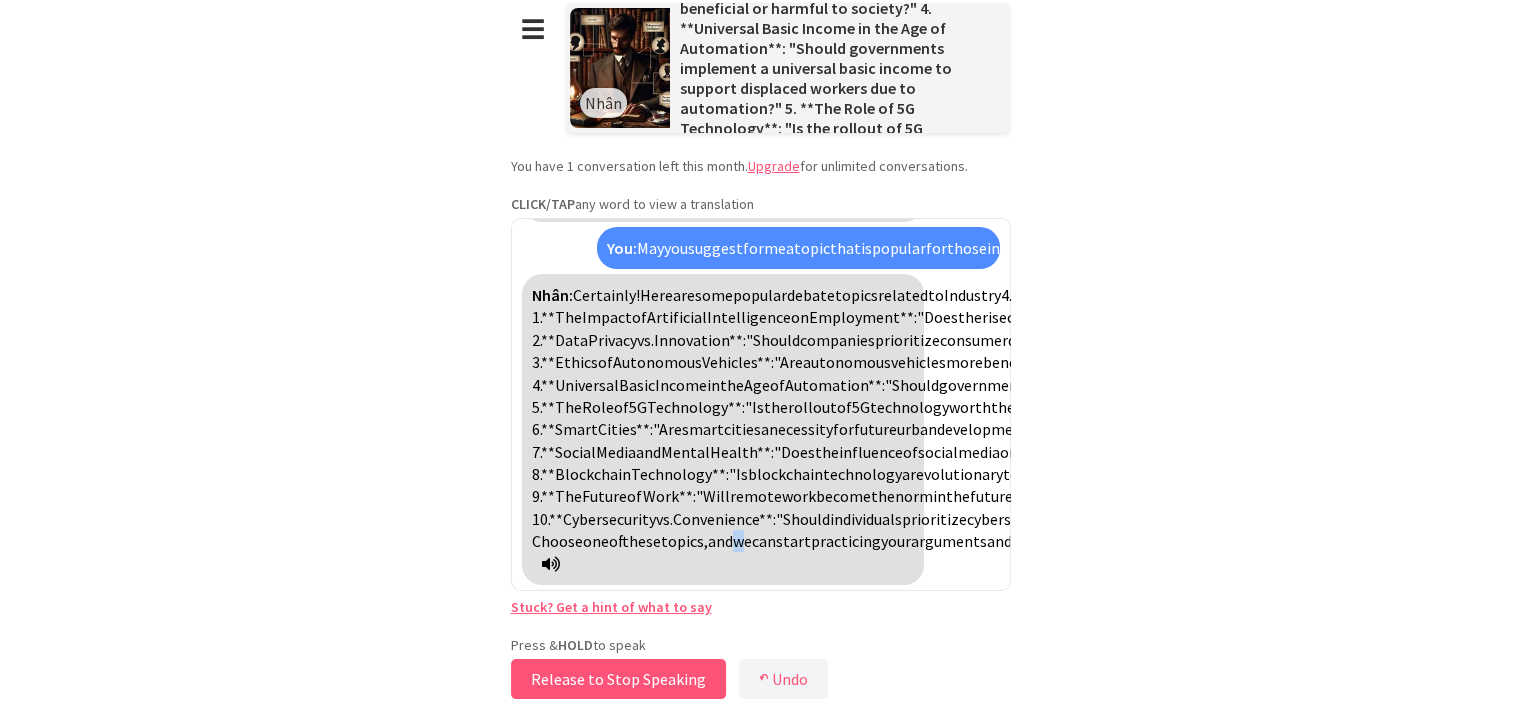 click on "Nhân:  Certainly!  Here  are  some  popular  debate  topics  related  to  Industry  4.0  and  technology:
1.  **The  Impact  of  Artificial  Intelligence  on  Employment**:  "Does  the  rise  of  AI  and  automation  lead  to  more  job  loss  than  job  creation?"
2.  **Data  Privacy  vs.  Innovation**:  "Should  companies  prioritize  consumer  data  privacy  over  technological  advancements?"
3.  **Ethics  of  Autonomous  Vehicles**:  "Are  autonomous  vehicles  more  beneficial  or  harmful  to  society?"
4.  **Universal  Basic  Income  in  the  Age  of  Automation**:  "Should  governments  implement  a  universal  basic  income  to  support  displaced  workers  due  to  automation?"
5.  **The  Role  of  5G  Technology**:  "Is  the  rollout  of  5G  technology  worth  the  potential  health  risks  and  increased  surveillance?"
6.  **Smart  Cities**:  "Are  smart  cities  a  necessity  for  future  urban  development,  or  do  they  pose  greater  risks  than  benefits?"
7.  **Social  Media  of" at bounding box center [723, 429] 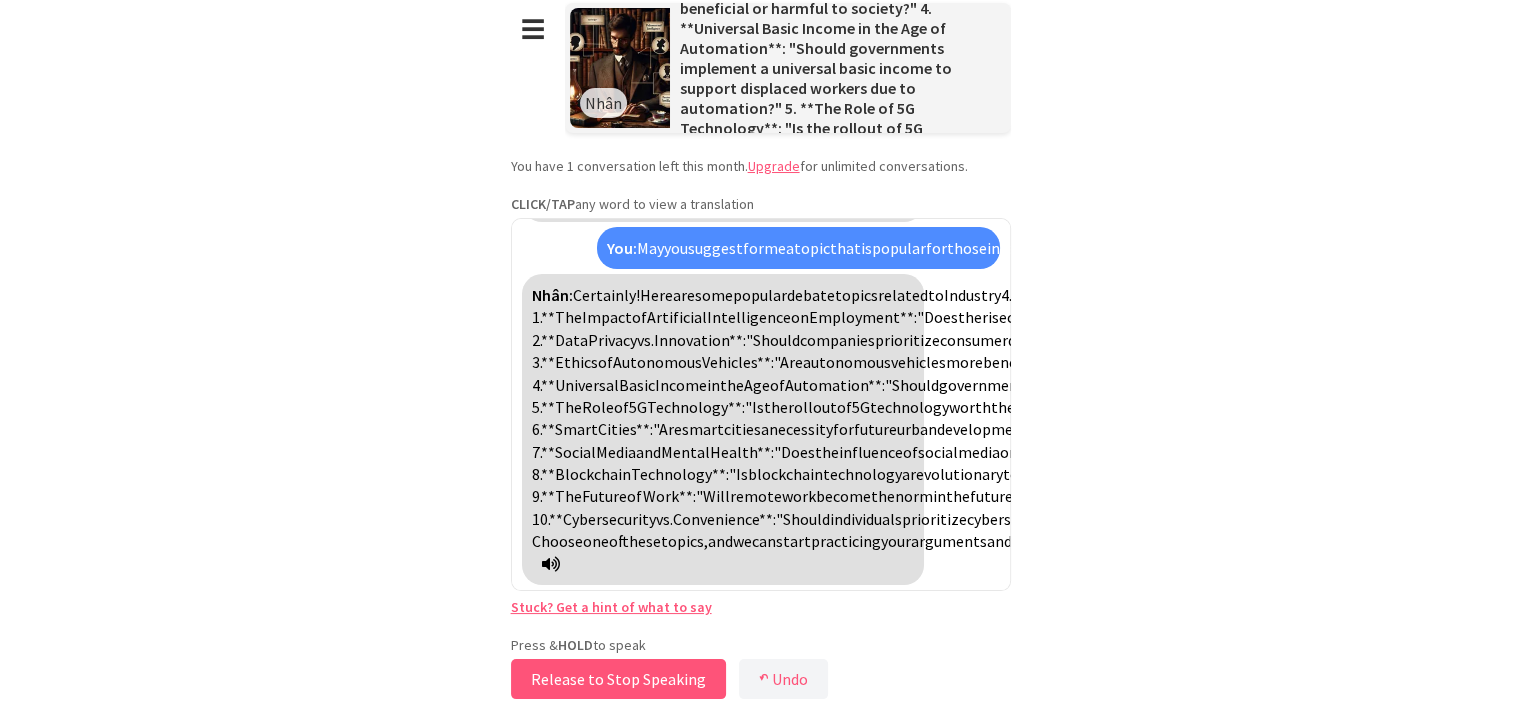 click at bounding box center (551, 564) 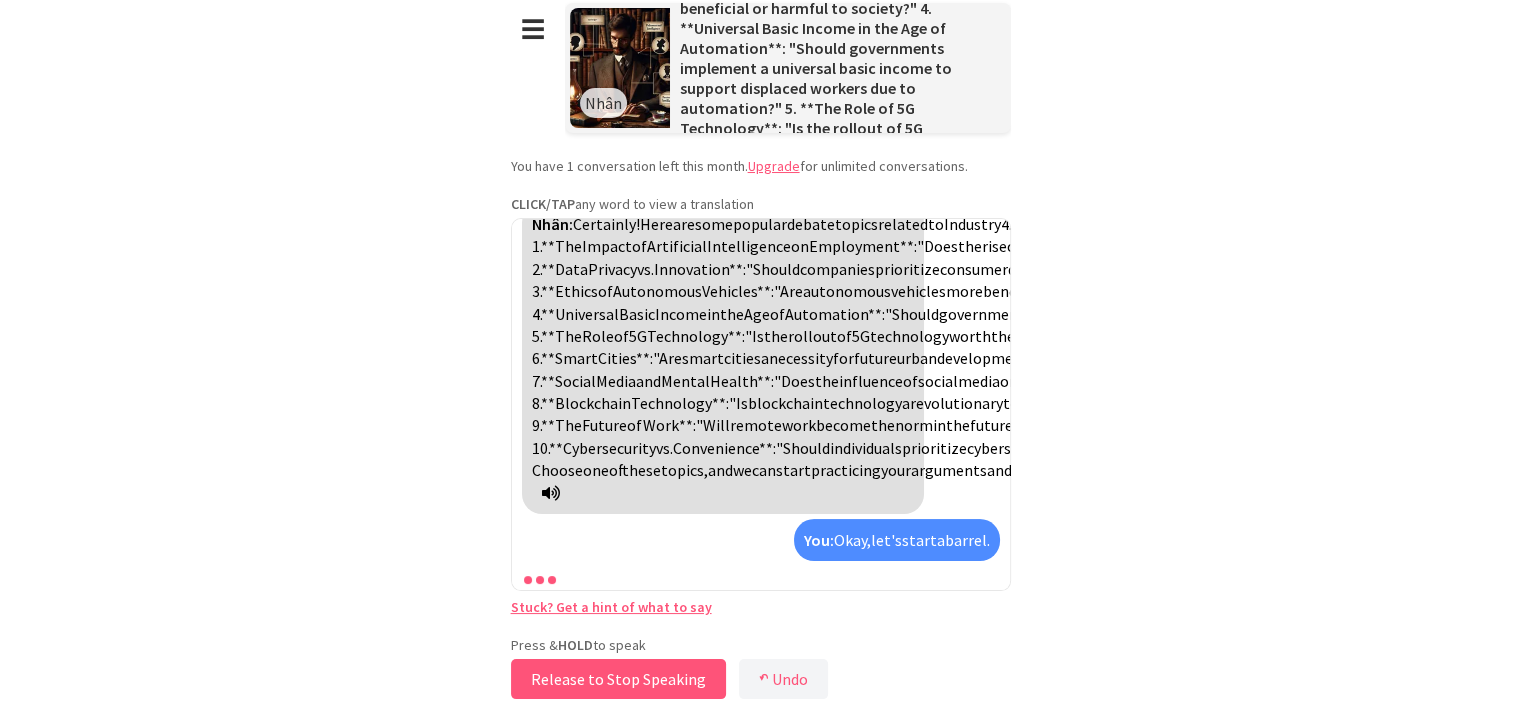 click on "Release to Stop Speaking" at bounding box center [618, 679] 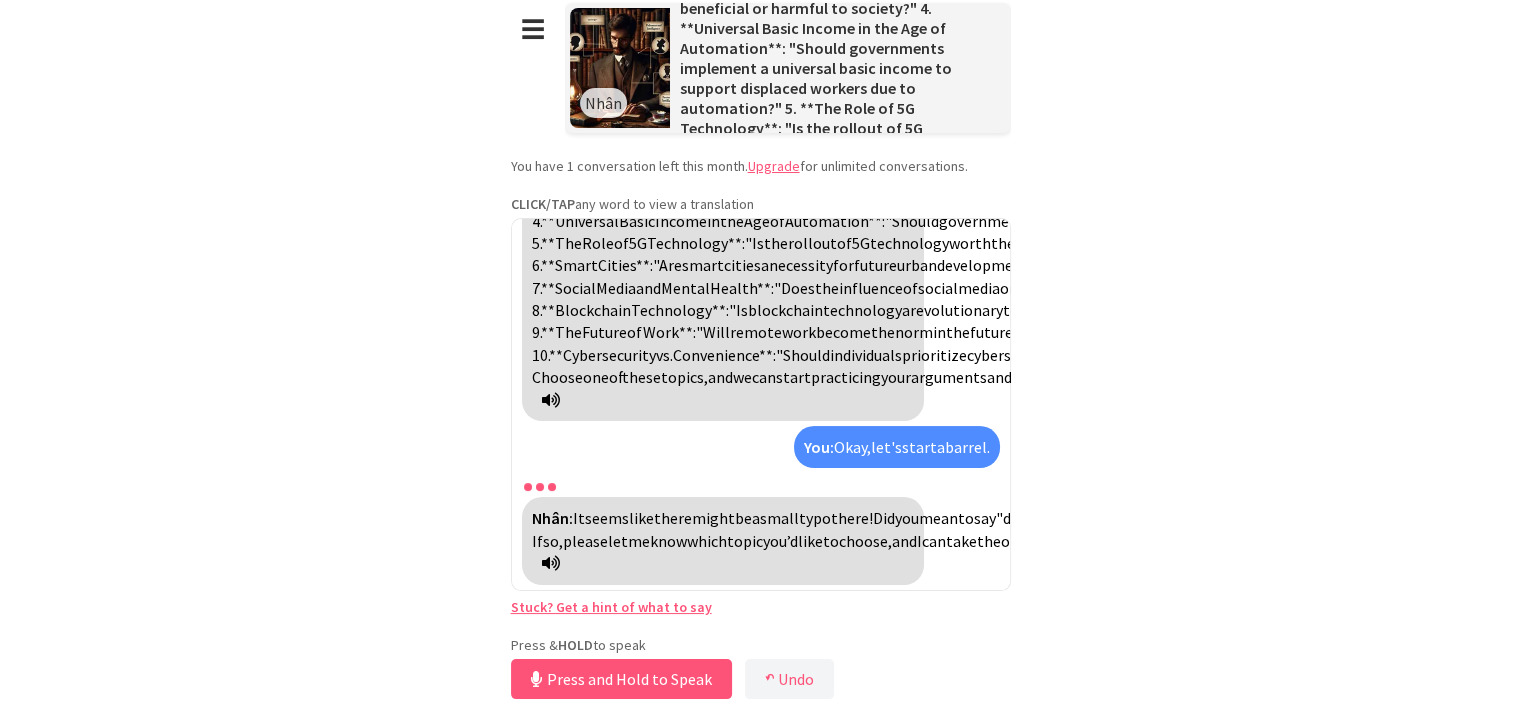 scroll, scrollTop: 934, scrollLeft: 0, axis: vertical 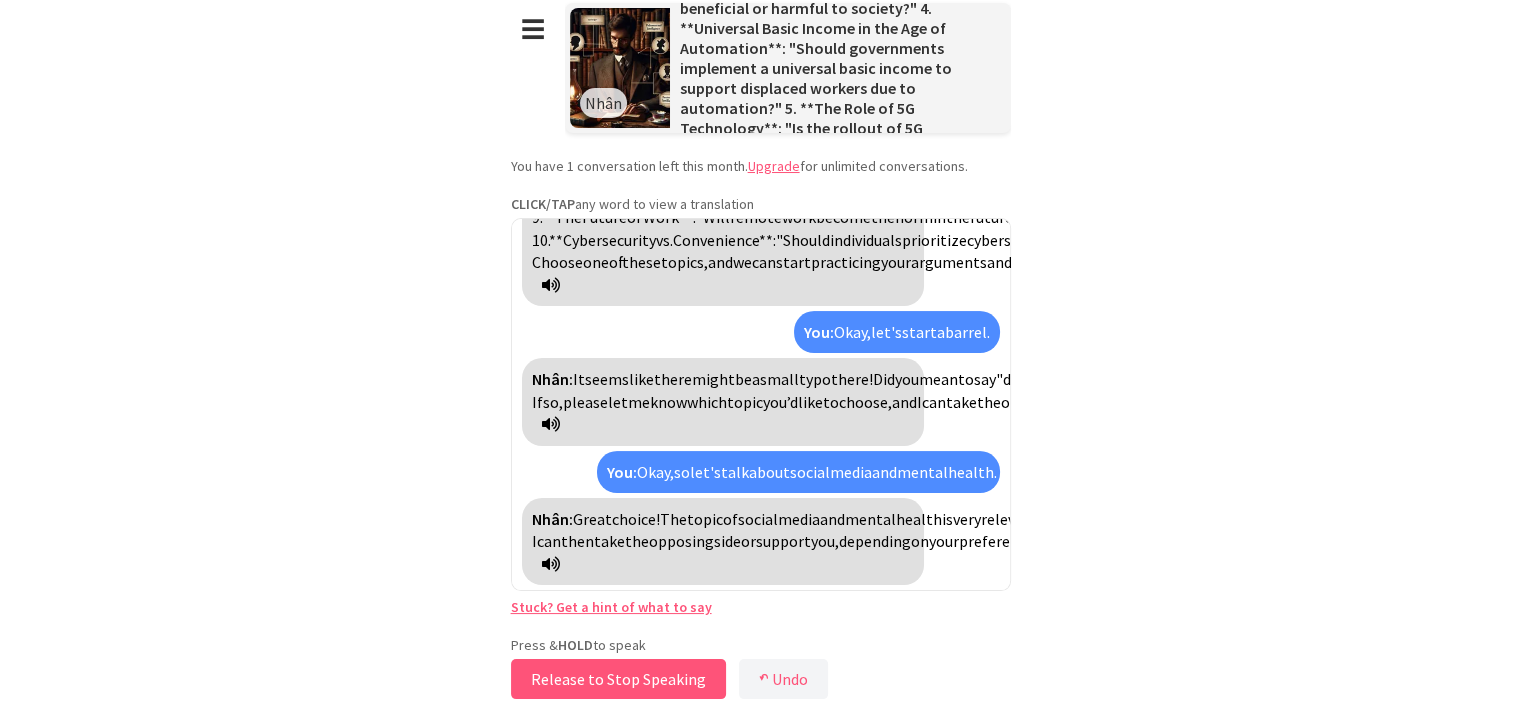 click on "Release to Stop Speaking" at bounding box center [618, 679] 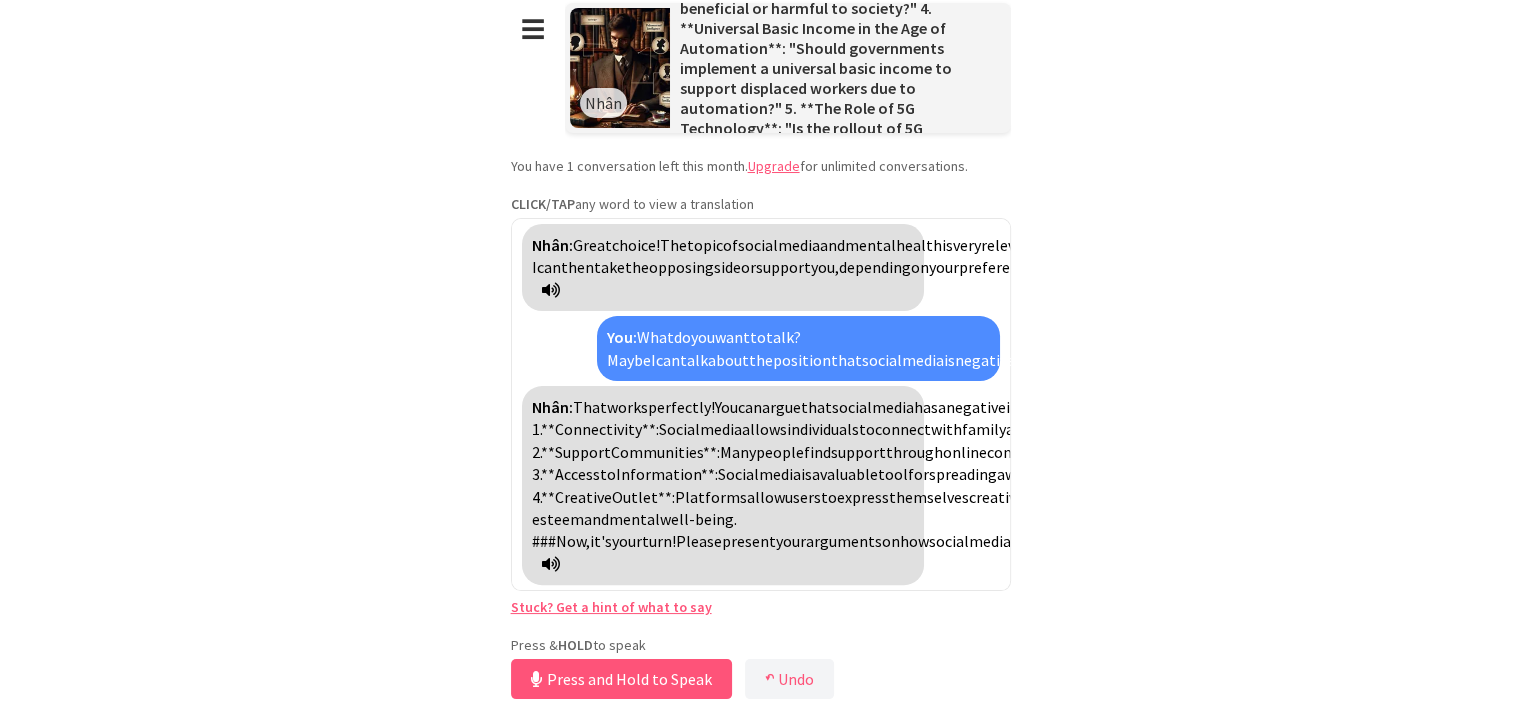 scroll, scrollTop: 1702, scrollLeft: 0, axis: vertical 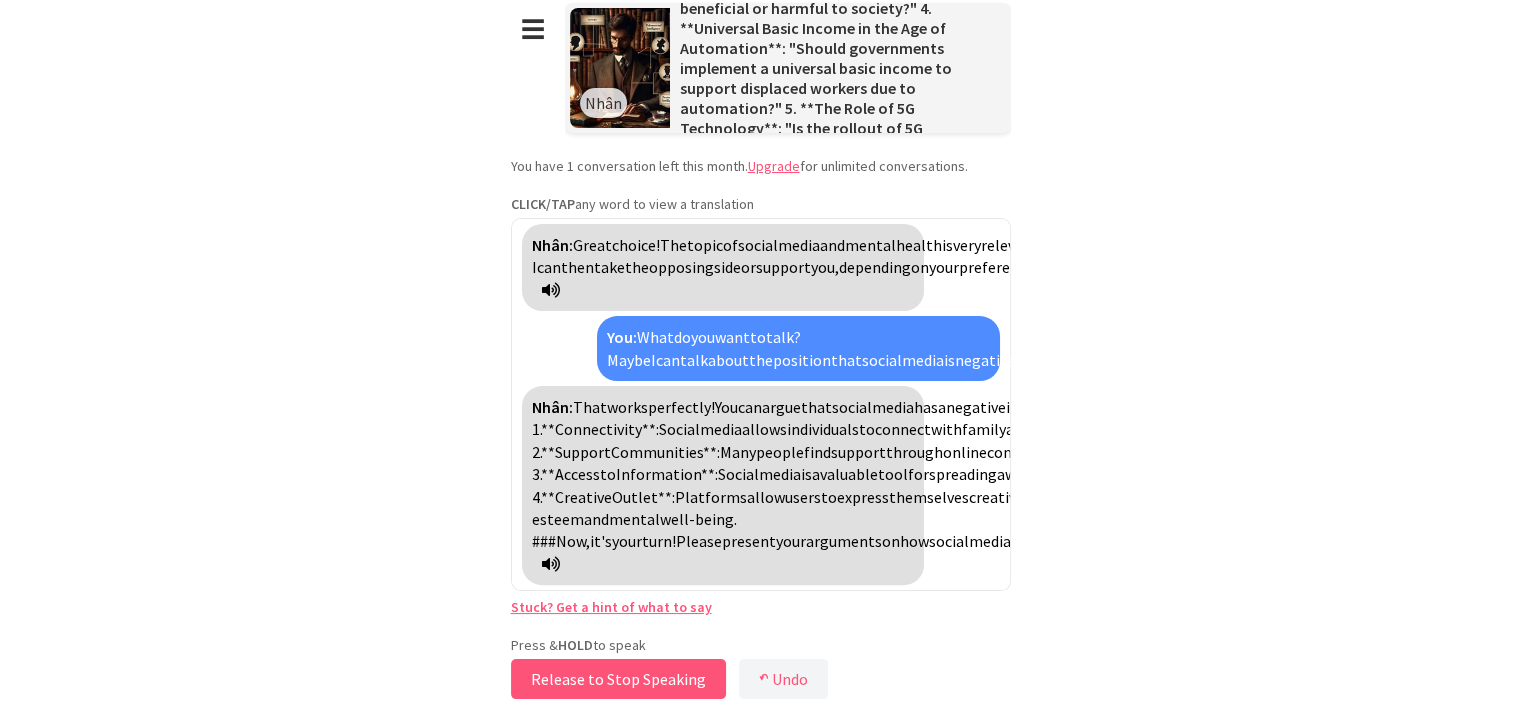 click on "Release to Stop Speaking" at bounding box center [618, 679] 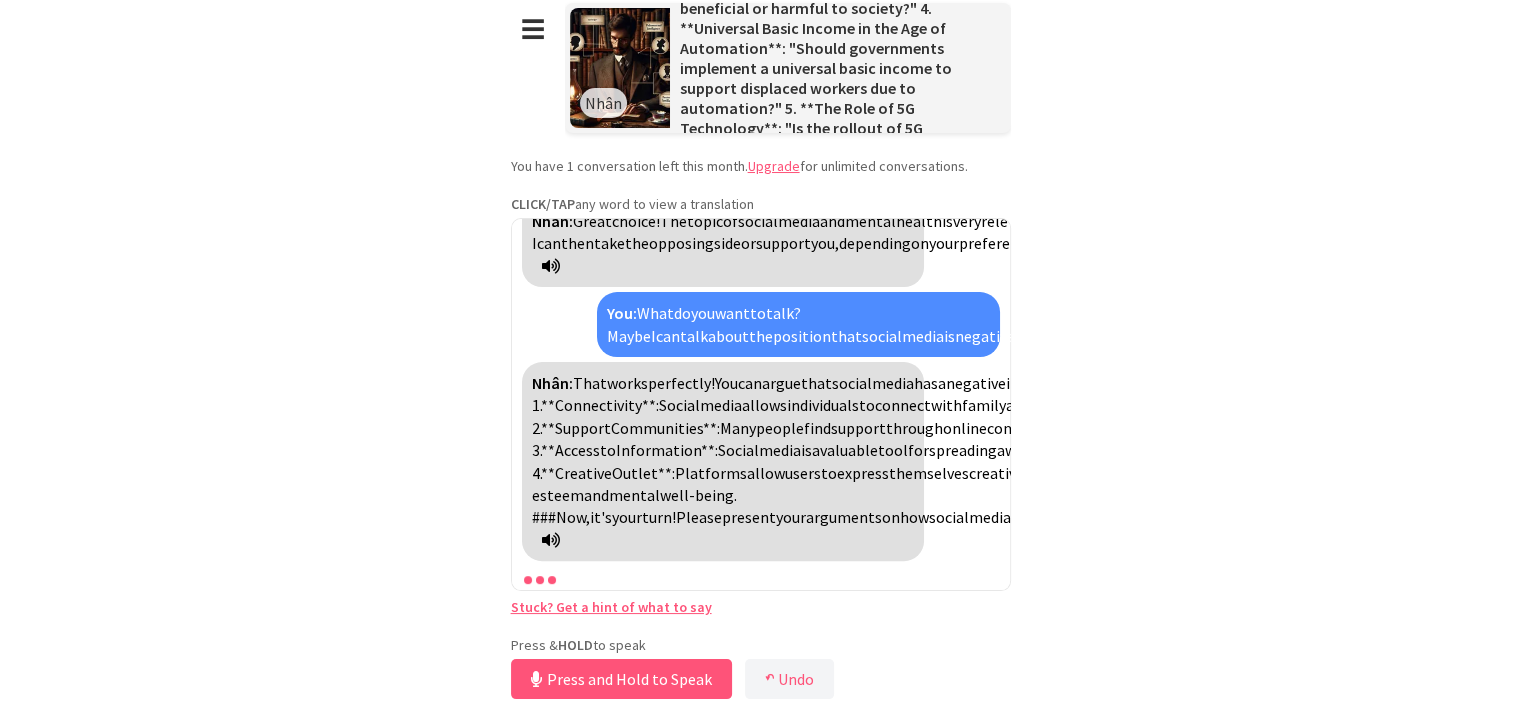 scroll, scrollTop: 1702, scrollLeft: 0, axis: vertical 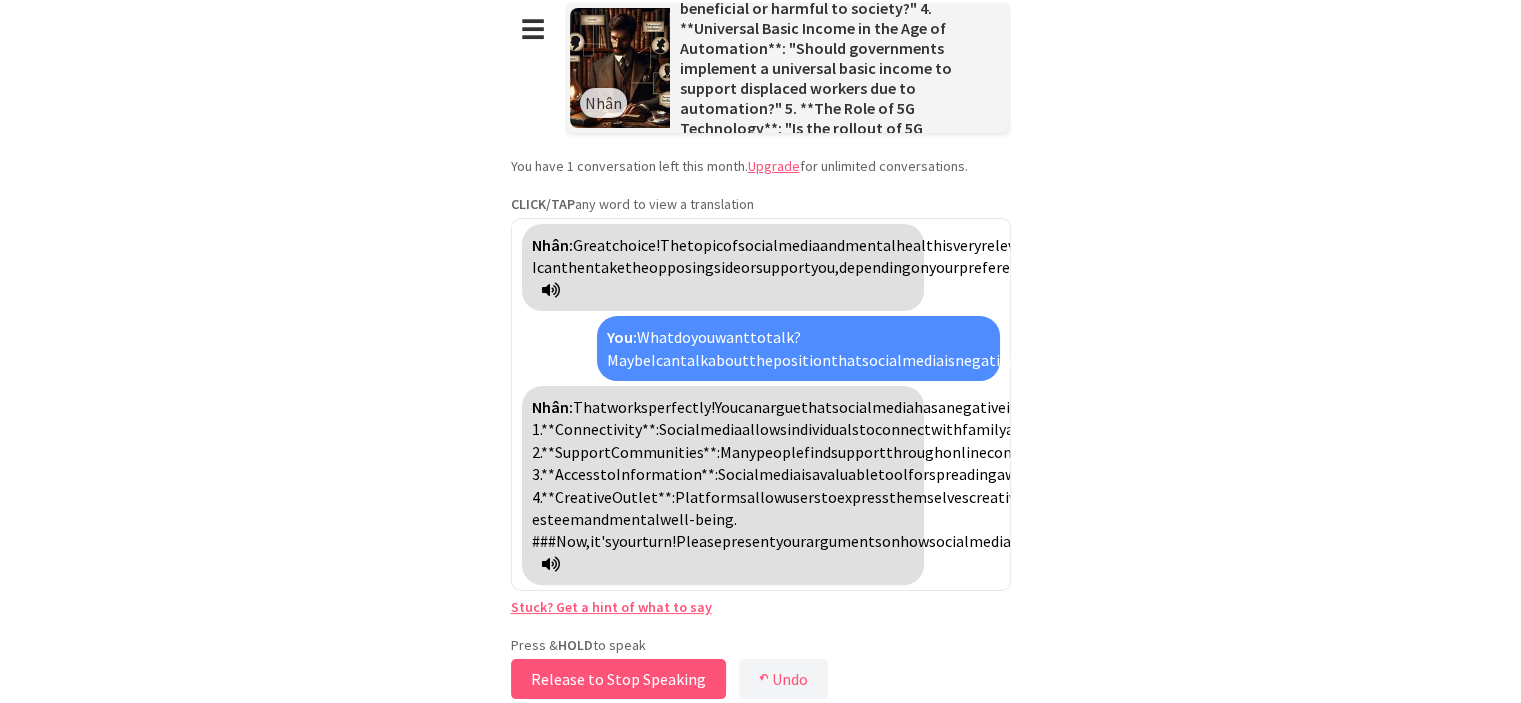click on "Release to Stop Speaking" at bounding box center [618, 679] 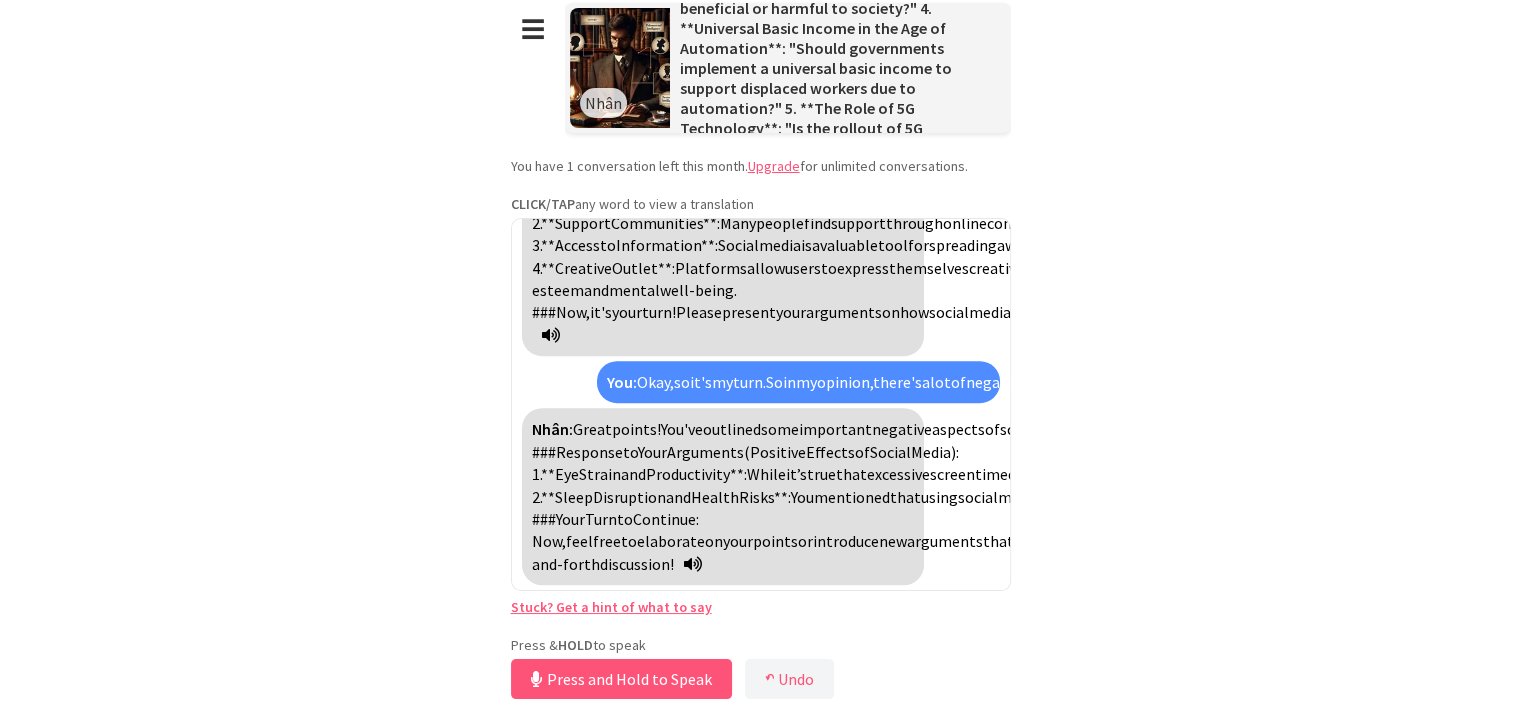 scroll, scrollTop: 2648, scrollLeft: 0, axis: vertical 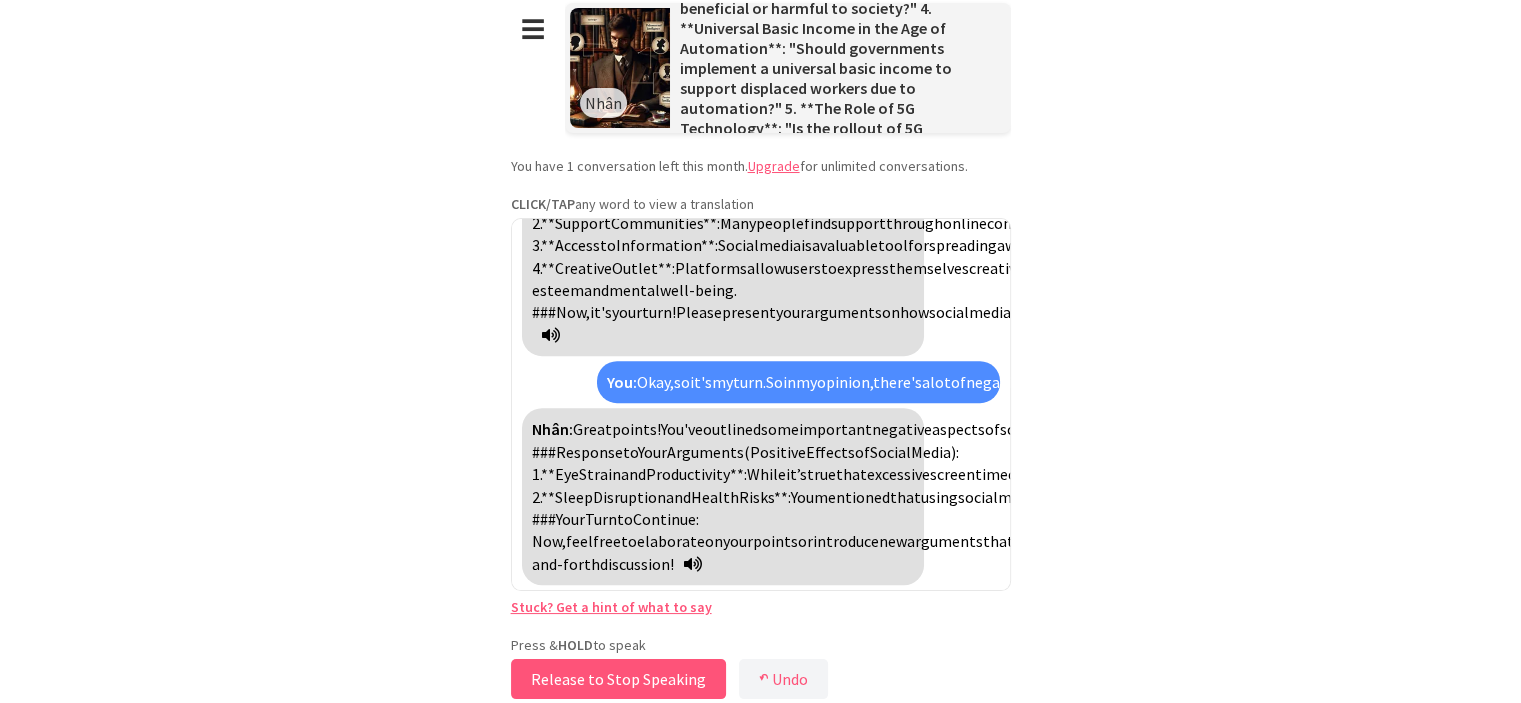 click on "Release to Stop Speaking" at bounding box center [618, 679] 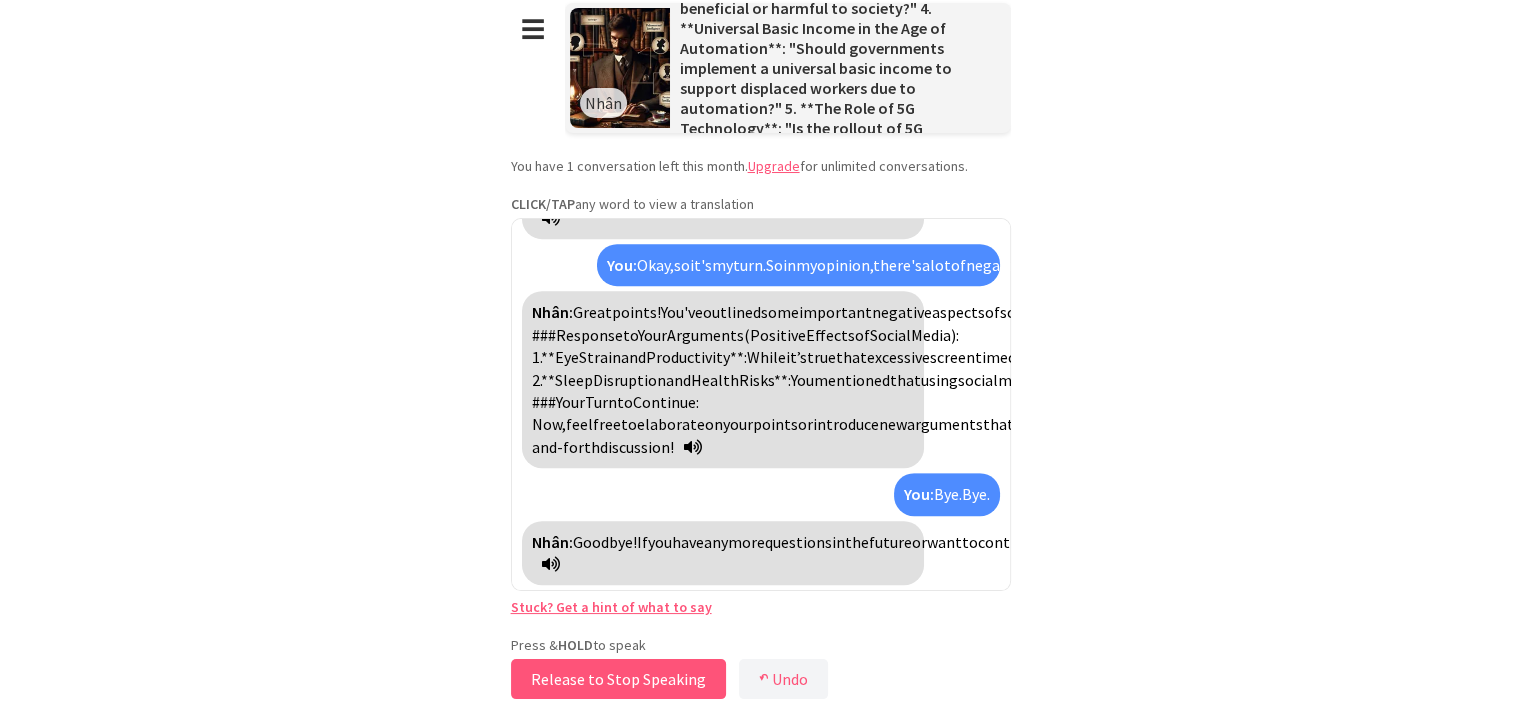 scroll, scrollTop: 2788, scrollLeft: 0, axis: vertical 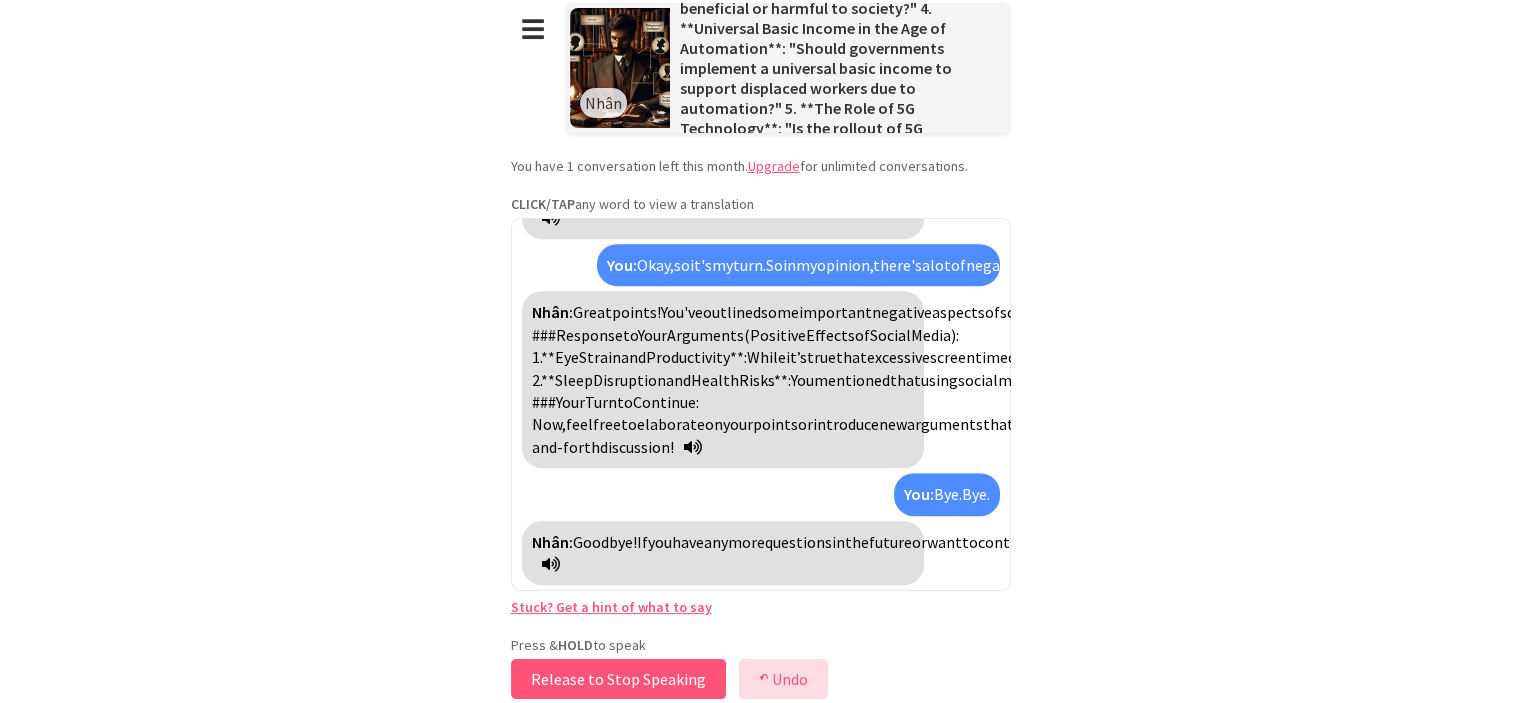 click on "↶  Undo" at bounding box center (783, 679) 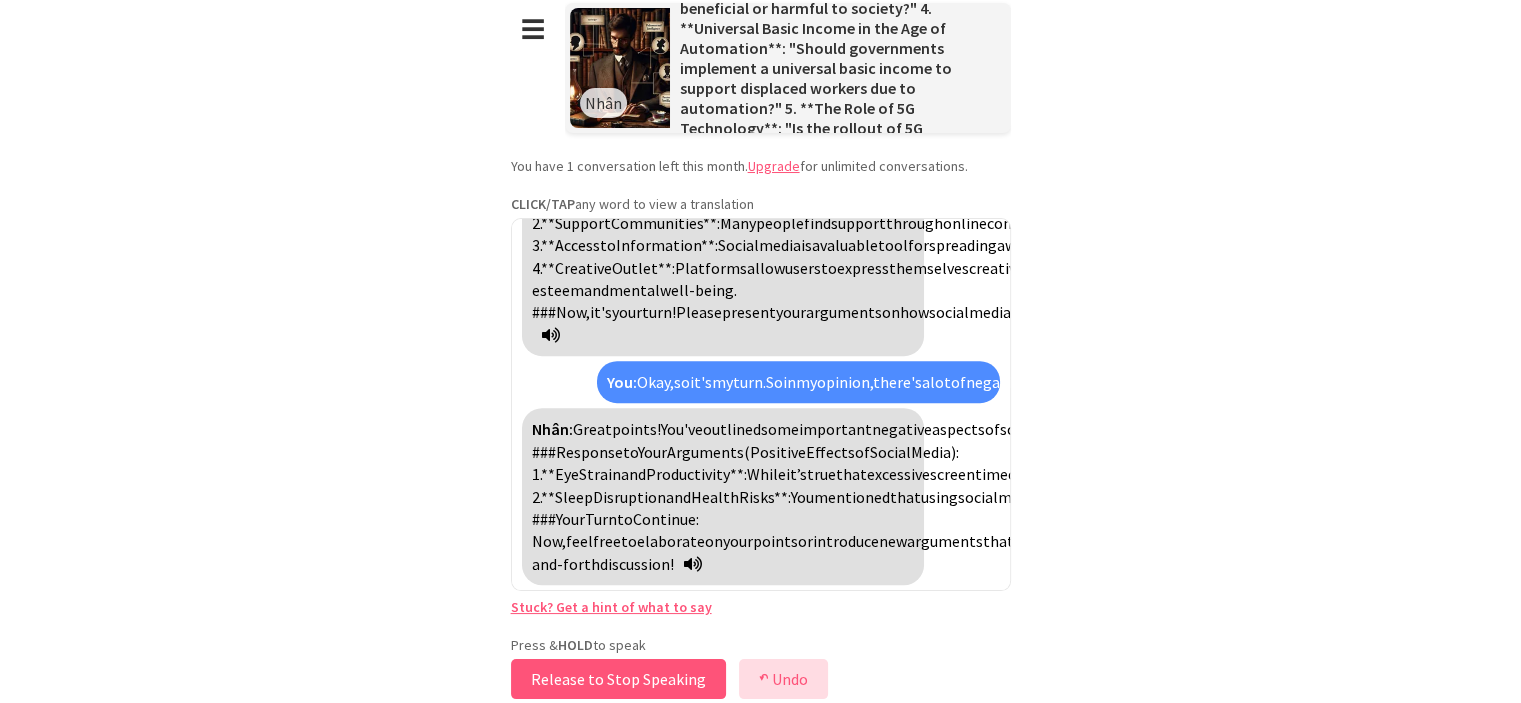 scroll, scrollTop: 2648, scrollLeft: 0, axis: vertical 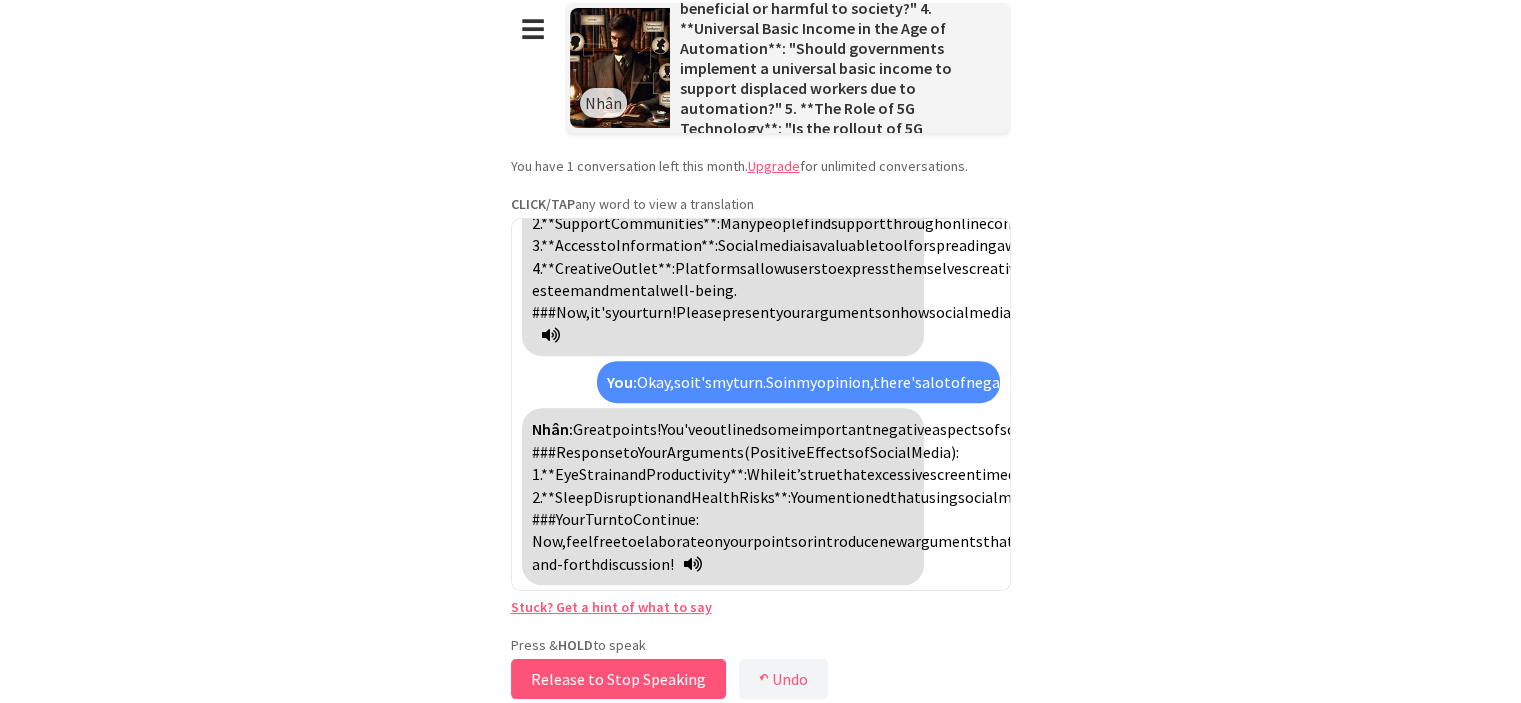 click on "Release to Stop Speaking" at bounding box center [618, 679] 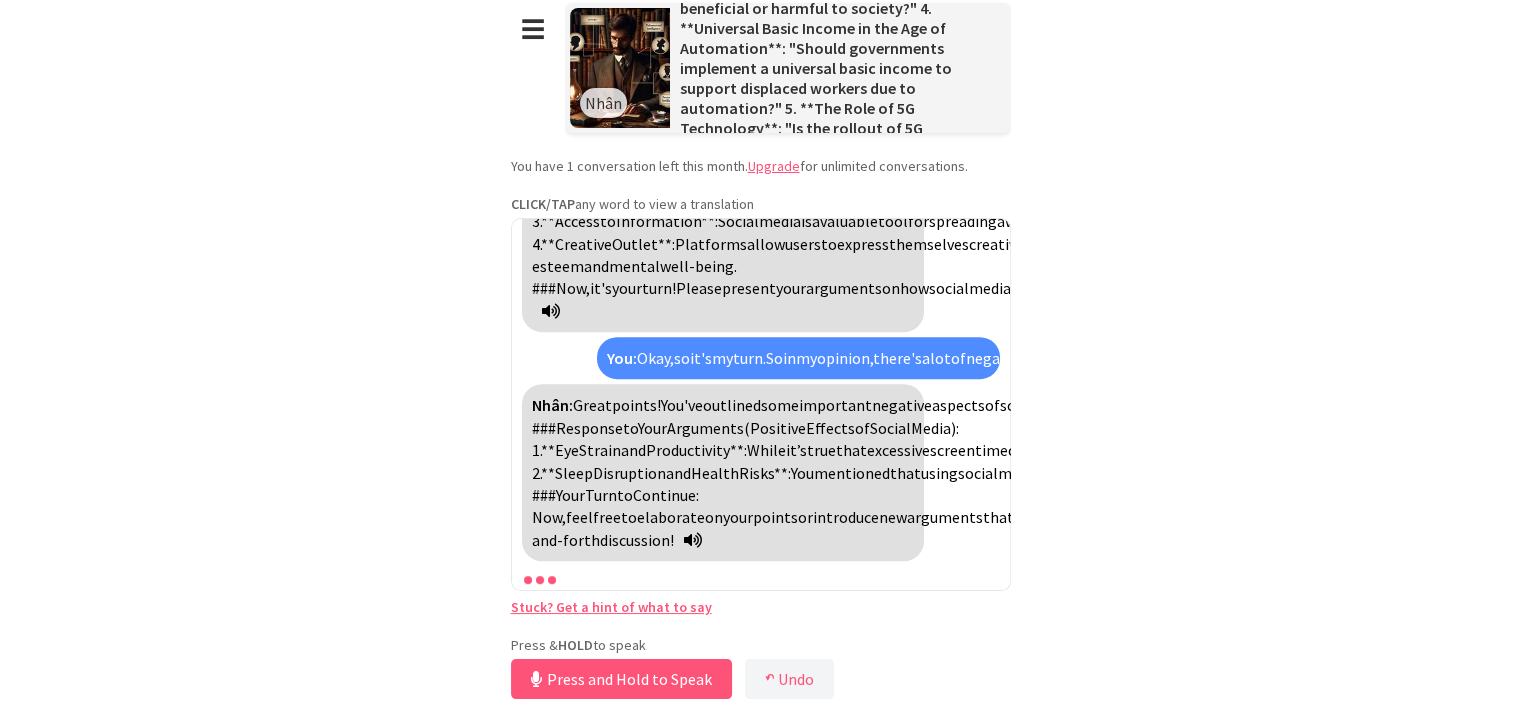 scroll, scrollTop: 2672, scrollLeft: 0, axis: vertical 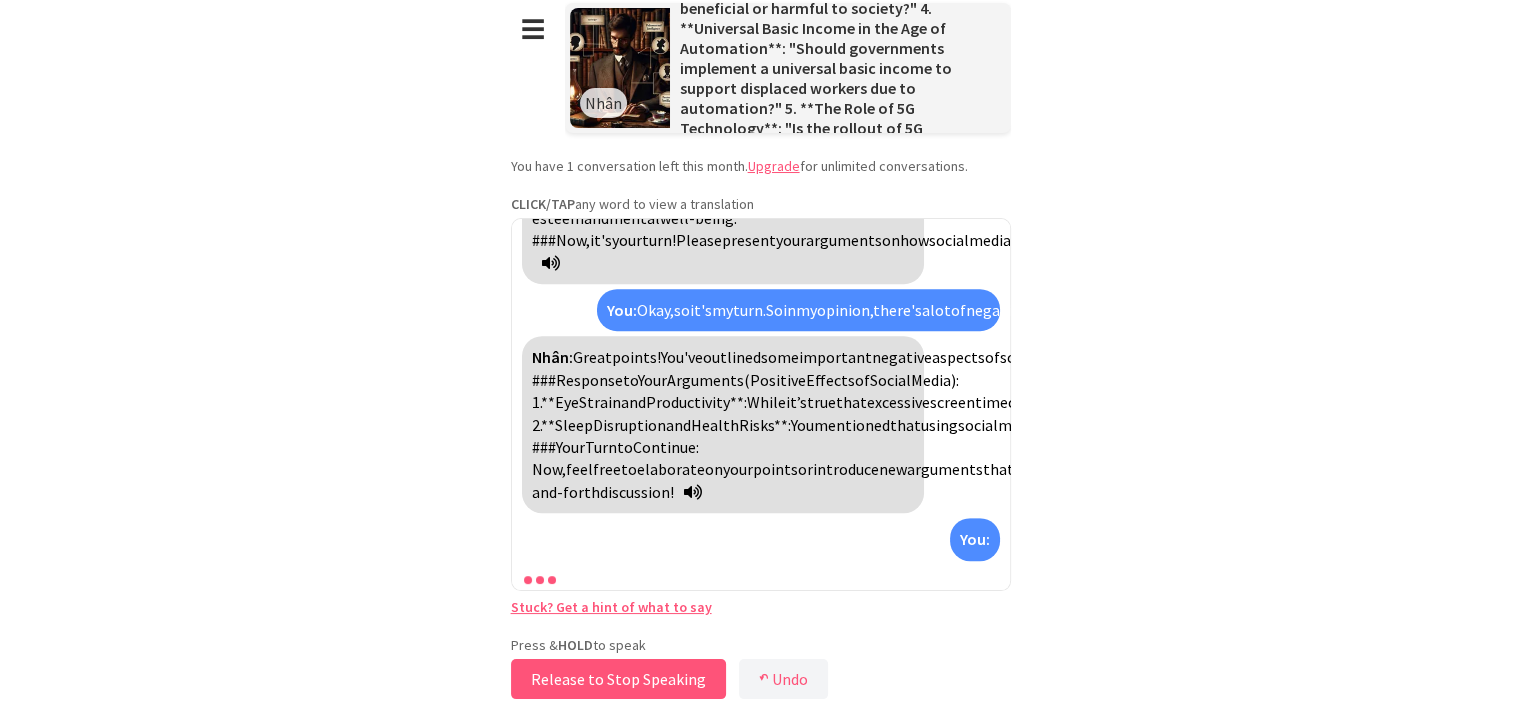 drag, startPoint x: 650, startPoint y: 685, endPoint x: 691, endPoint y: 545, distance: 145.88008 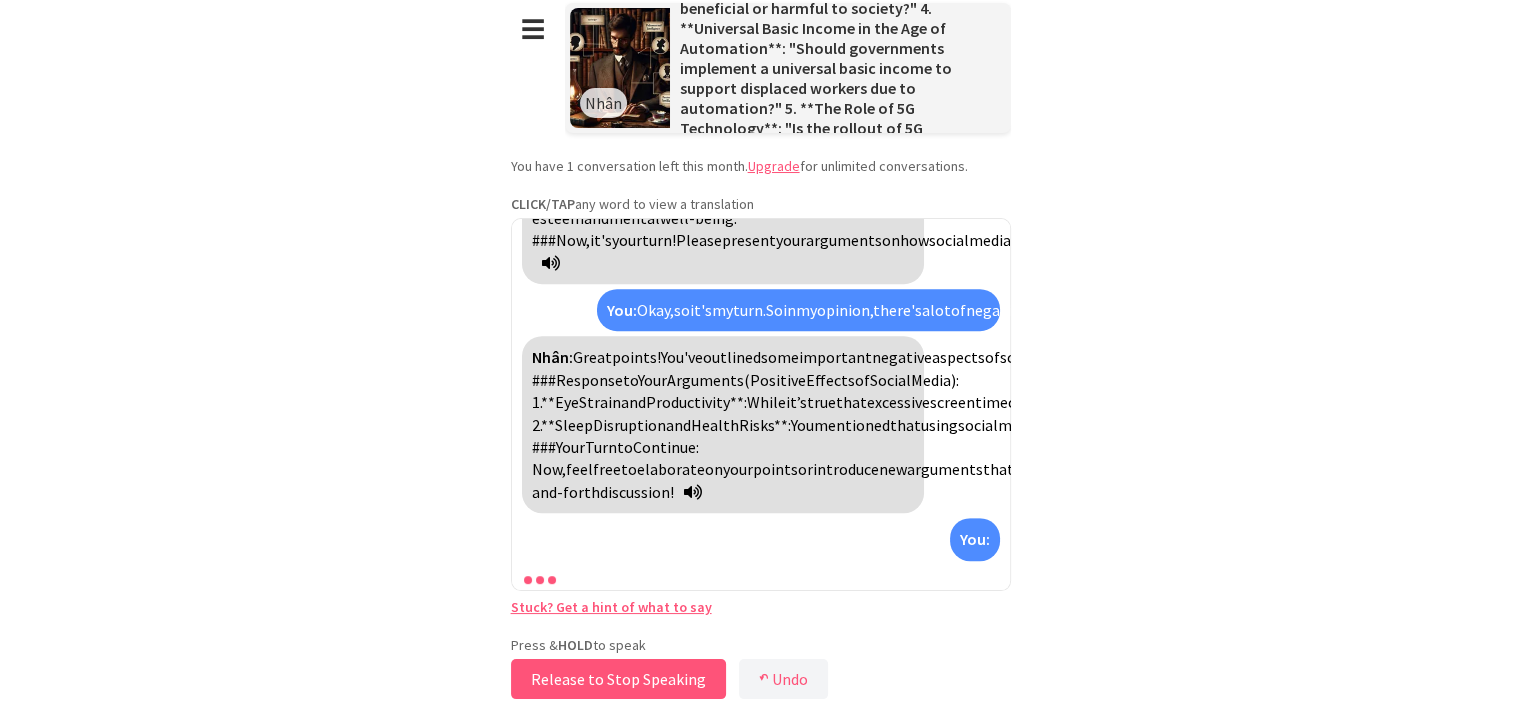 click on "**********" at bounding box center (761, 347) 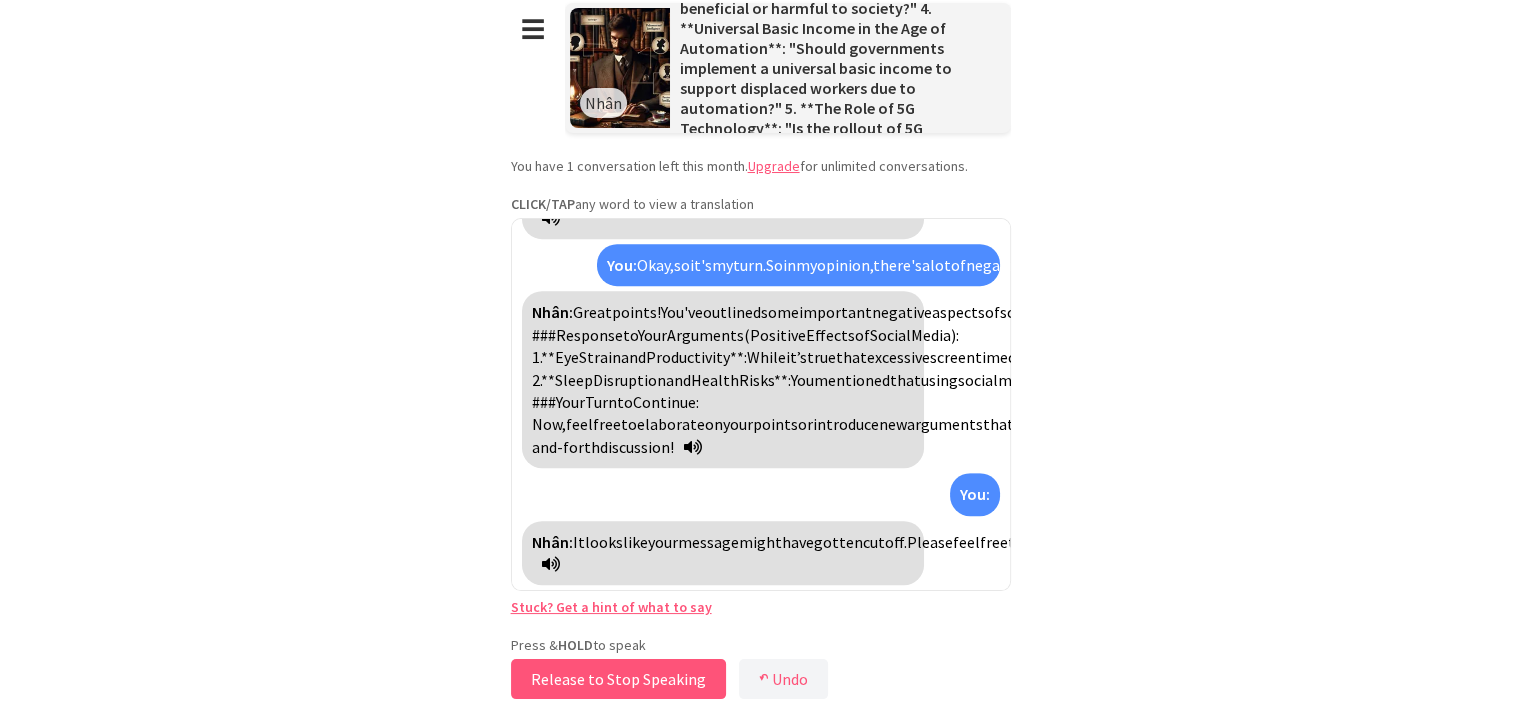 scroll, scrollTop: 2832, scrollLeft: 0, axis: vertical 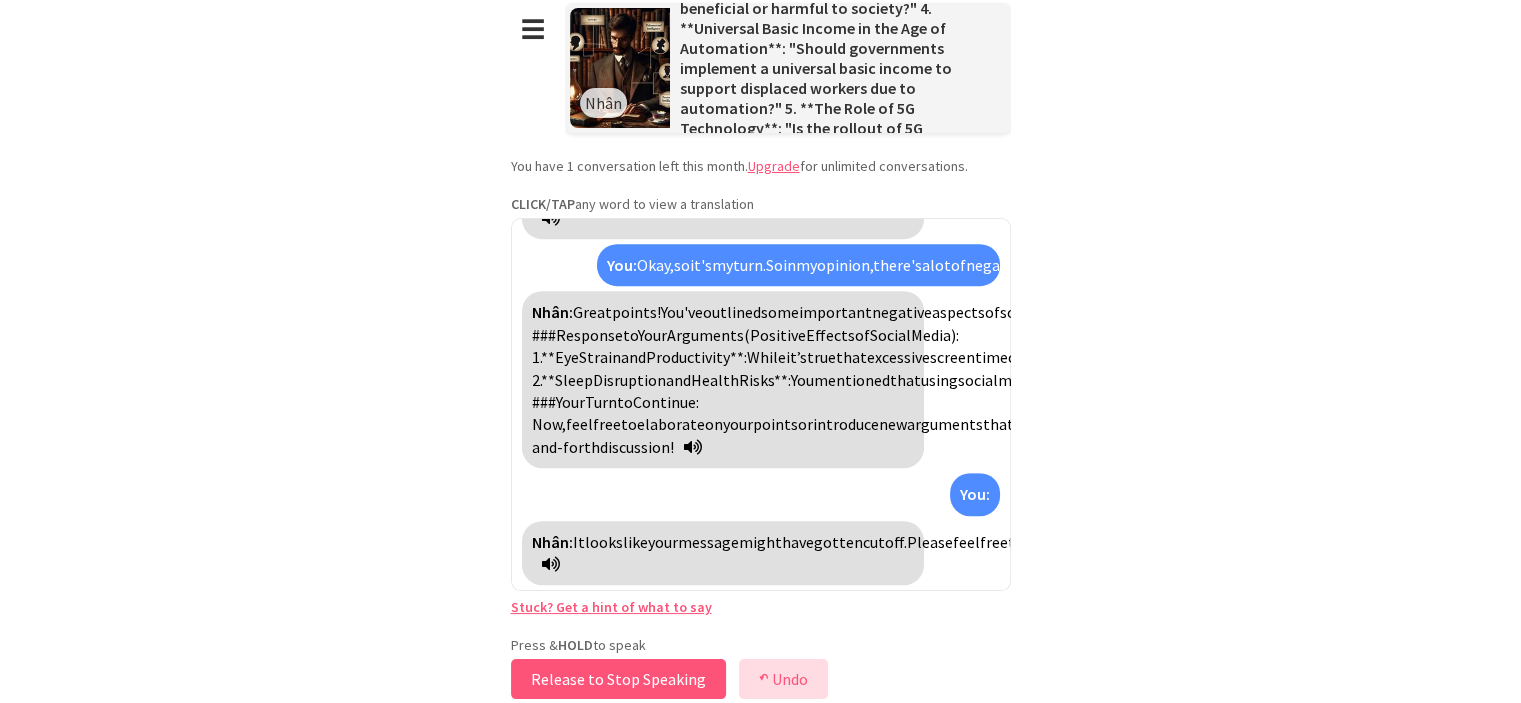click on "↶" at bounding box center [764, 679] 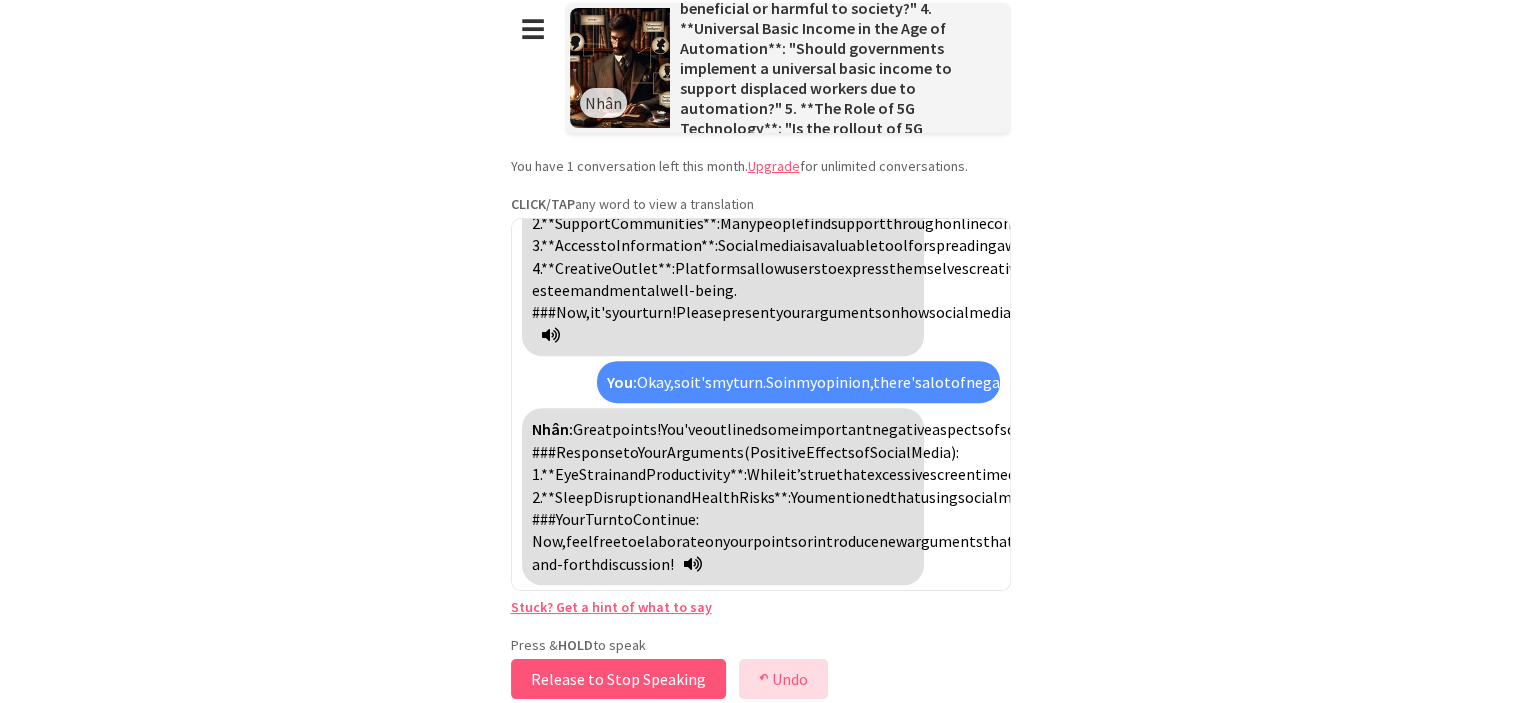 scroll, scrollTop: 2648, scrollLeft: 0, axis: vertical 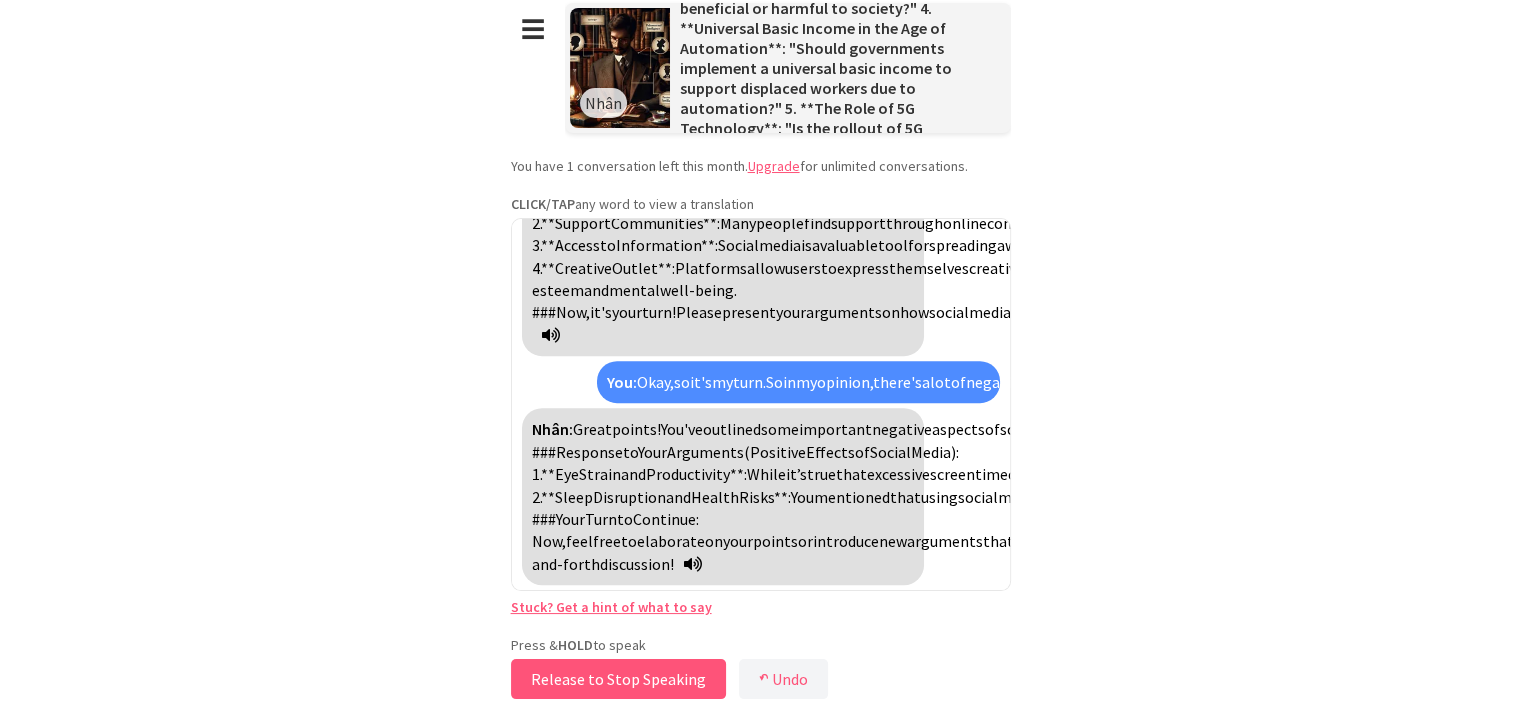 click on "Release to Stop Speaking" at bounding box center [618, 679] 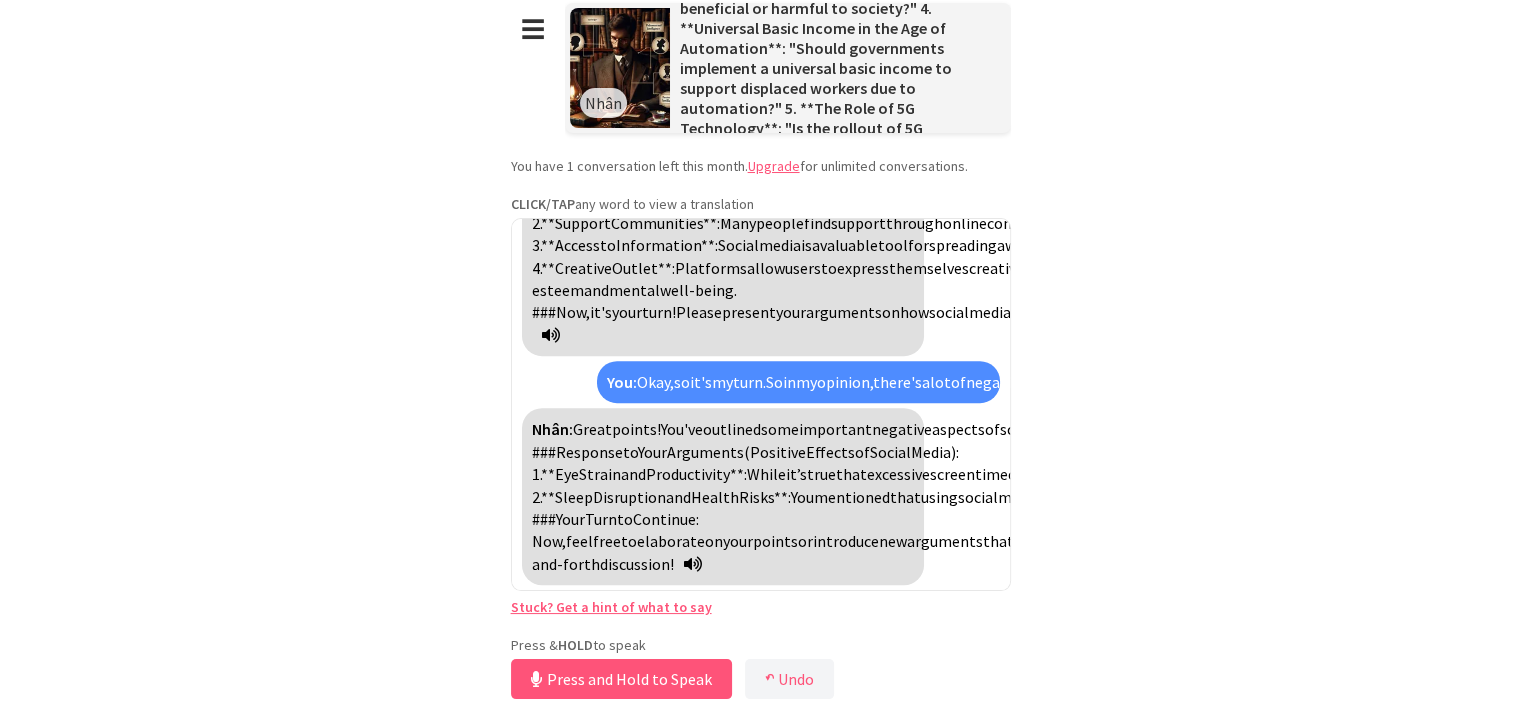 scroll, scrollTop: 2248, scrollLeft: 0, axis: vertical 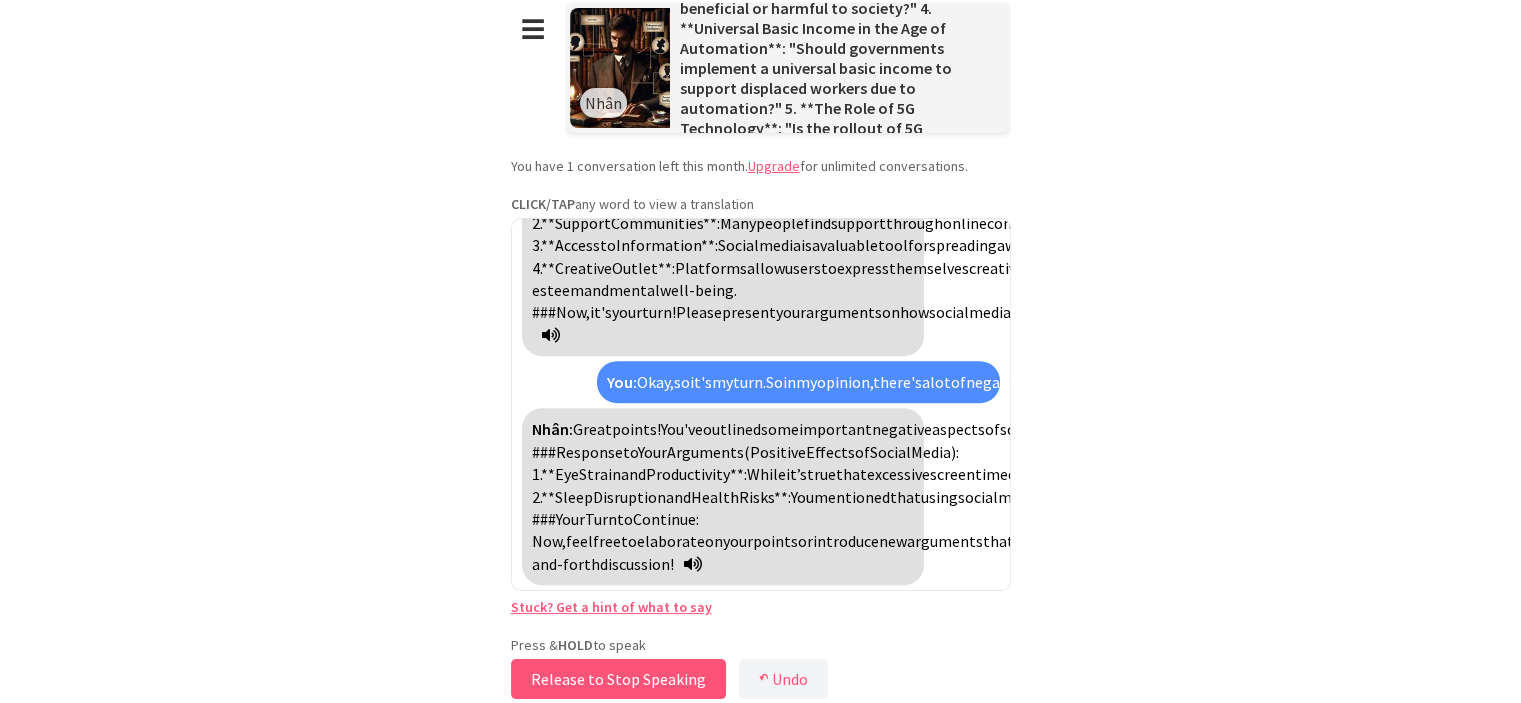 click on "Release to Stop Speaking" at bounding box center (618, 679) 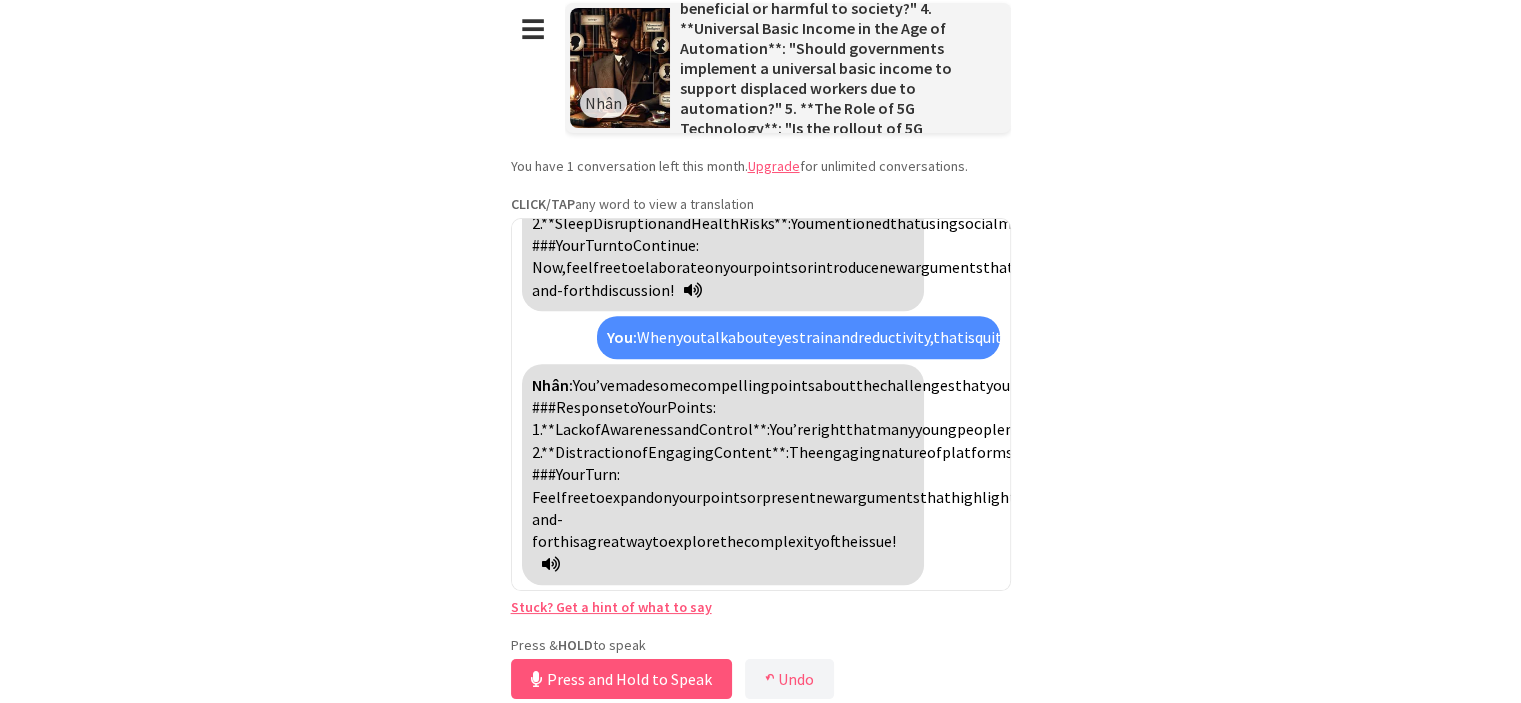 scroll, scrollTop: 3840, scrollLeft: 0, axis: vertical 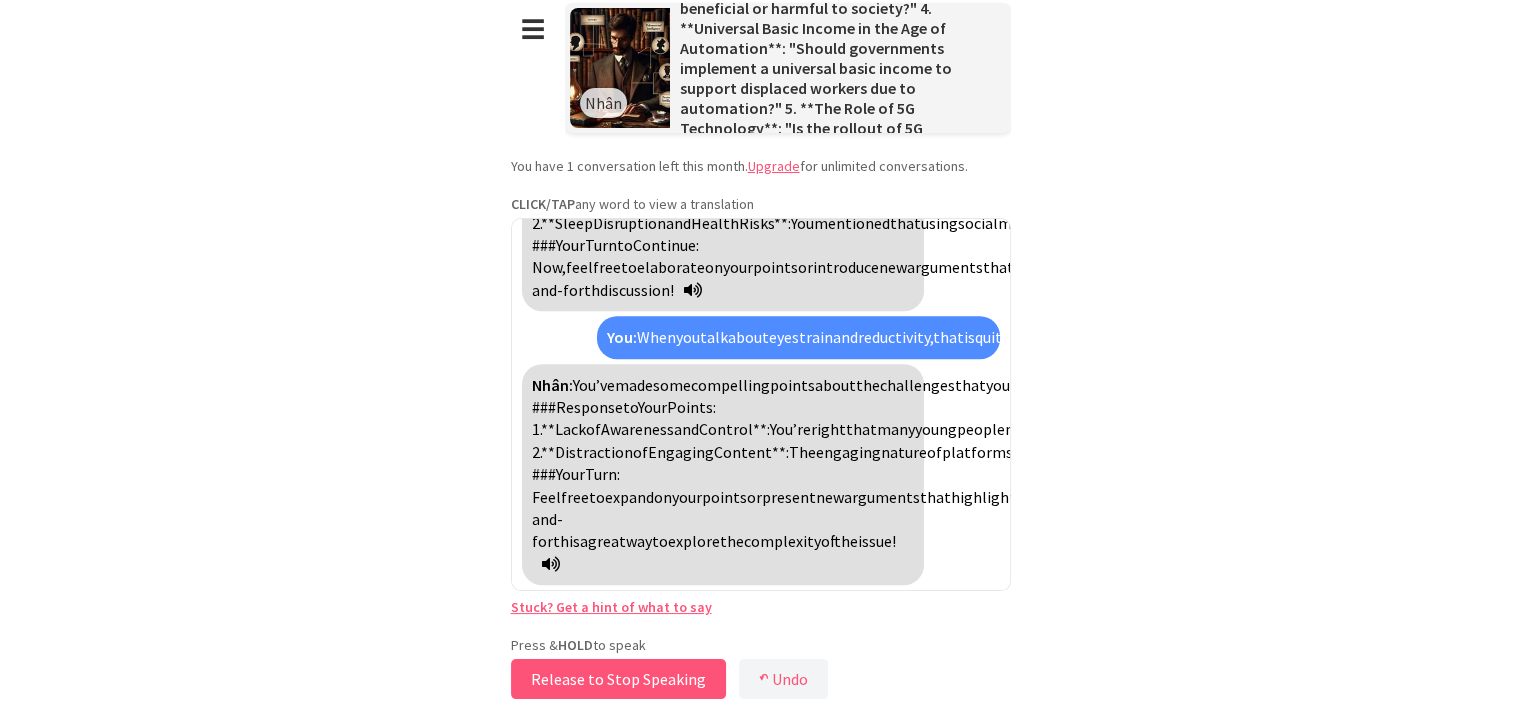 click on "Release to Stop Speaking" at bounding box center [618, 679] 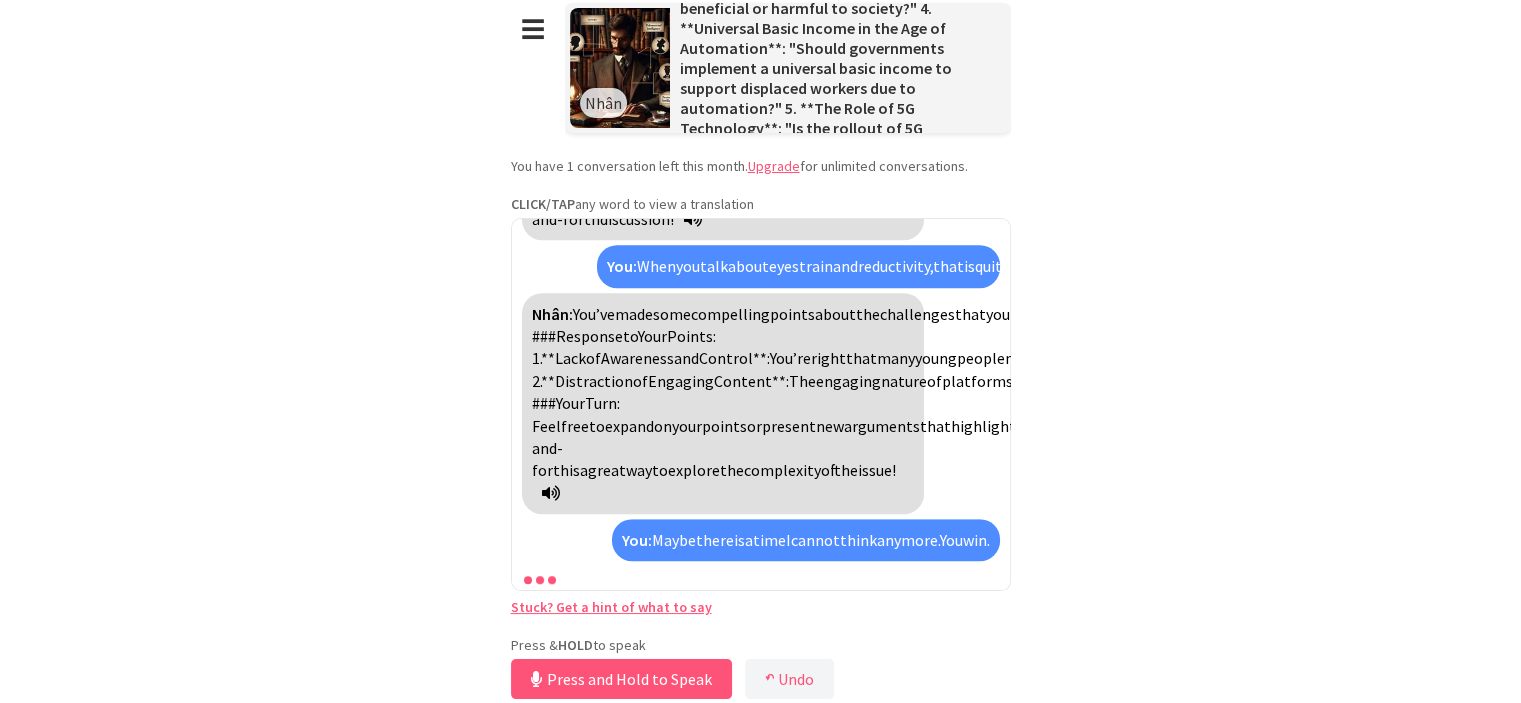 scroll, scrollTop: 4137, scrollLeft: 0, axis: vertical 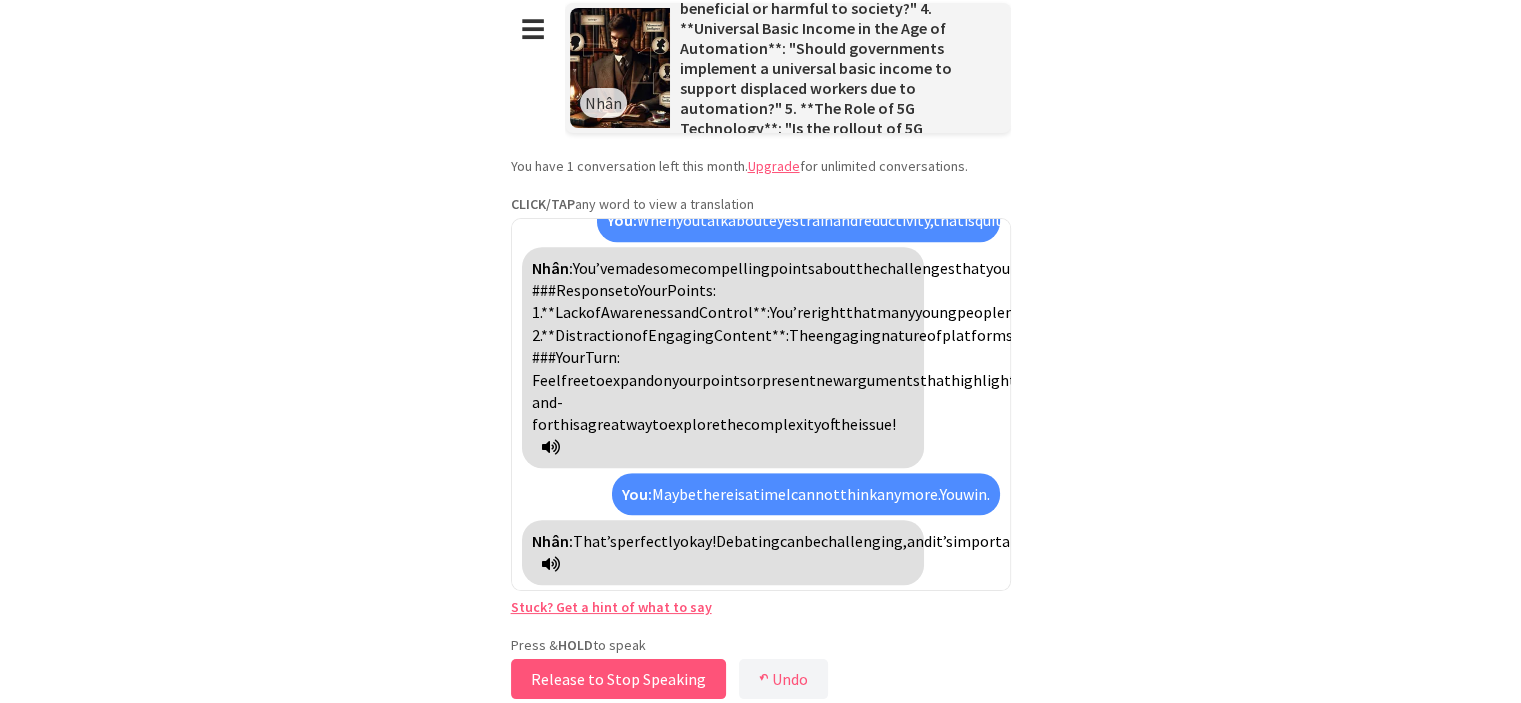 click on "Release to Stop Speaking" at bounding box center (618, 679) 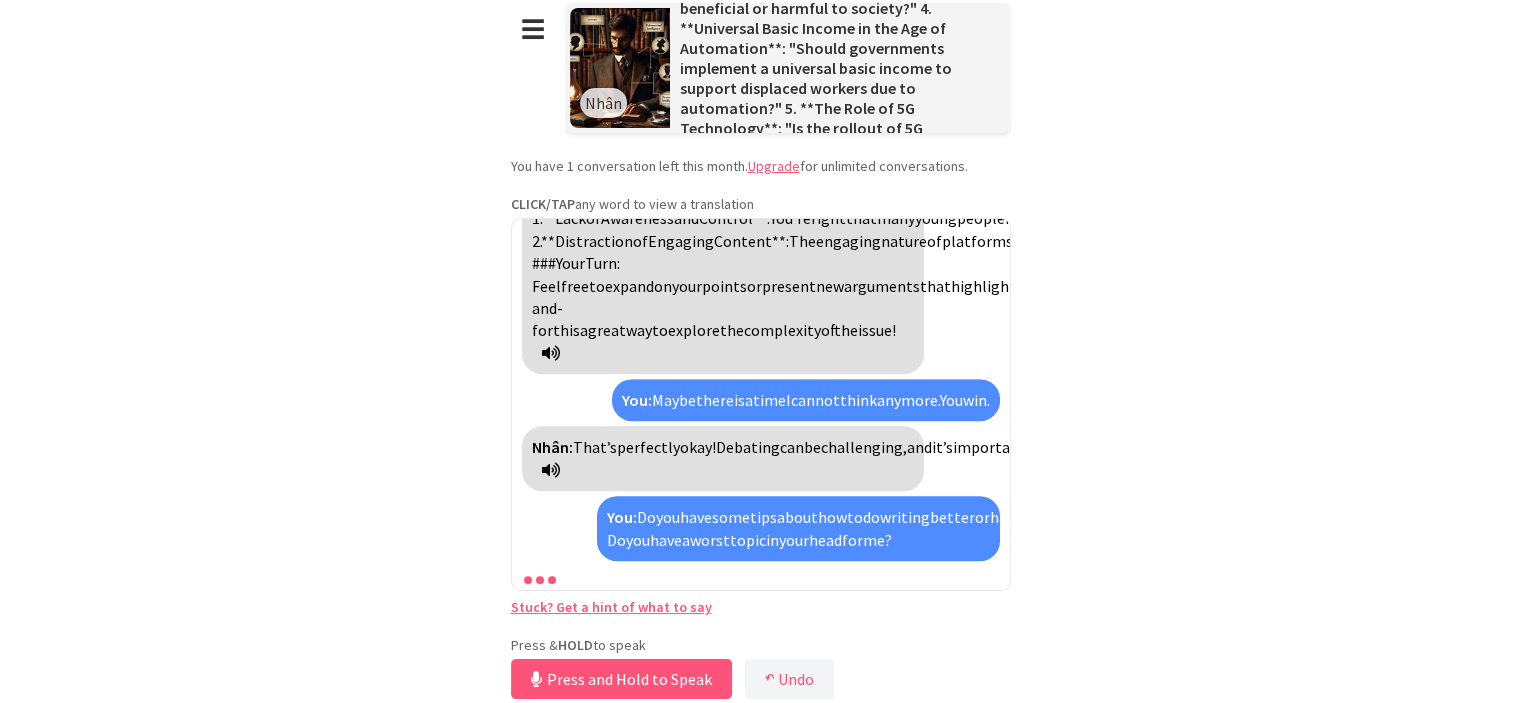 scroll, scrollTop: 5240, scrollLeft: 0, axis: vertical 